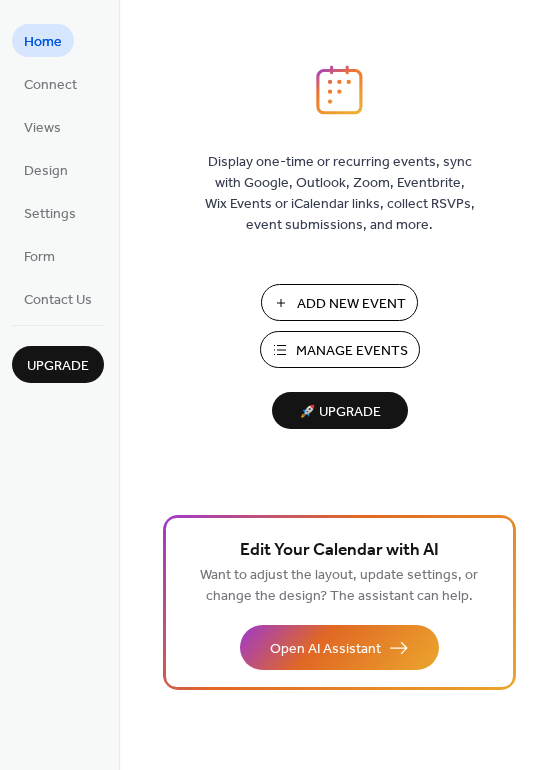 scroll, scrollTop: 0, scrollLeft: 0, axis: both 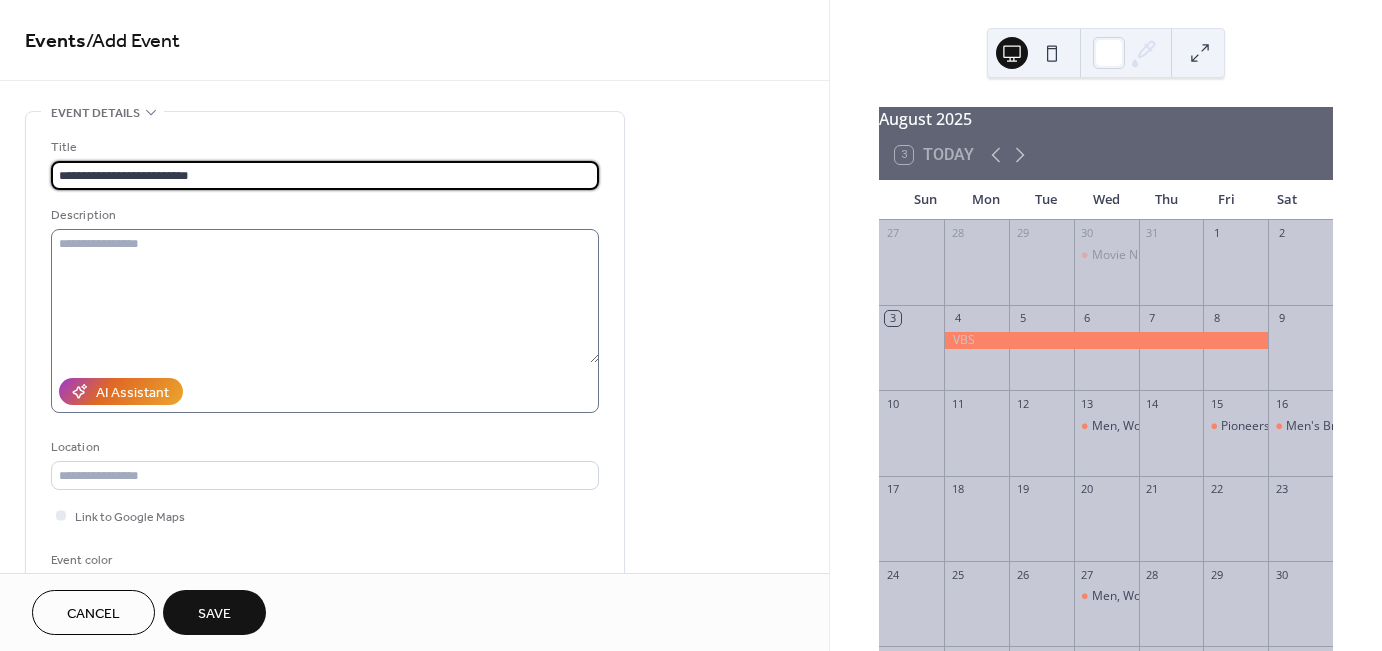 type on "**********" 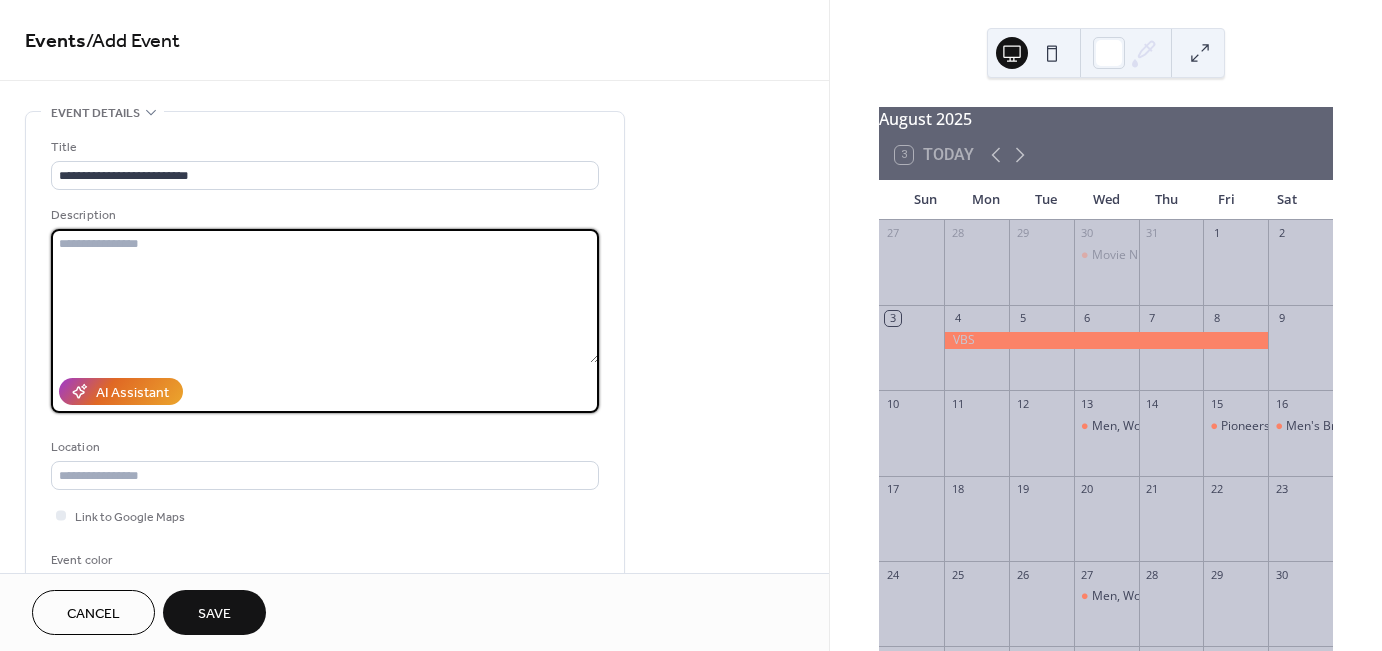 click at bounding box center [325, 296] 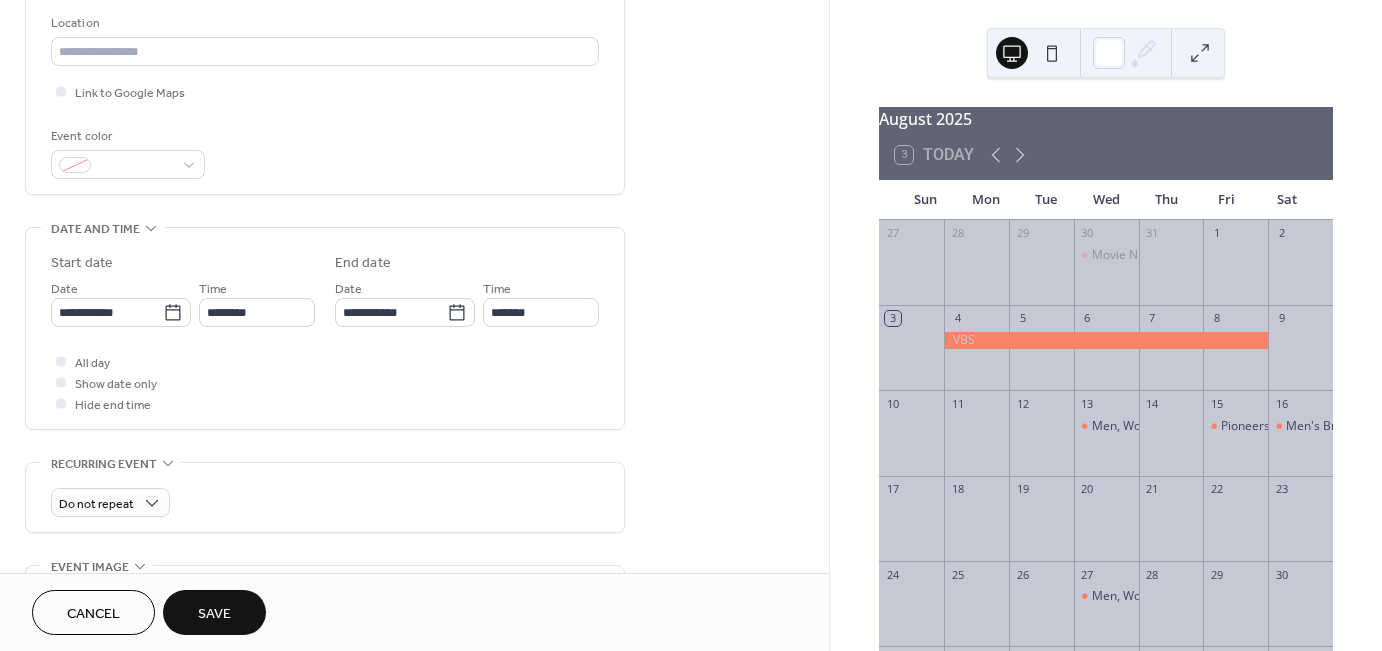 scroll, scrollTop: 440, scrollLeft: 0, axis: vertical 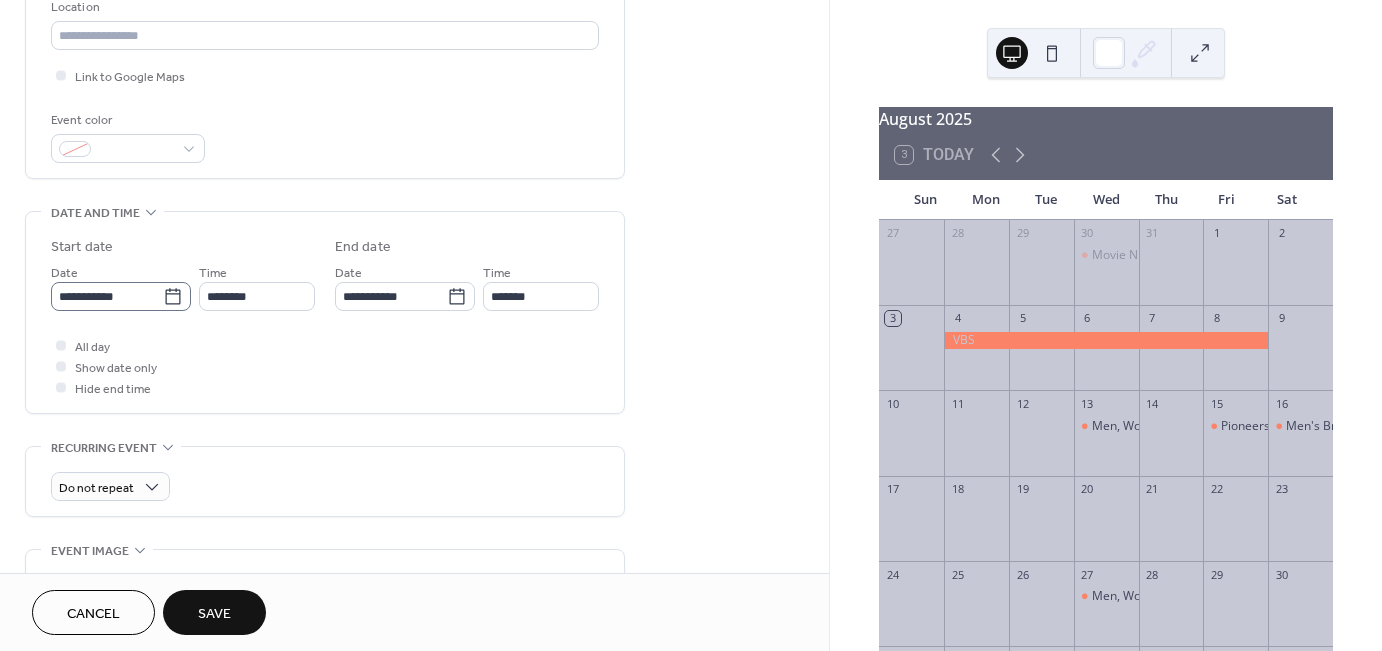 type on "**********" 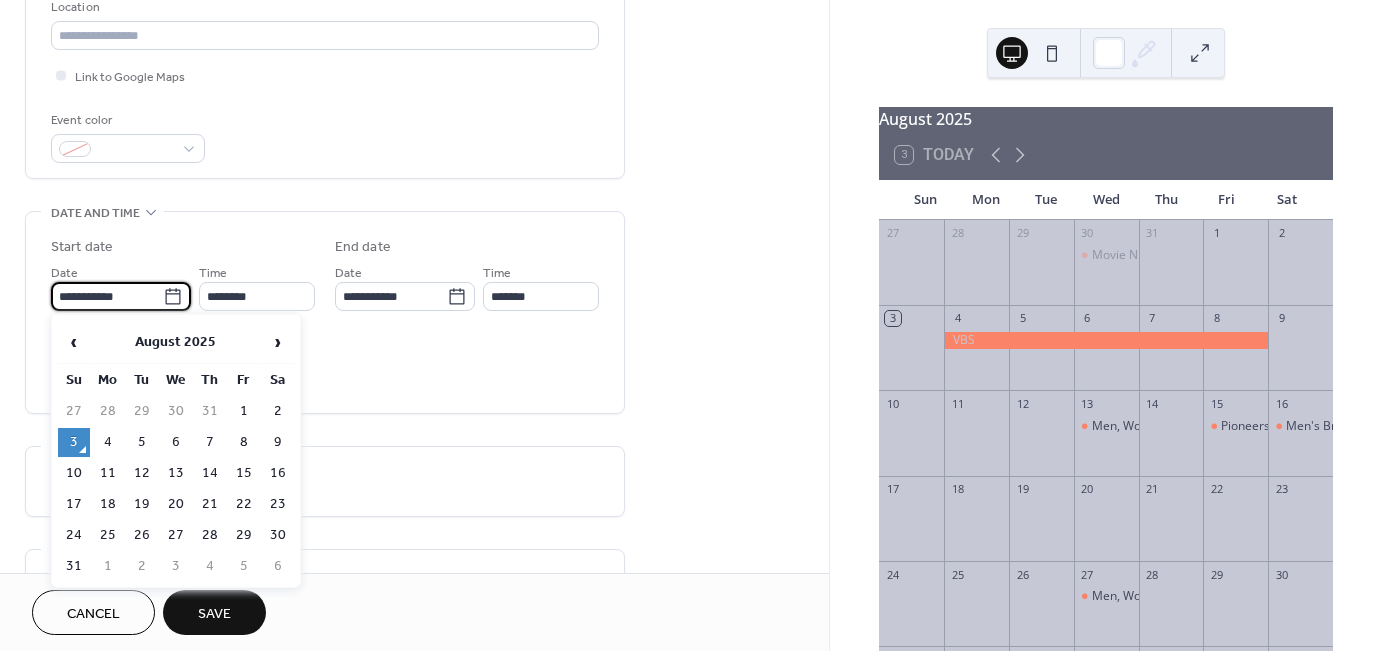 click on "**********" at bounding box center (107, 296) 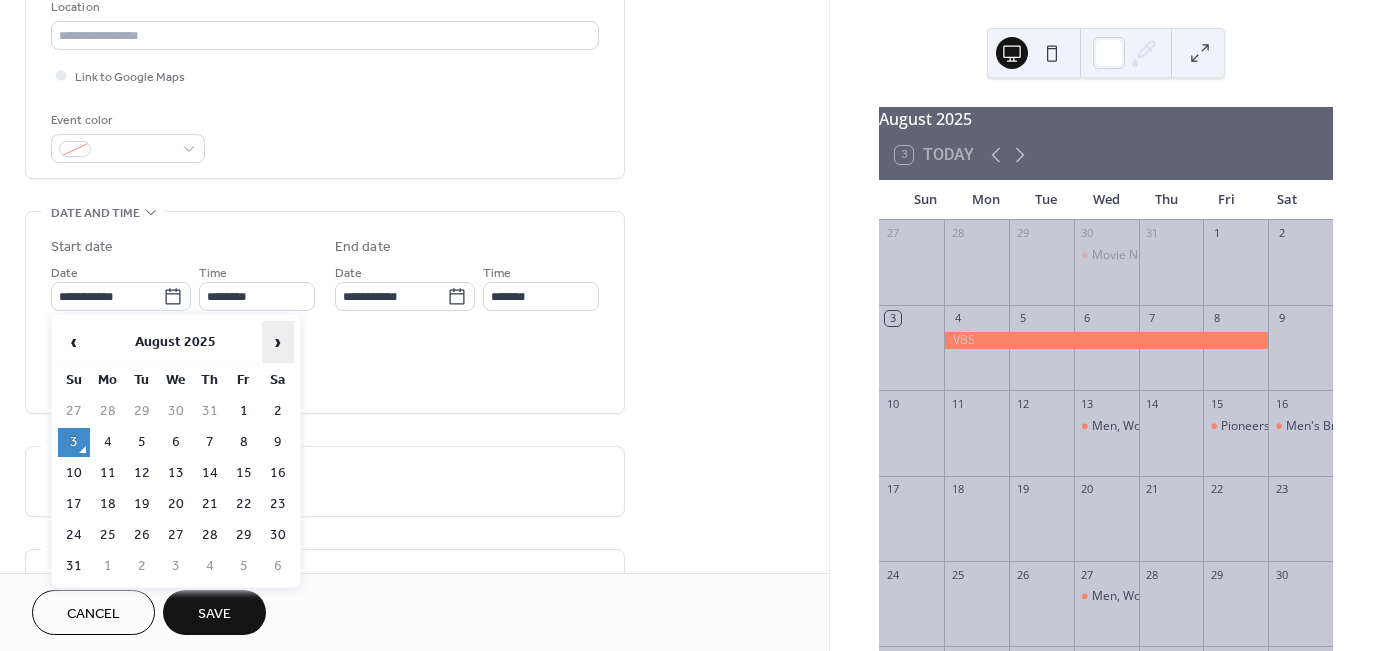 click on "›" at bounding box center [278, 342] 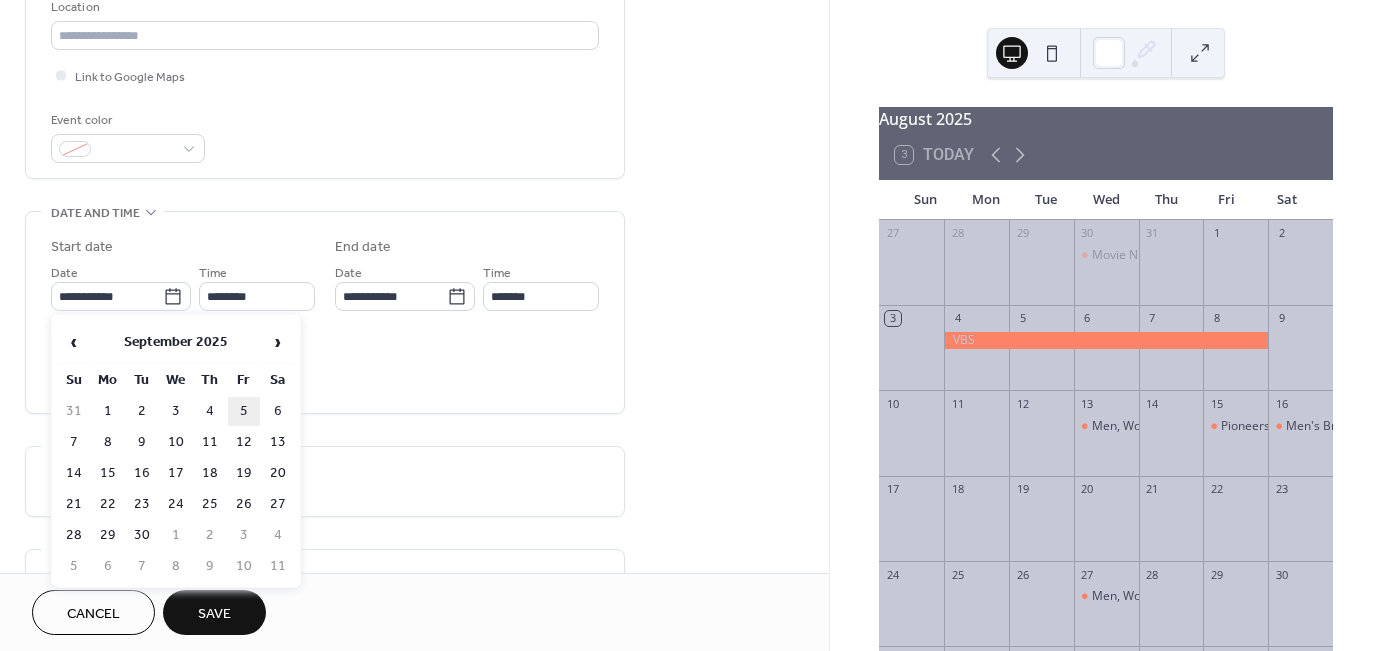 click on "5" at bounding box center [244, 411] 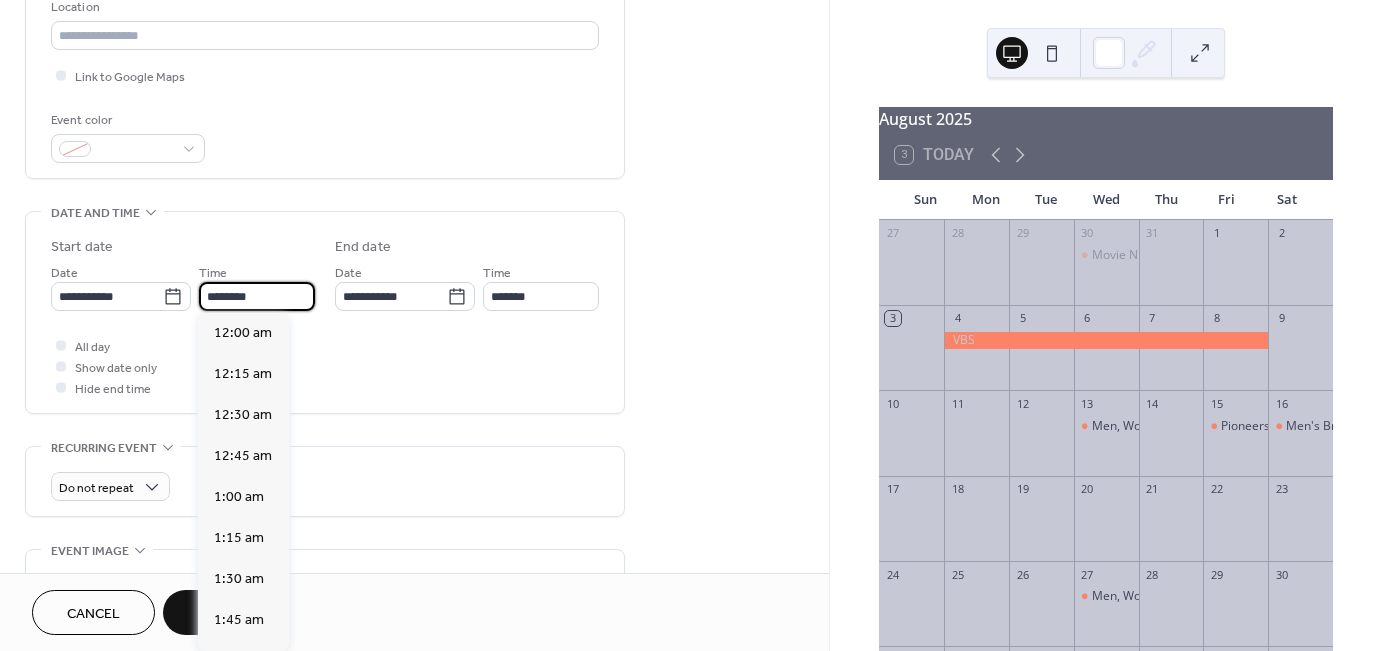 click on "********" at bounding box center [257, 296] 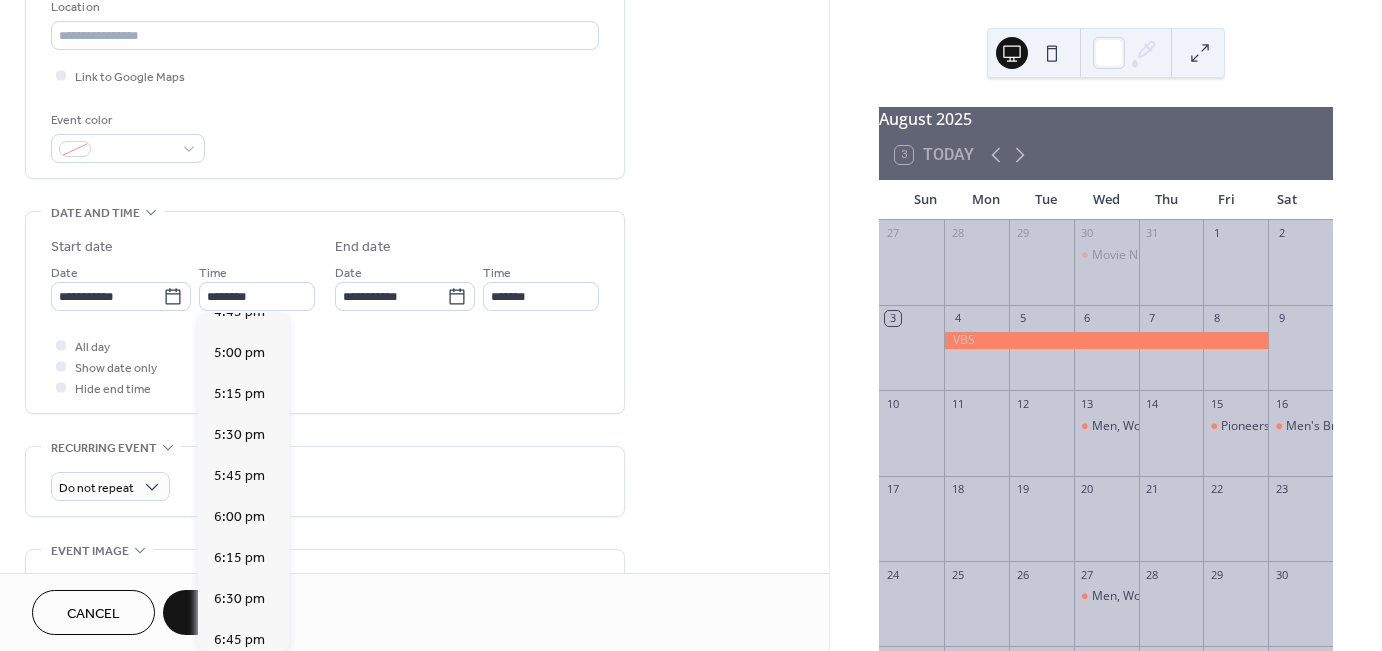 scroll, scrollTop: 2778, scrollLeft: 0, axis: vertical 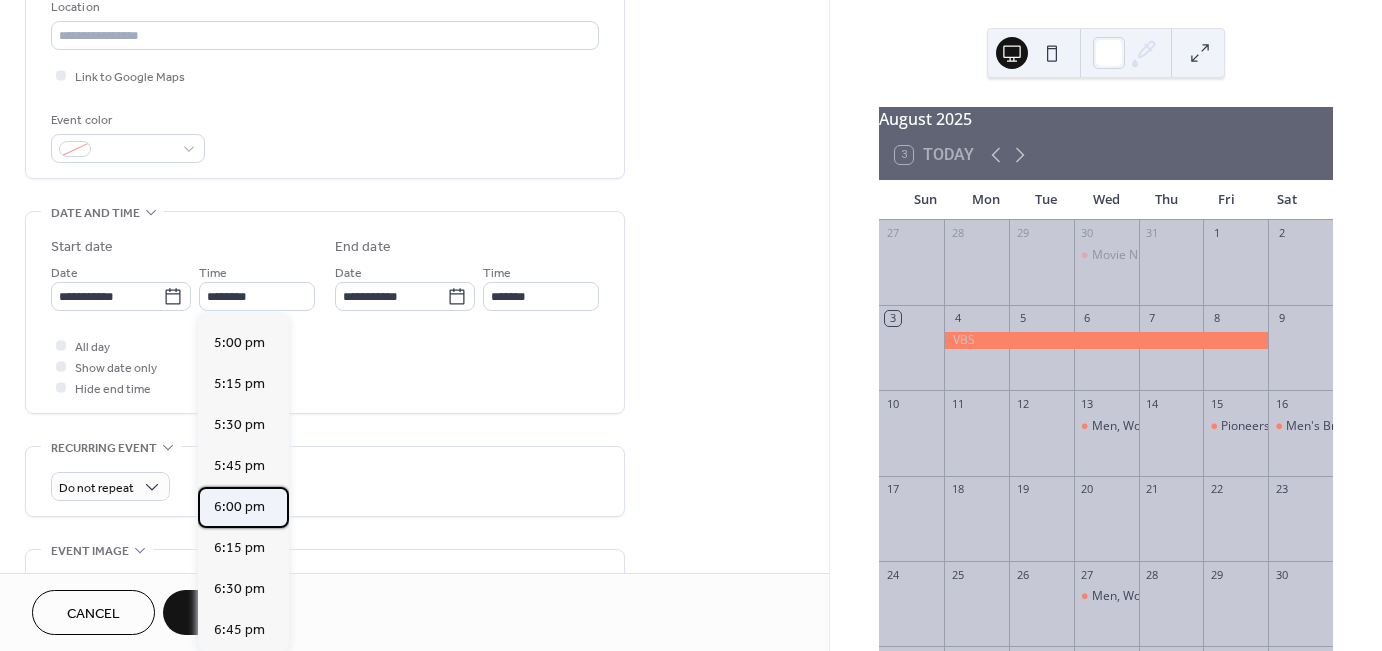click on "6:00 pm" at bounding box center (239, 507) 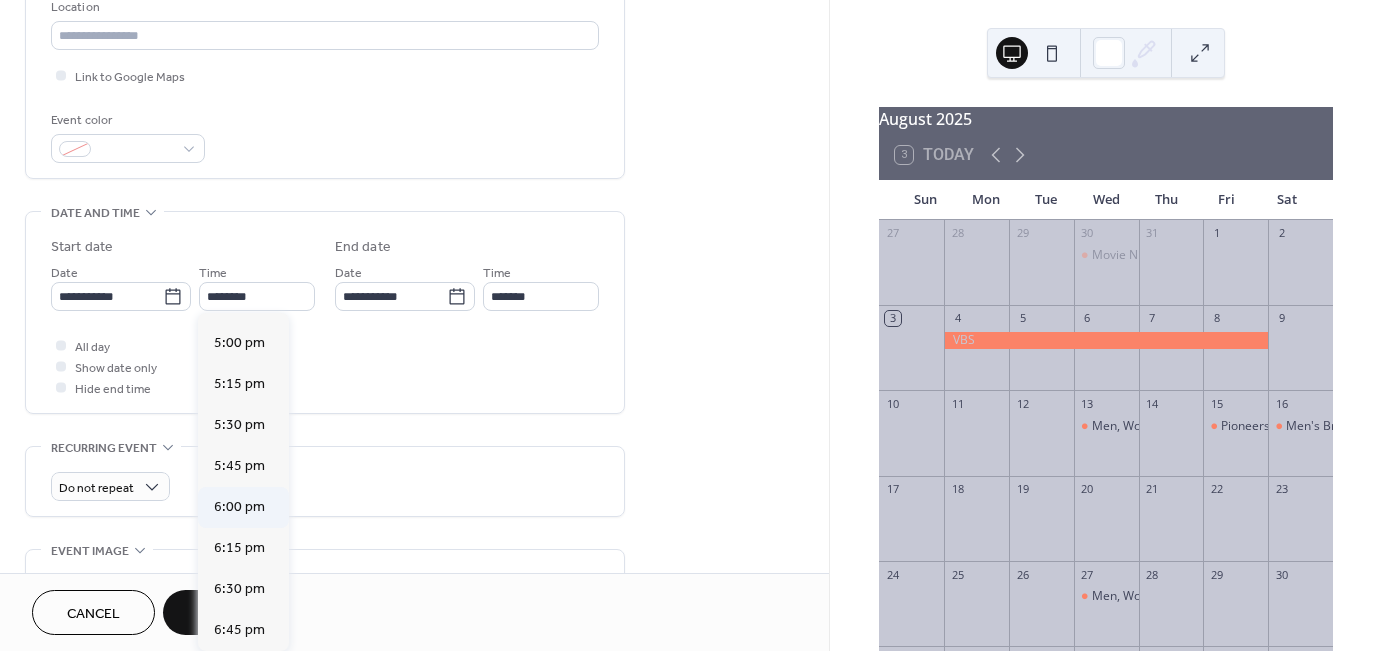 type on "*******" 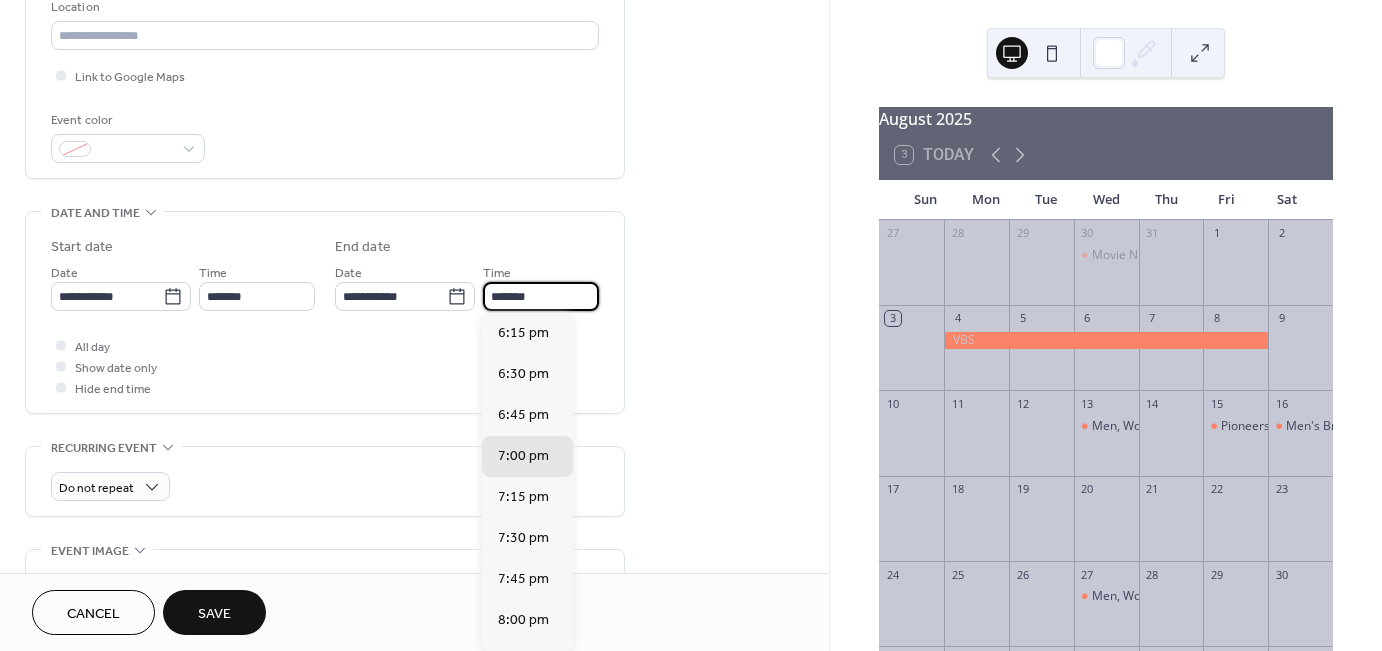 click on "*******" at bounding box center (541, 296) 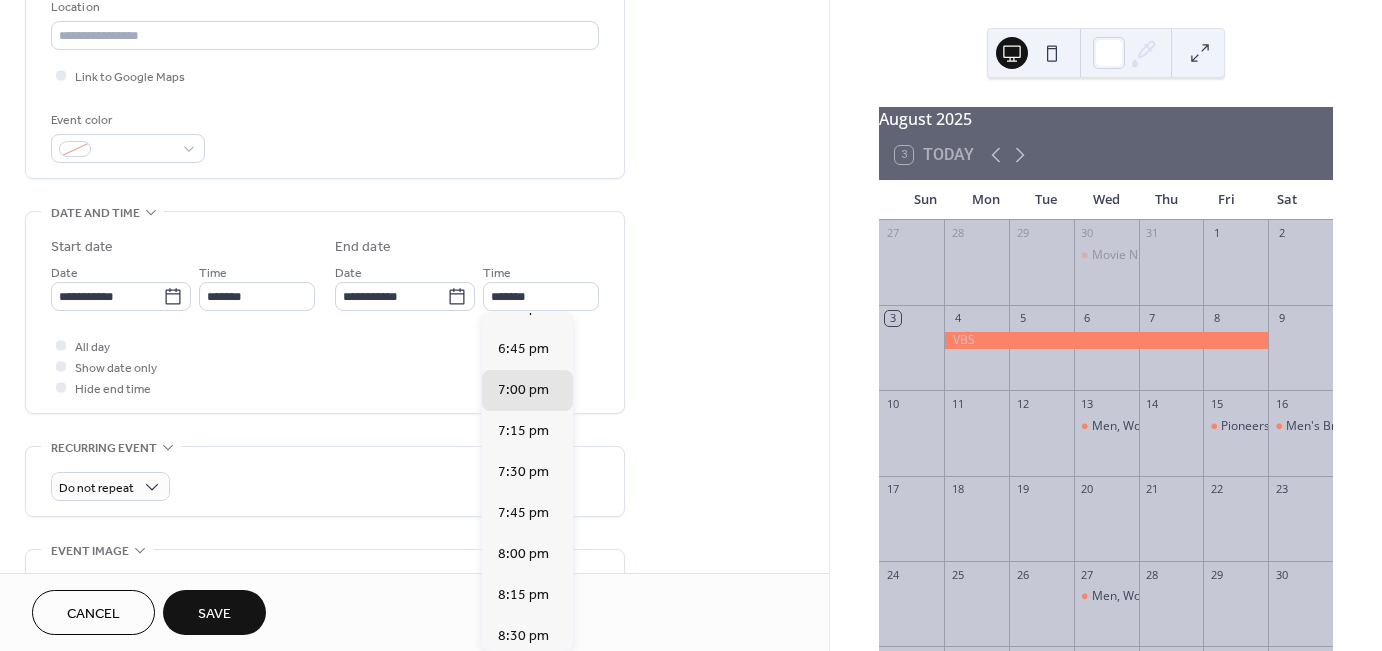 scroll, scrollTop: 96, scrollLeft: 0, axis: vertical 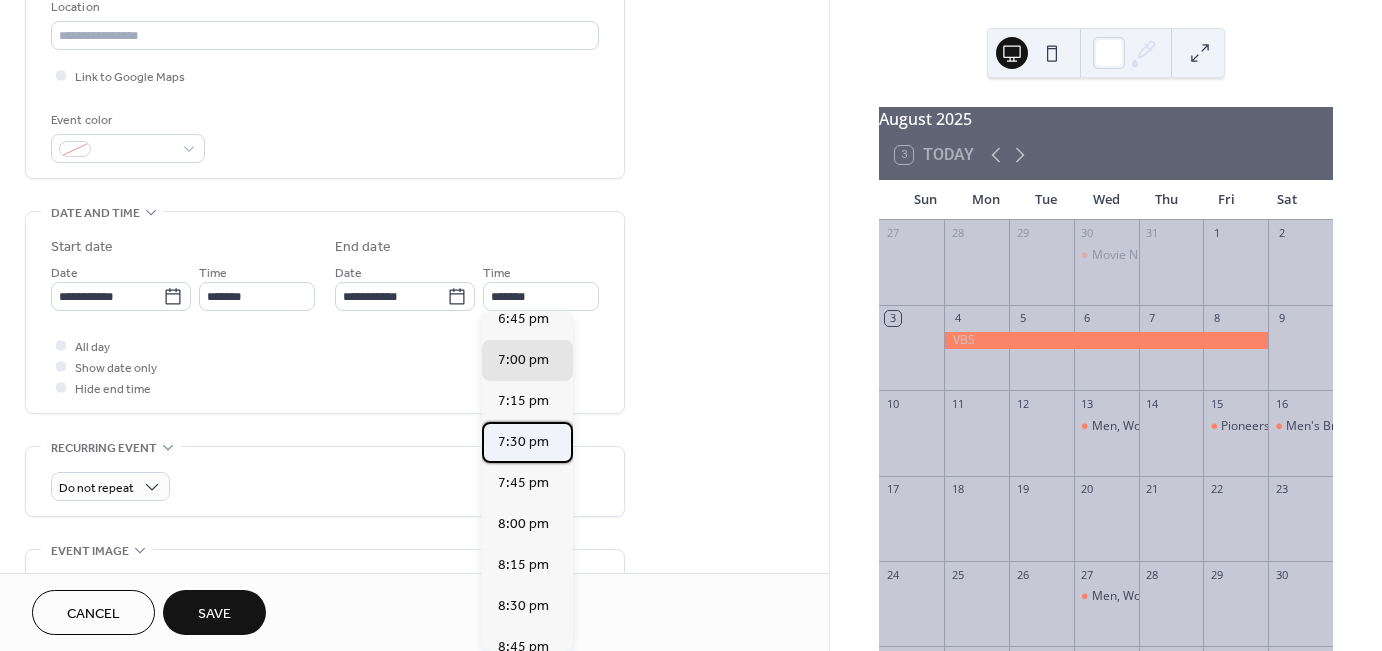 click on "7:30 pm" at bounding box center [527, 442] 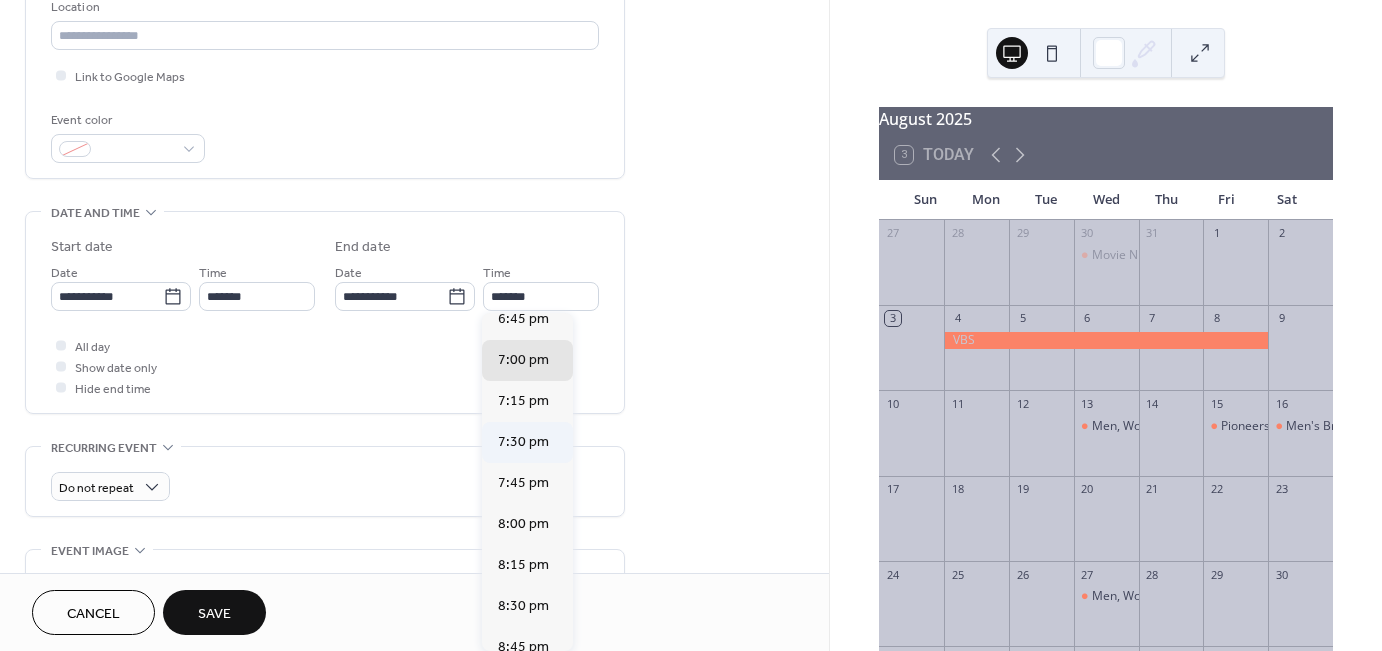 type on "*******" 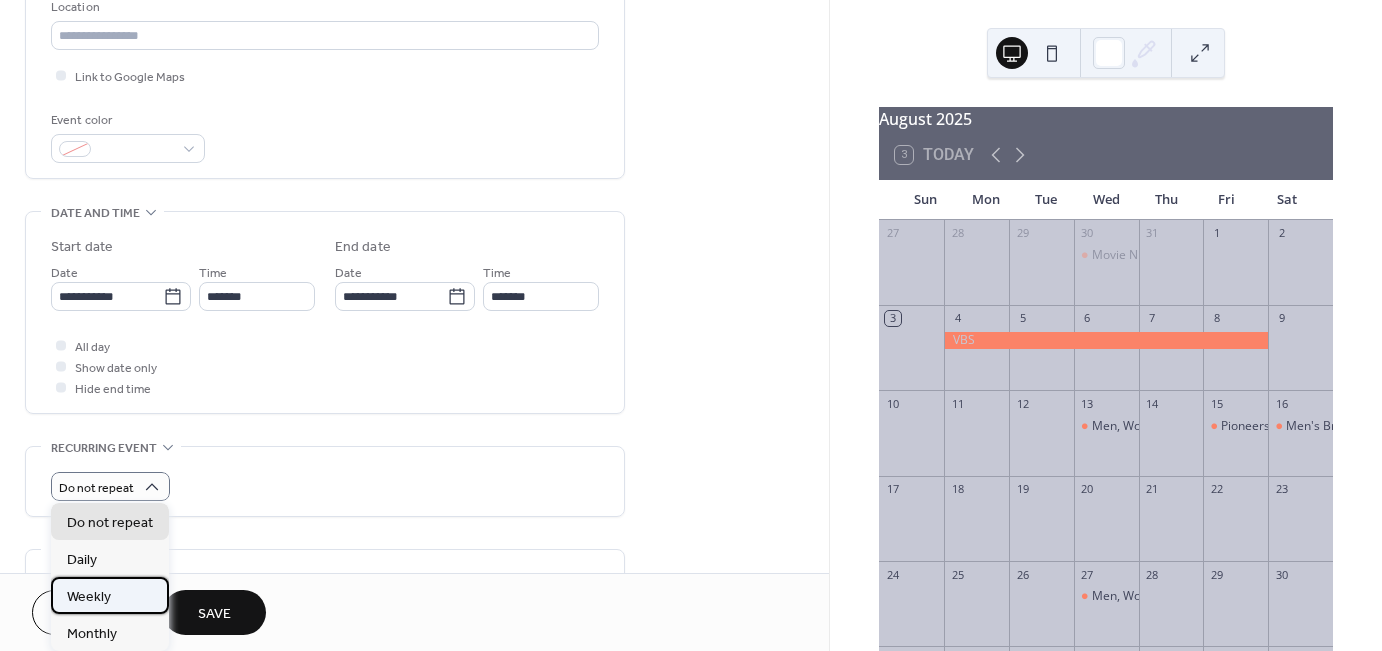click on "Weekly" at bounding box center (110, 595) 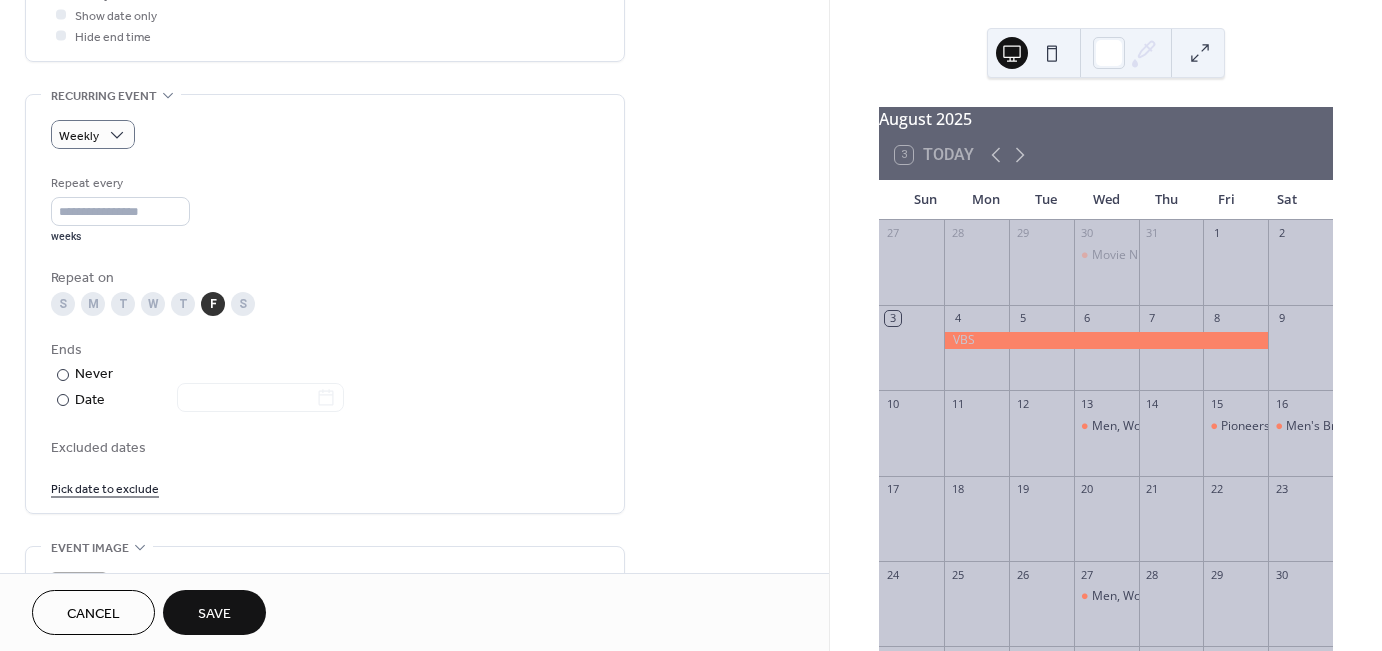 scroll, scrollTop: 796, scrollLeft: 0, axis: vertical 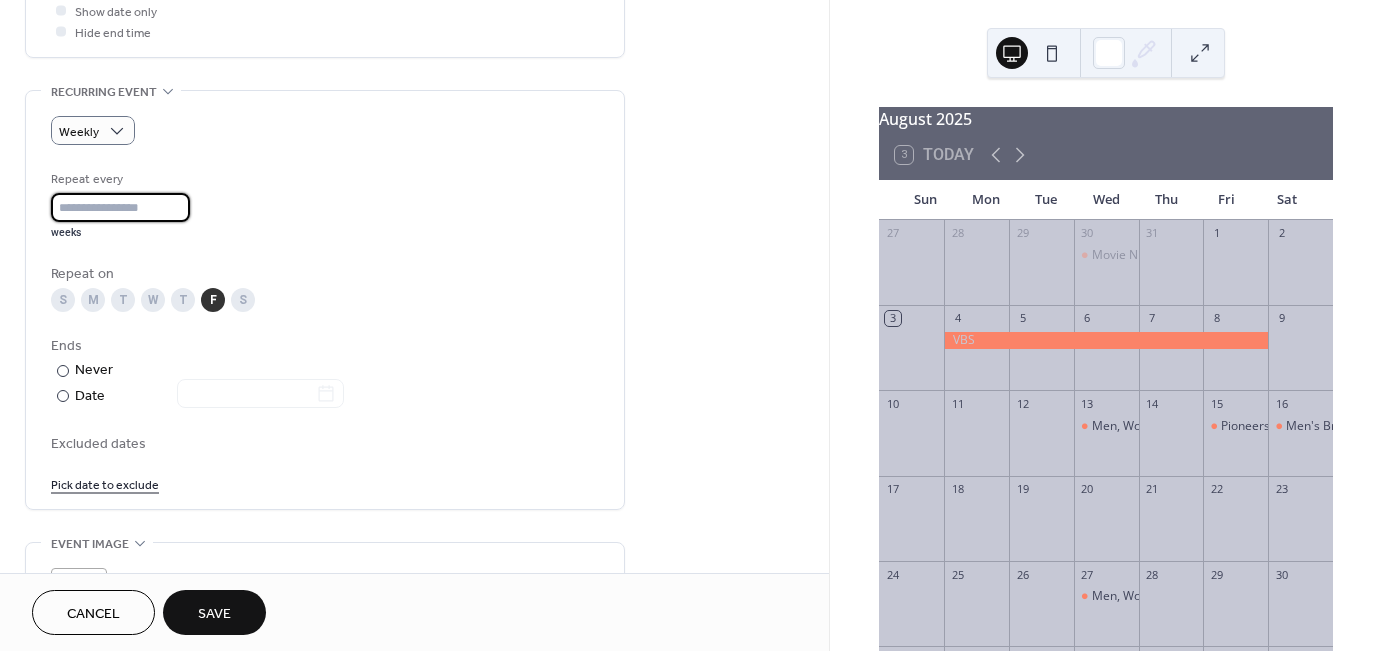 click on "*" at bounding box center [120, 207] 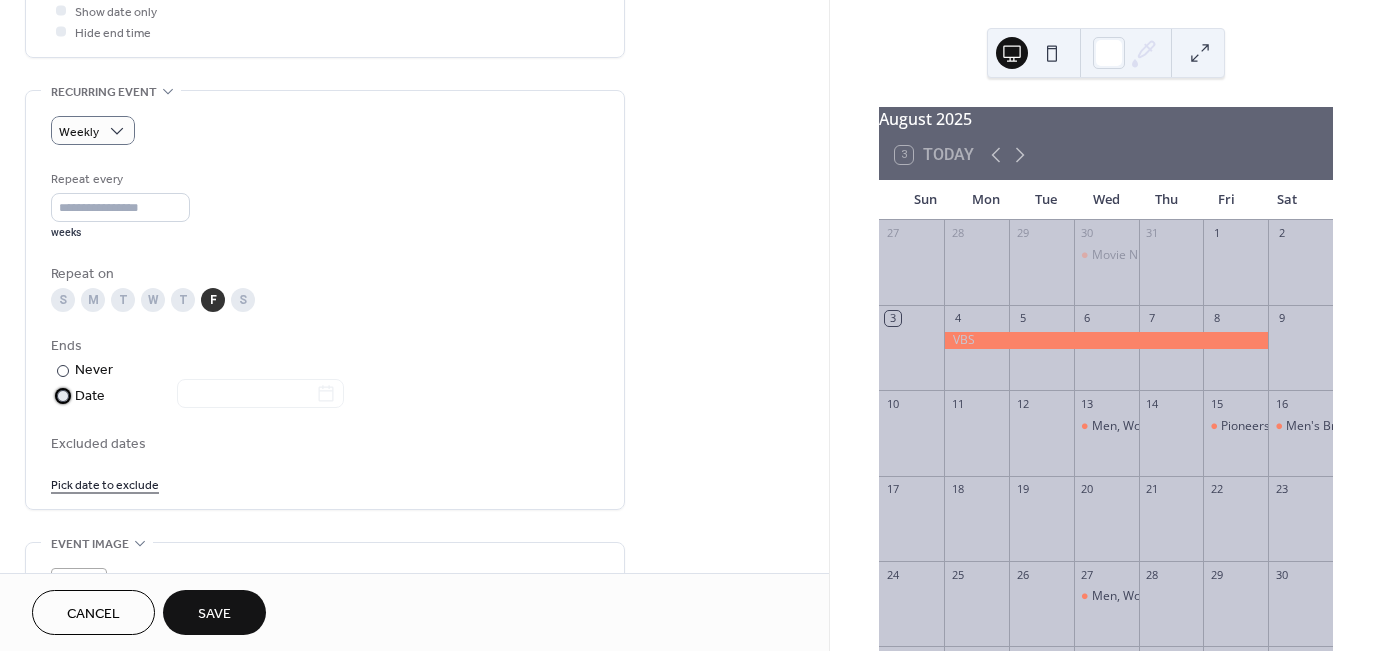 click at bounding box center (63, 396) 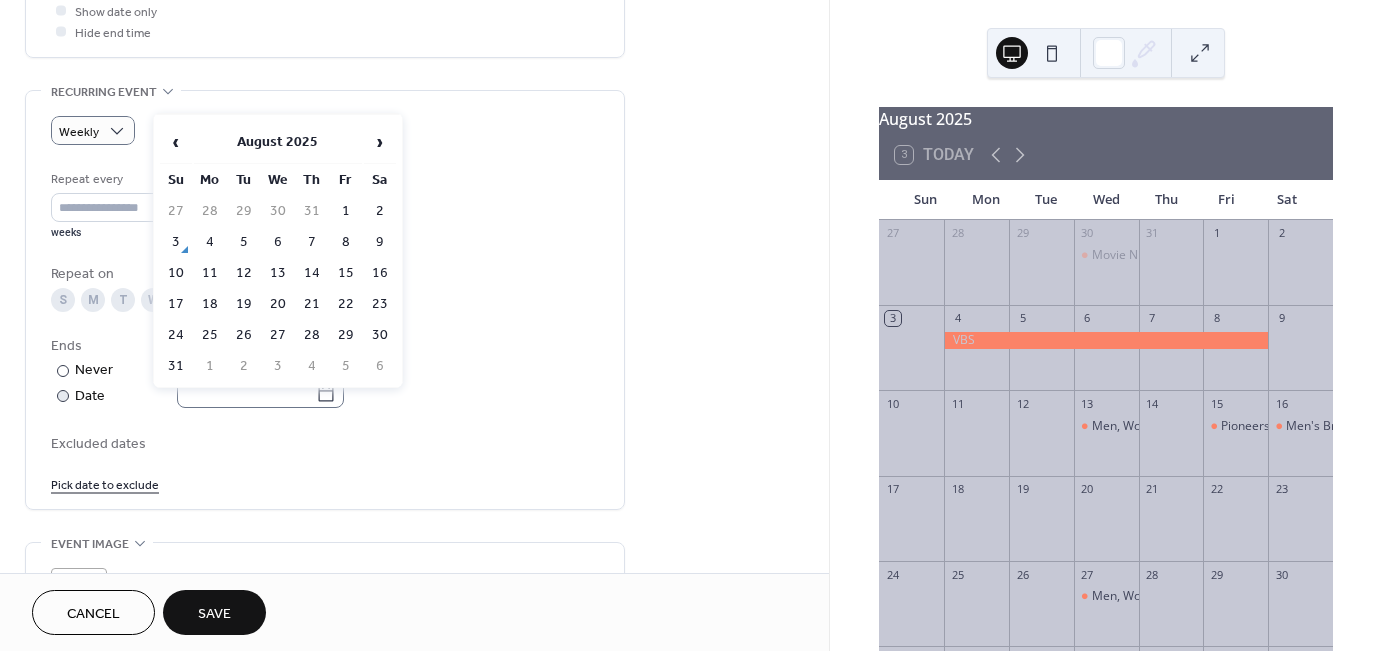 click 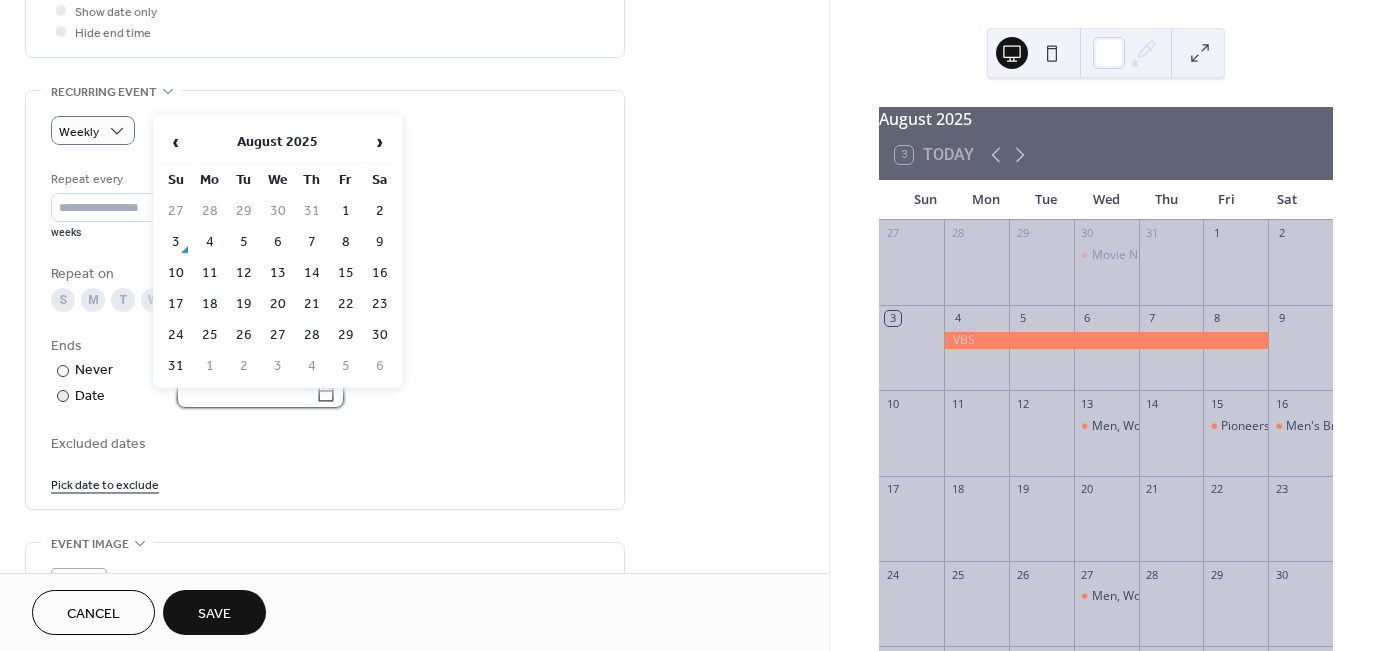 click at bounding box center (246, 393) 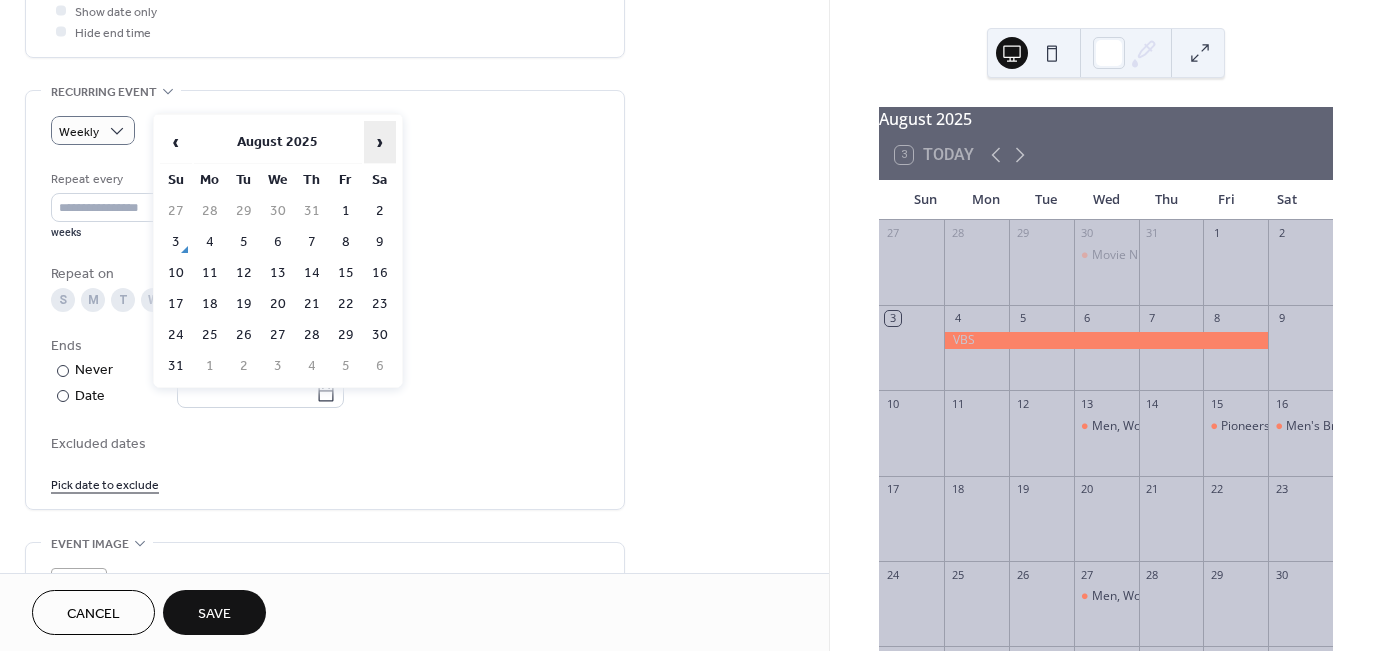 click on "›" at bounding box center [380, 142] 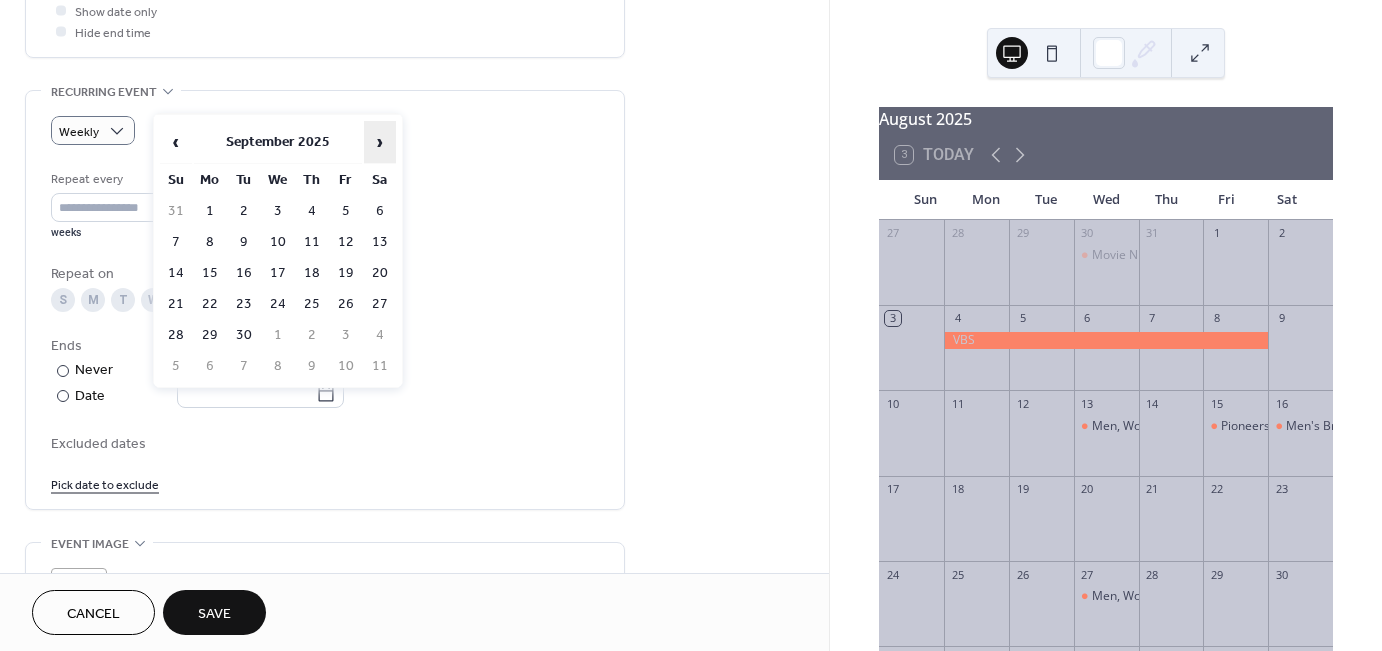 click on "›" at bounding box center (380, 142) 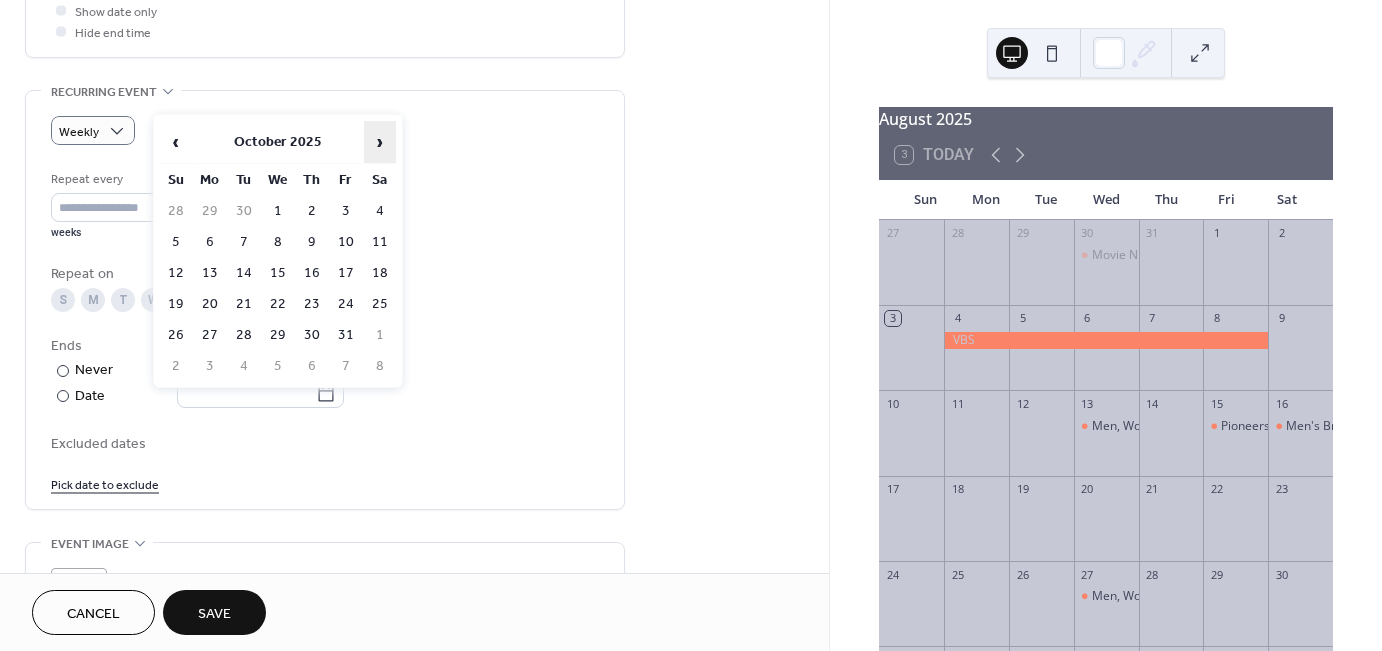 click on "›" at bounding box center [380, 142] 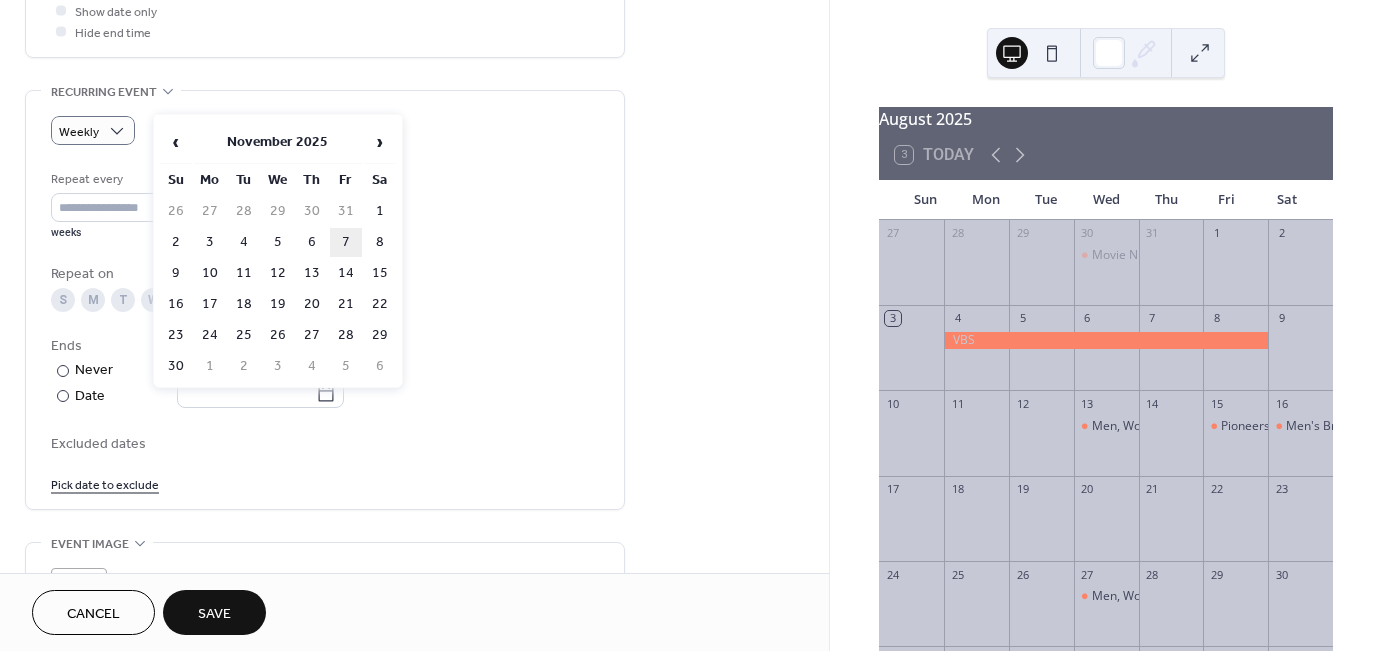 click on "7" at bounding box center [346, 242] 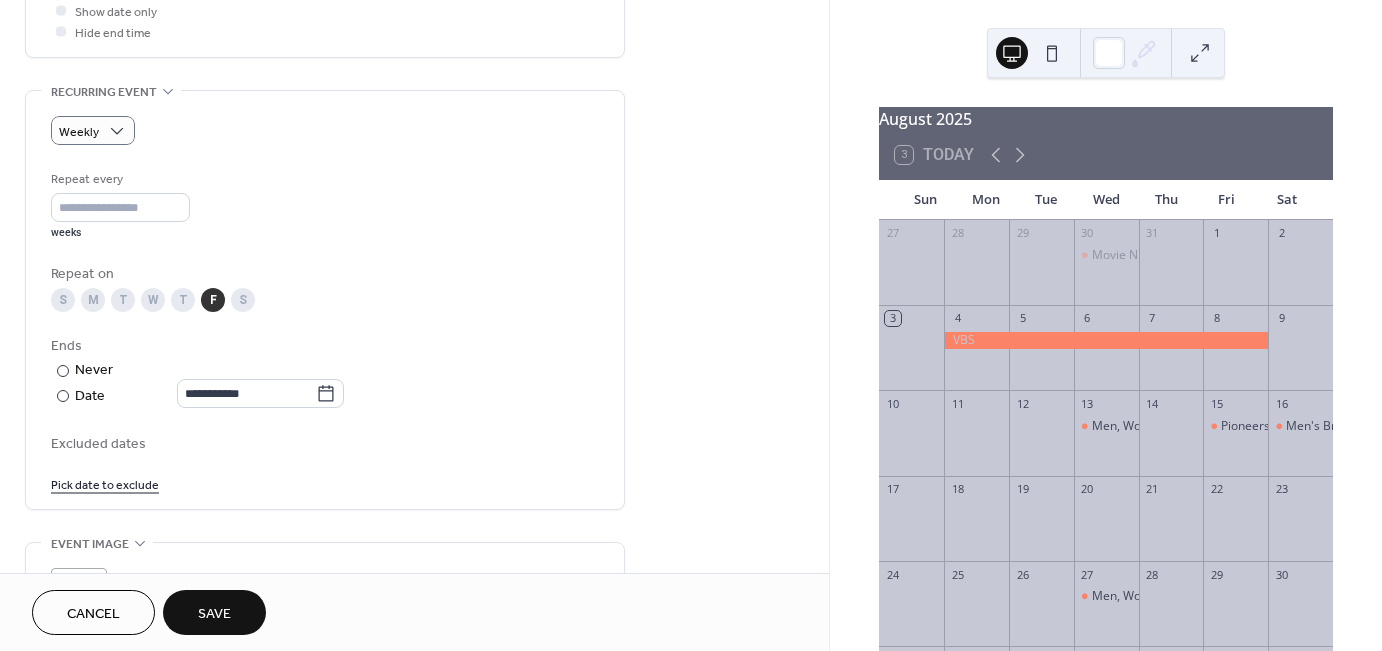 click on "Save" at bounding box center (214, 614) 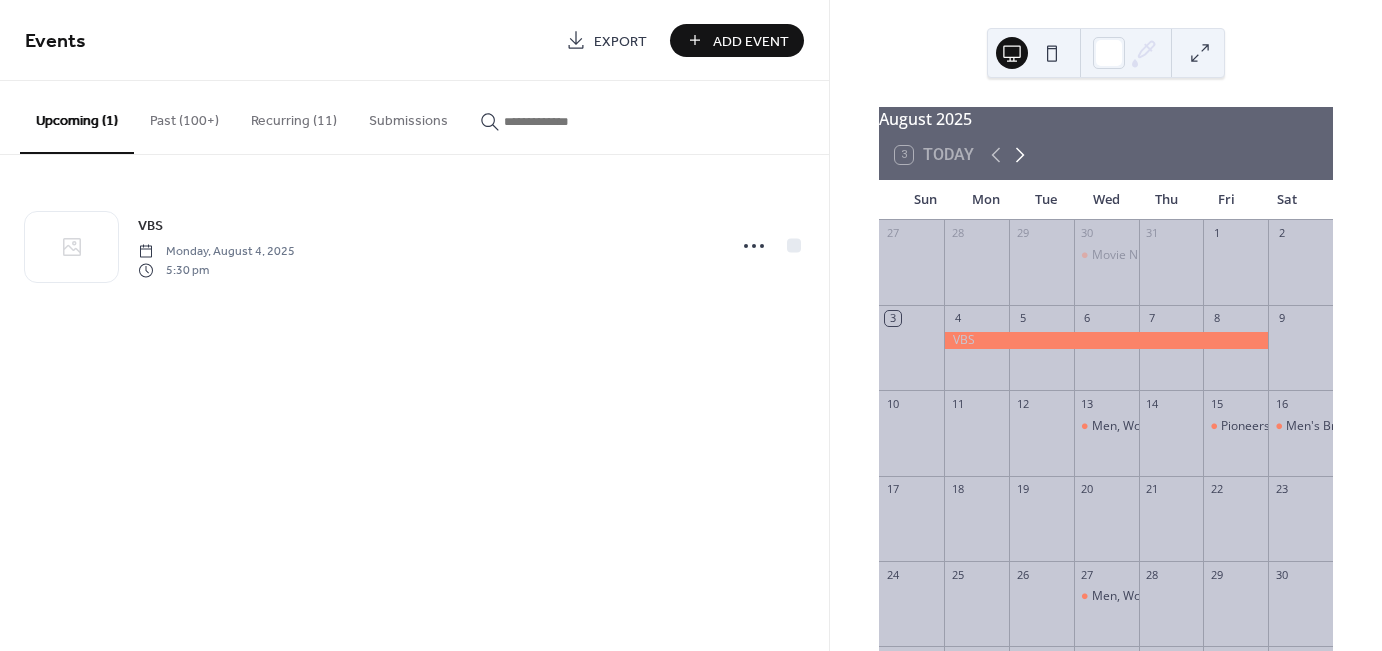 click 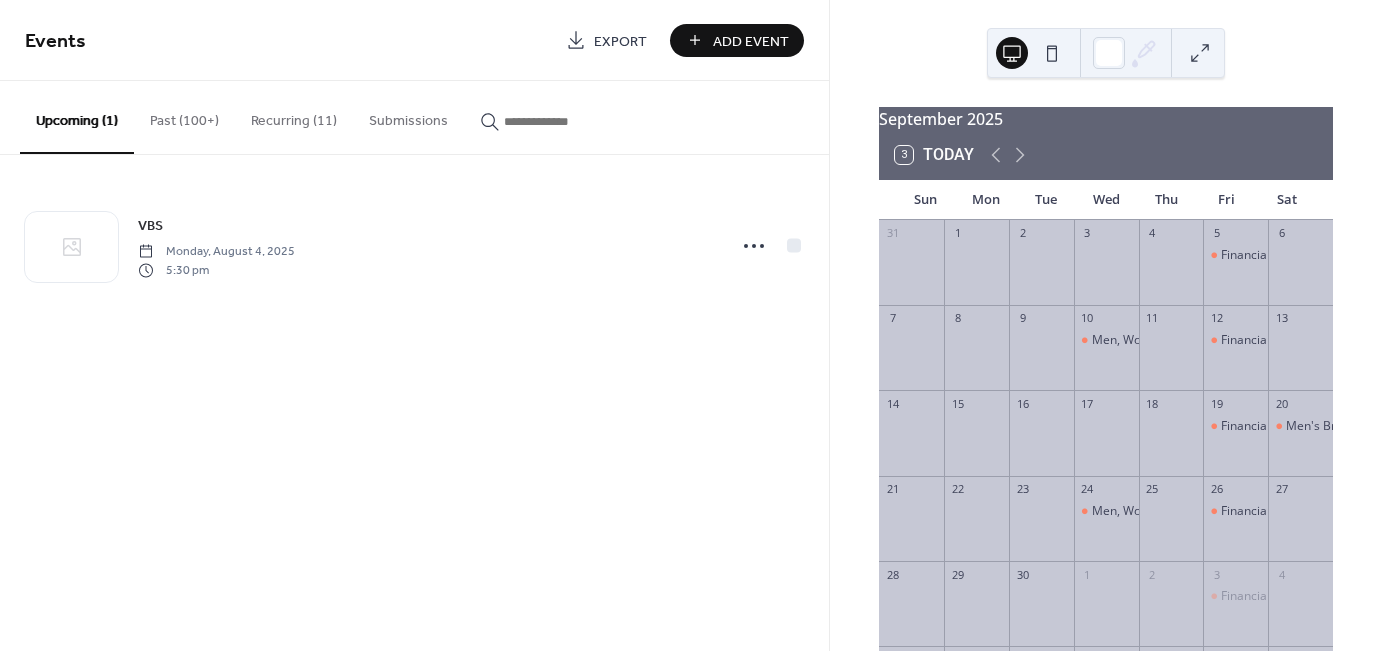 click on "Recurring (11)" at bounding box center (294, 116) 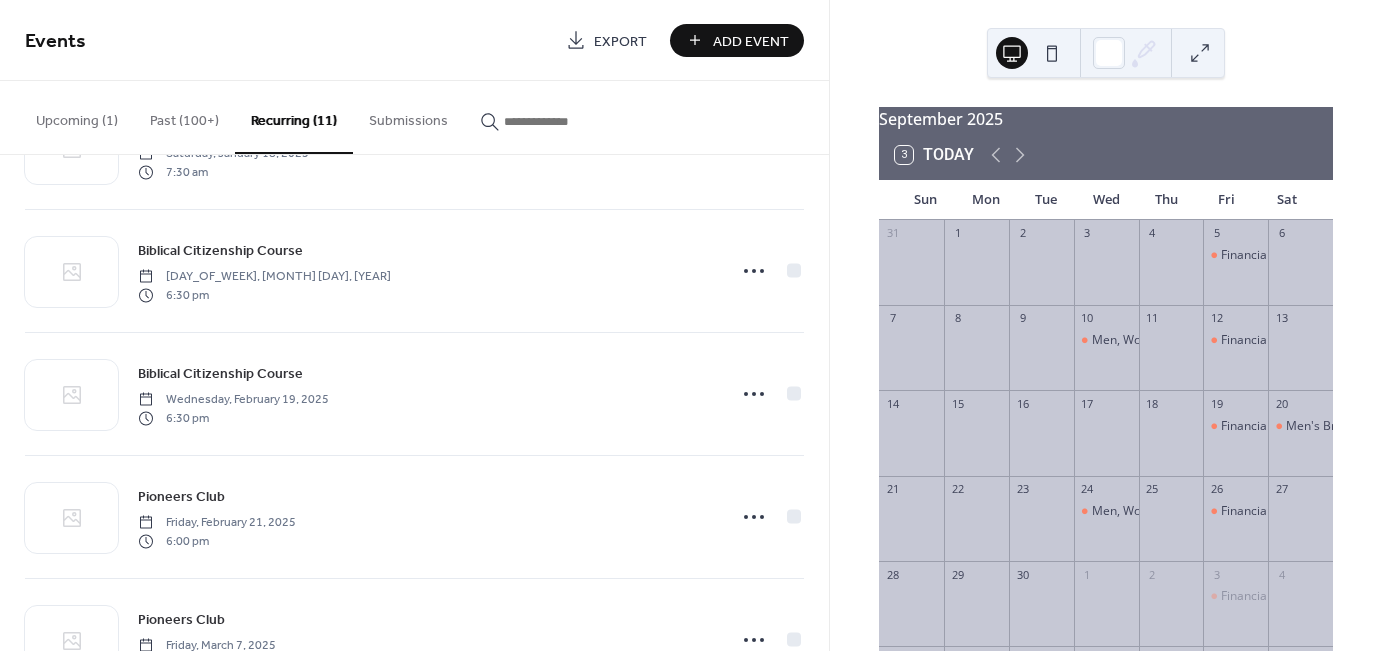 scroll, scrollTop: 650, scrollLeft: 0, axis: vertical 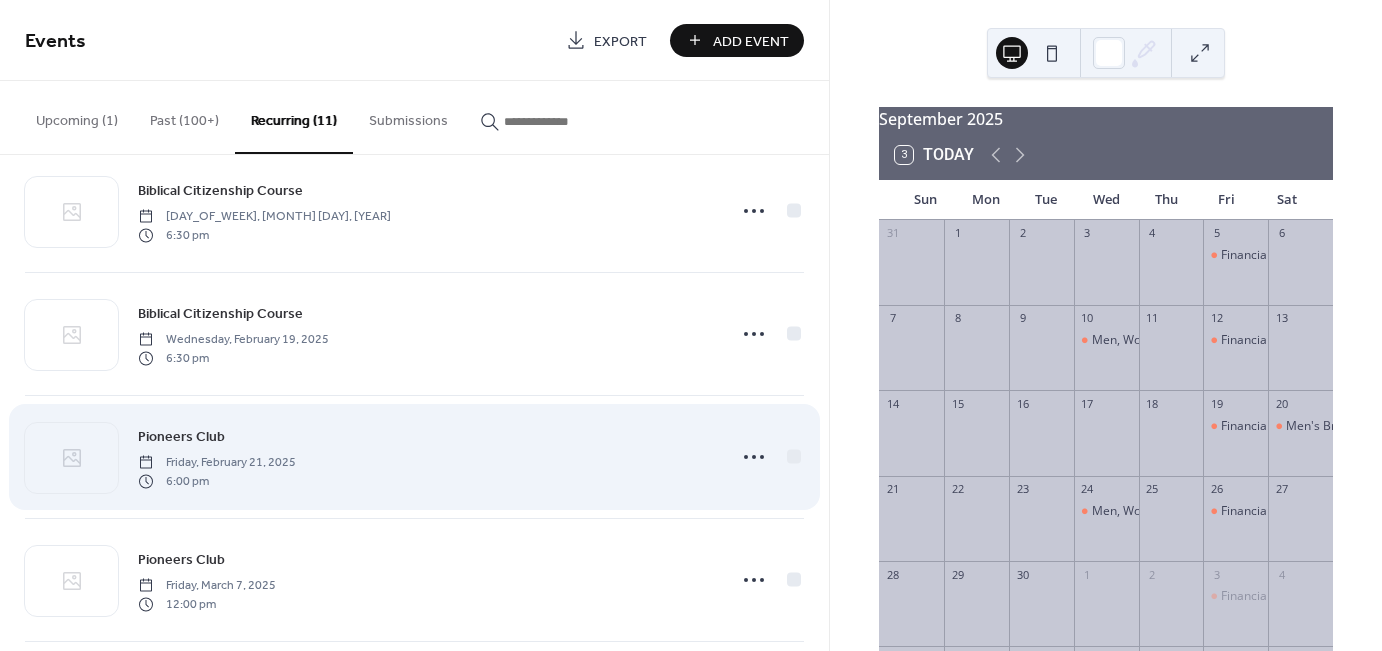 click on "Pioneers Club" at bounding box center [181, 437] 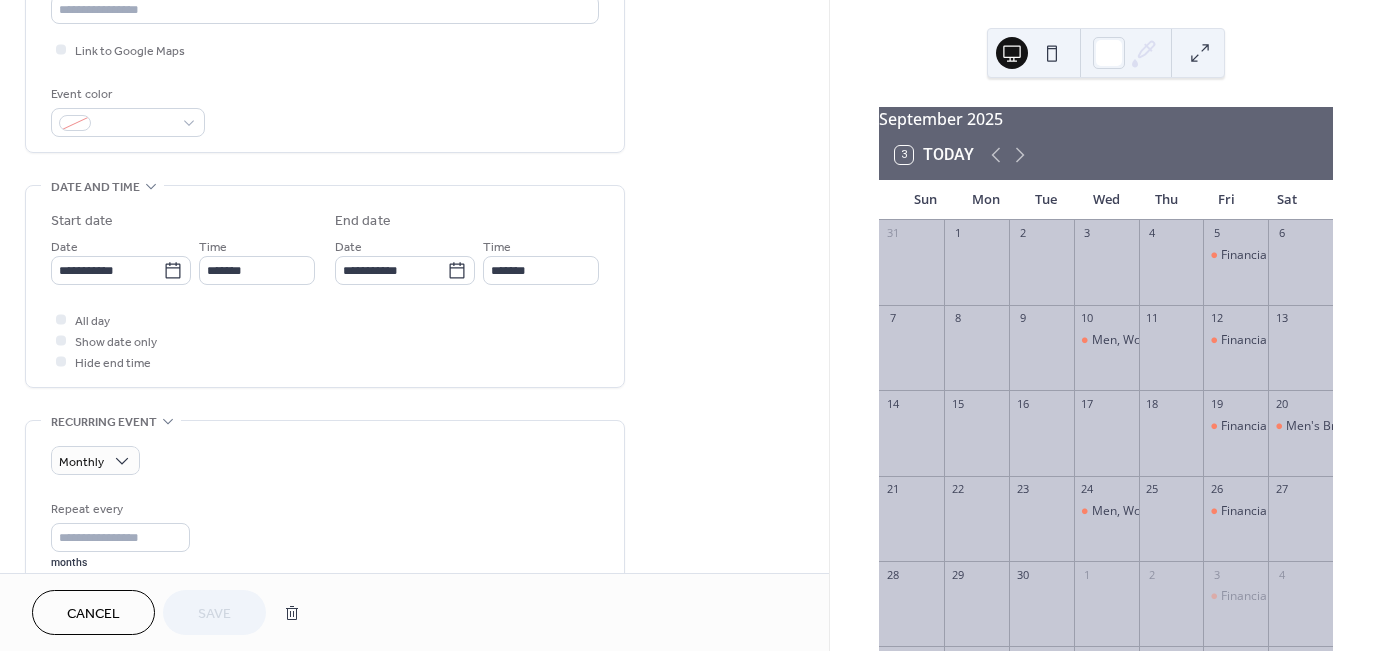 scroll, scrollTop: 480, scrollLeft: 0, axis: vertical 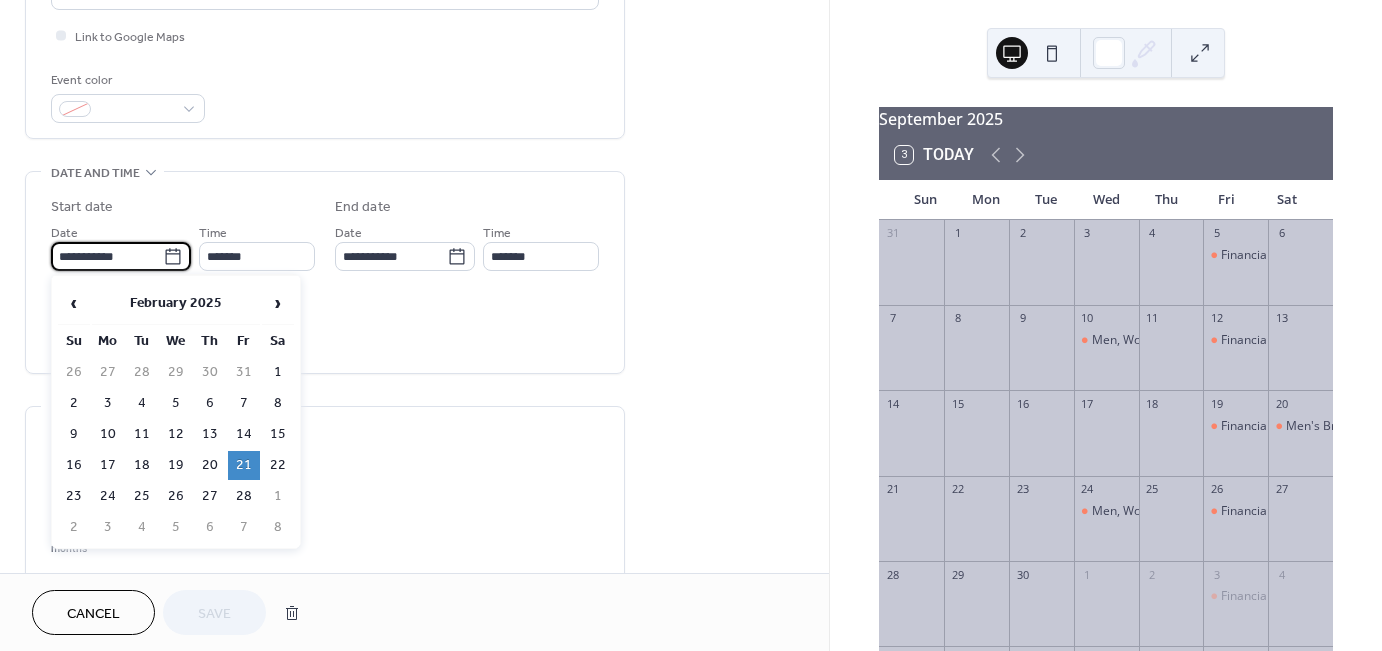 click on "**********" at bounding box center [107, 256] 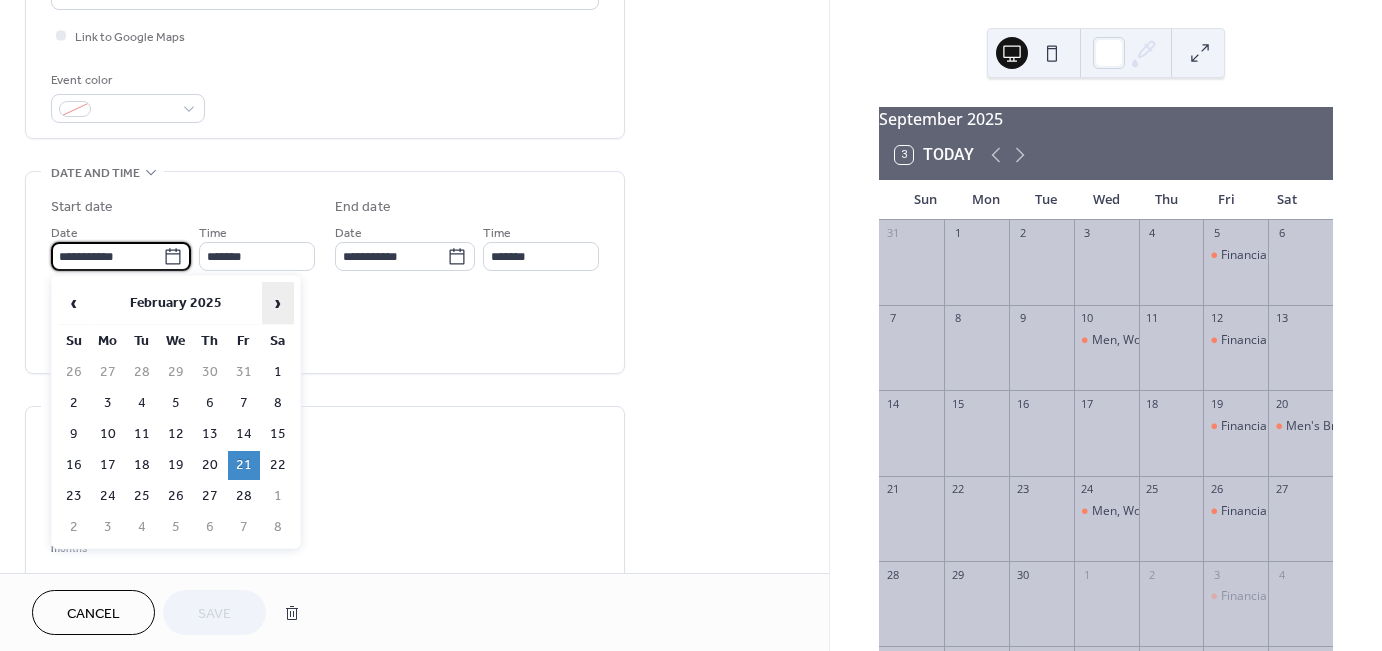 click on "›" at bounding box center (278, 303) 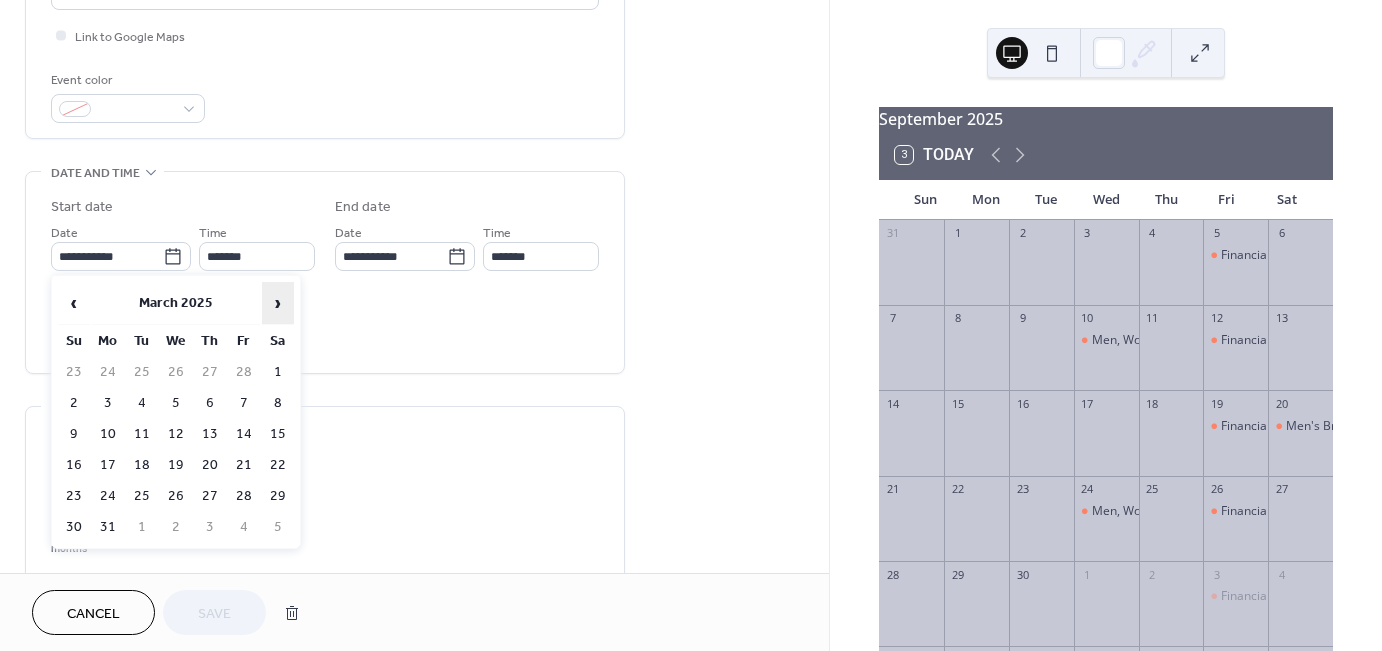click on "›" at bounding box center [278, 303] 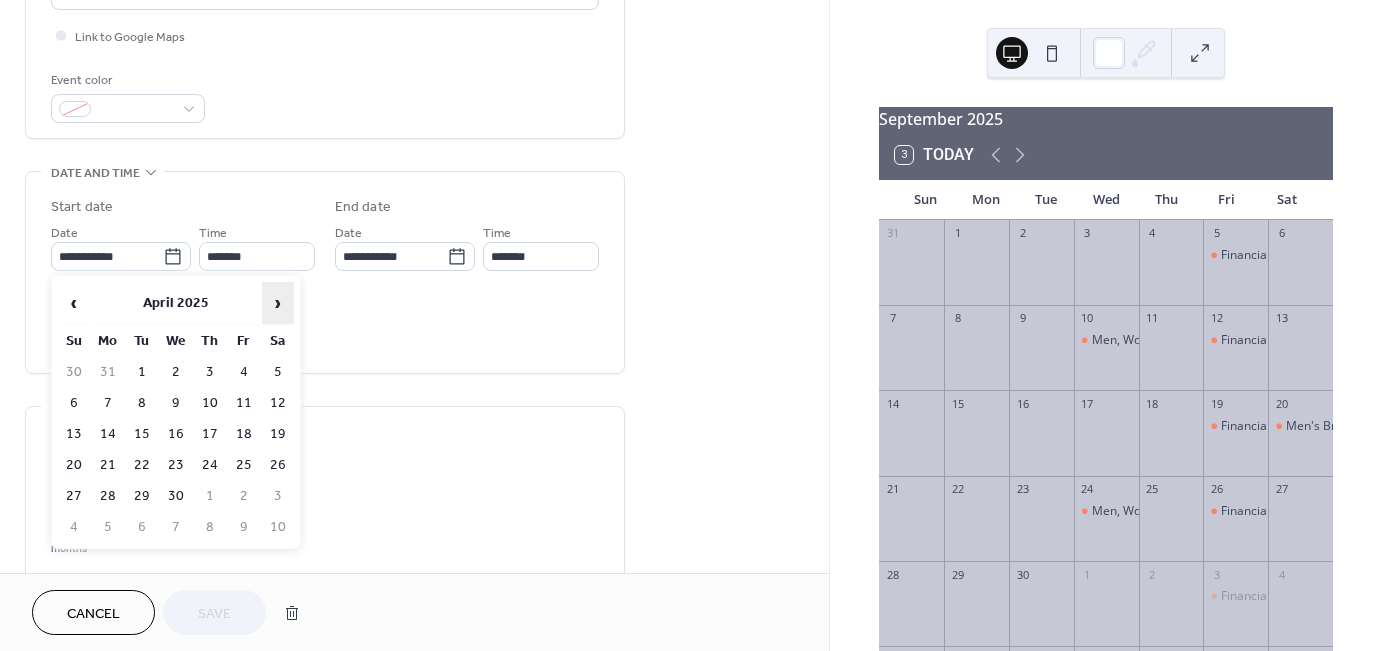 click on "›" at bounding box center (278, 303) 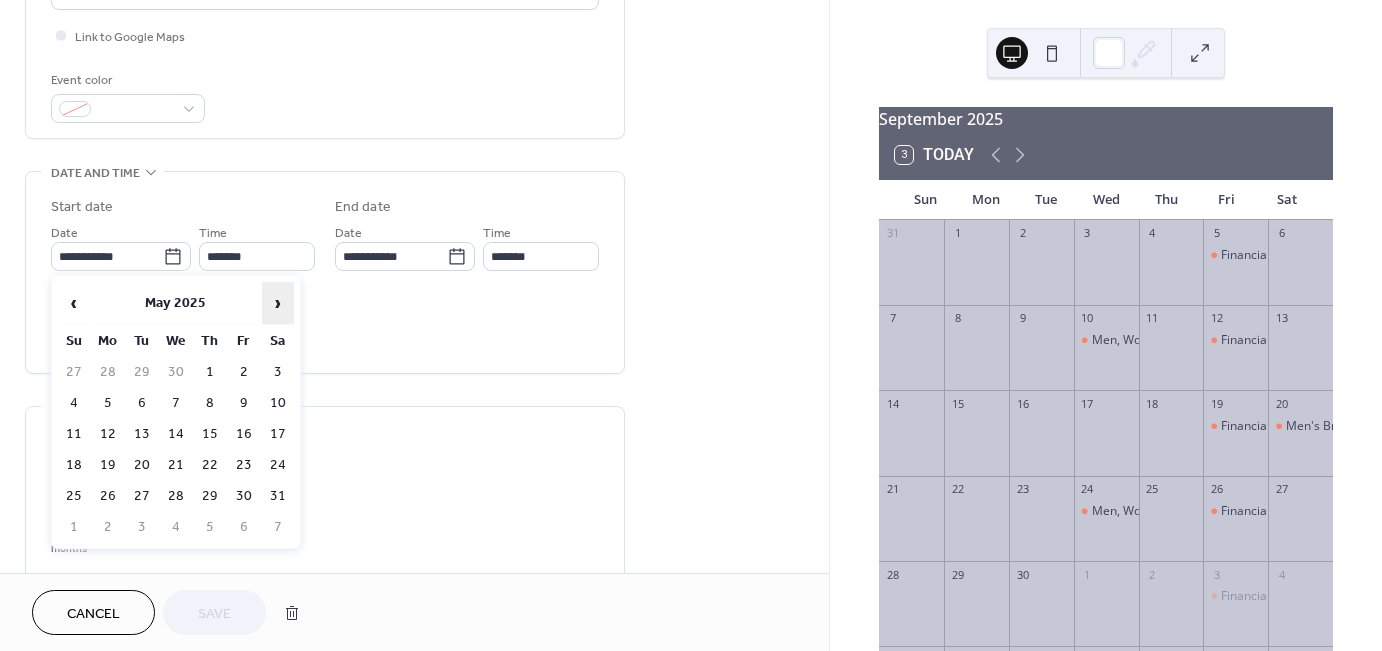 click on "›" at bounding box center (278, 303) 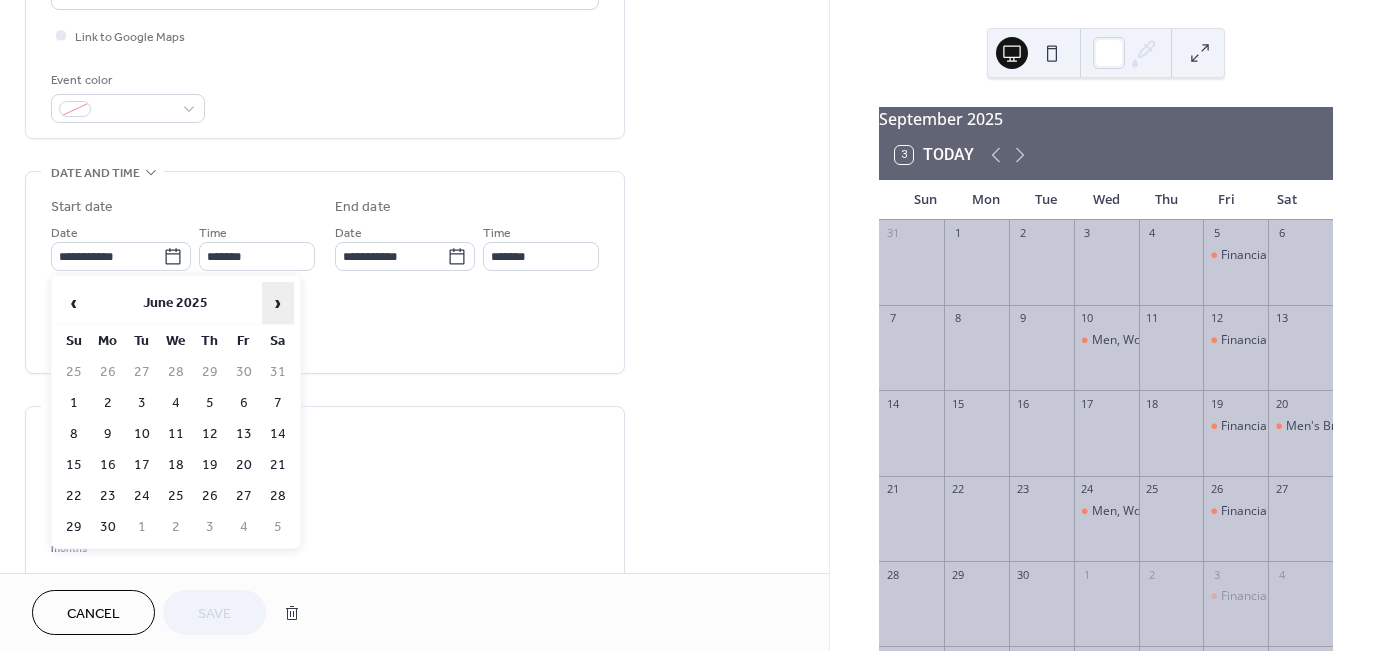 click on "›" at bounding box center [278, 303] 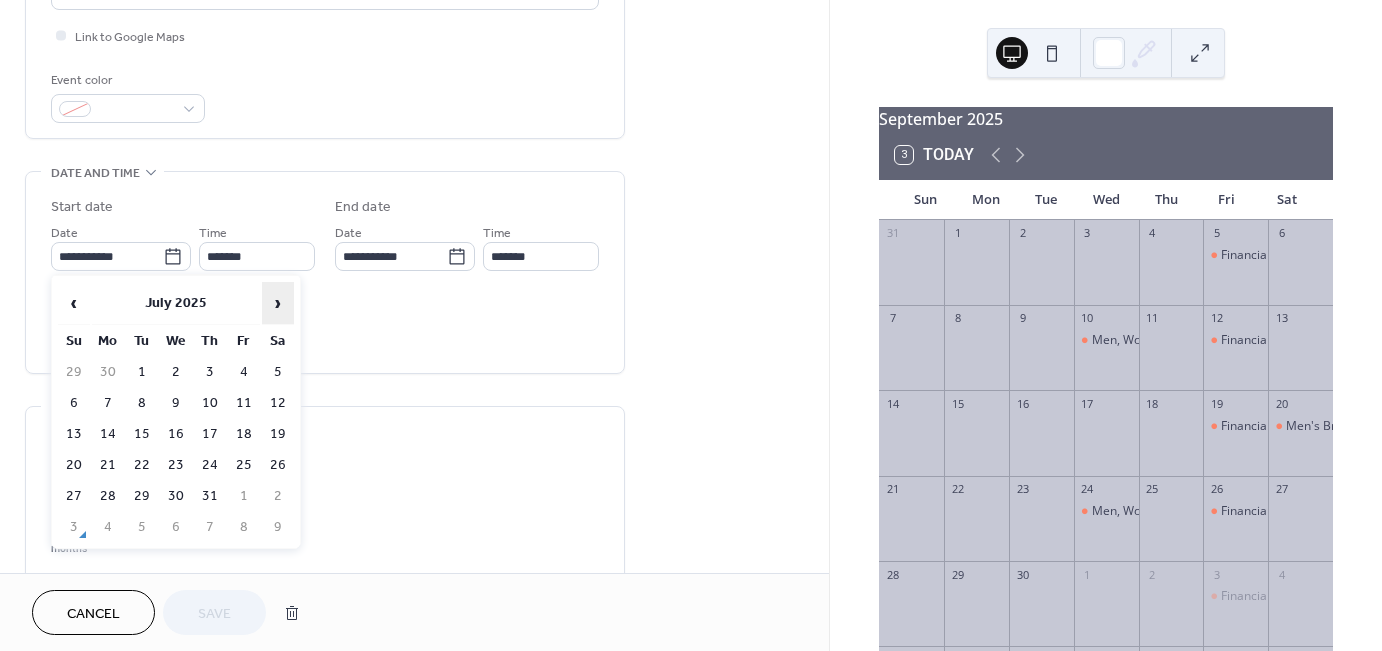 click on "›" at bounding box center (278, 303) 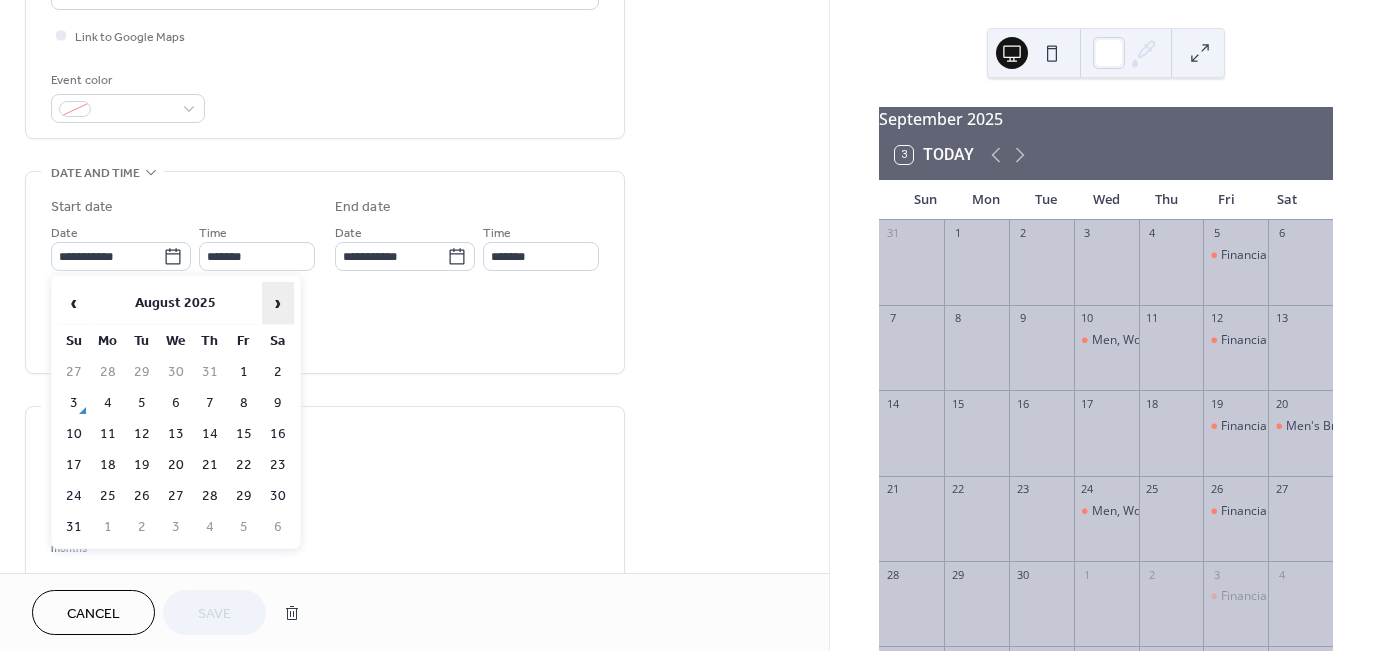 click on "›" at bounding box center (278, 303) 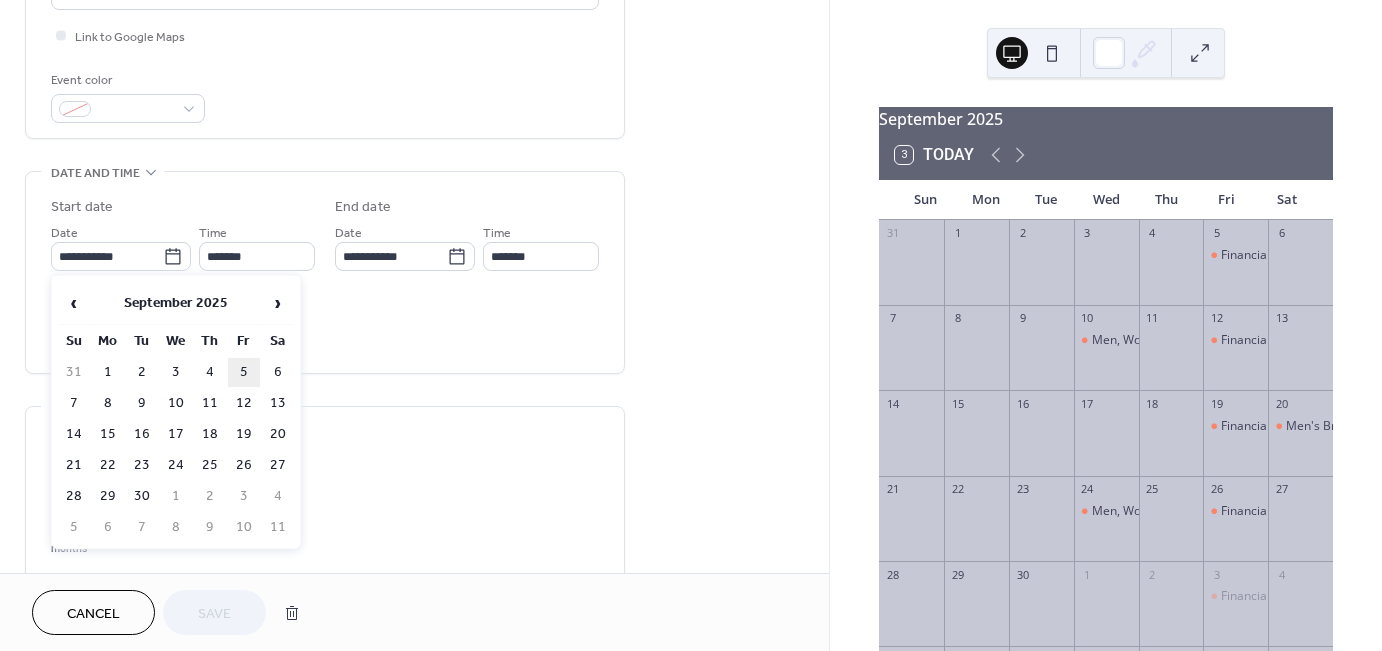 click on "5" at bounding box center (244, 372) 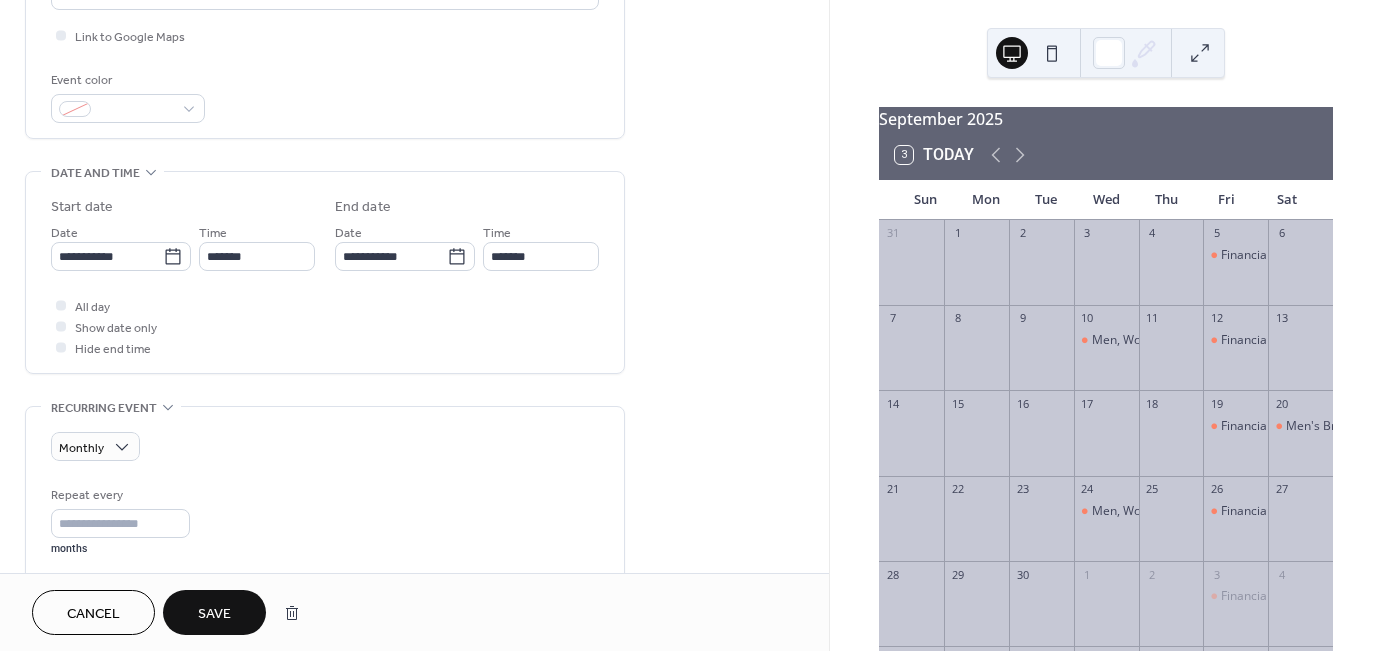 type on "**********" 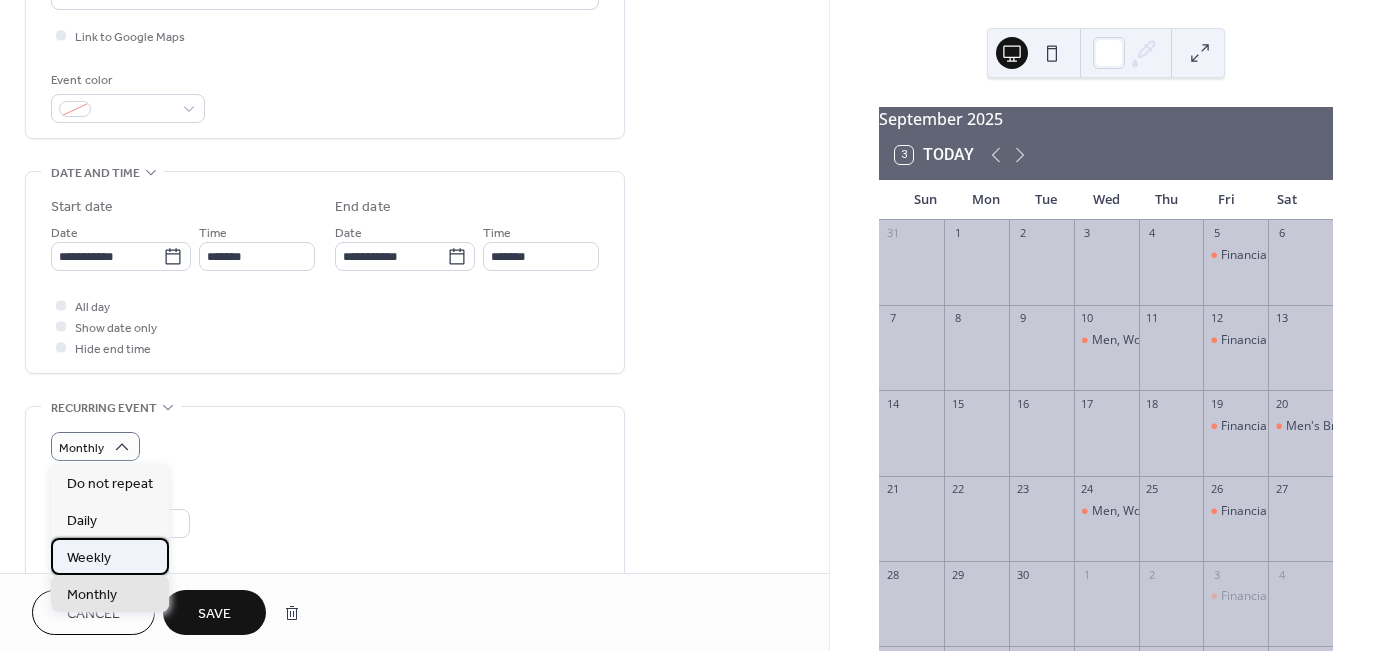 click on "Weekly" at bounding box center (89, 557) 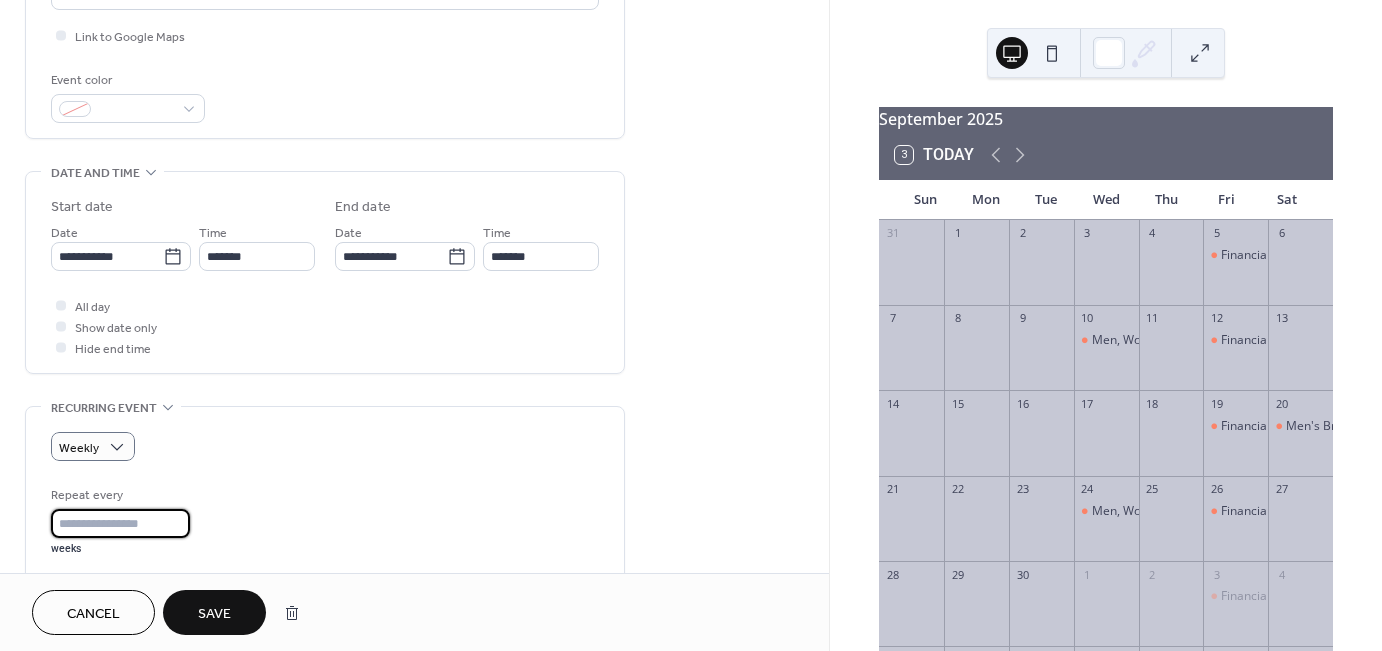 click on "*" at bounding box center (120, 523) 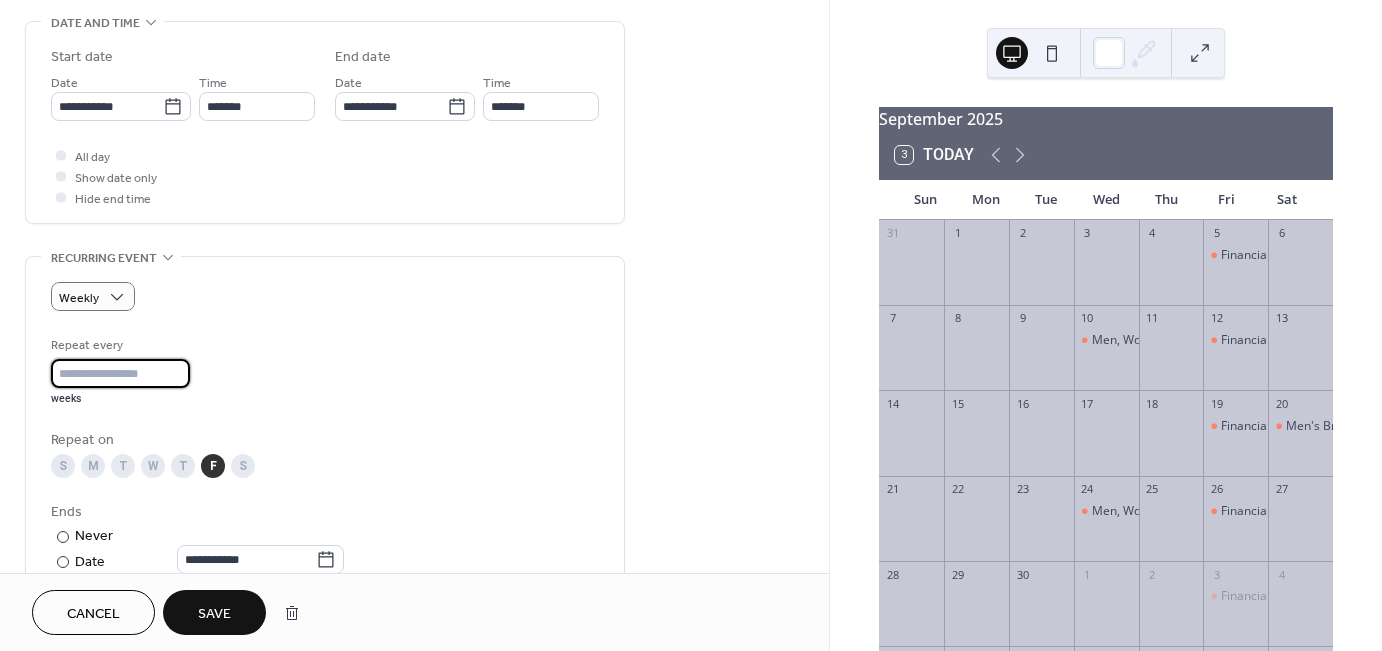 scroll, scrollTop: 600, scrollLeft: 0, axis: vertical 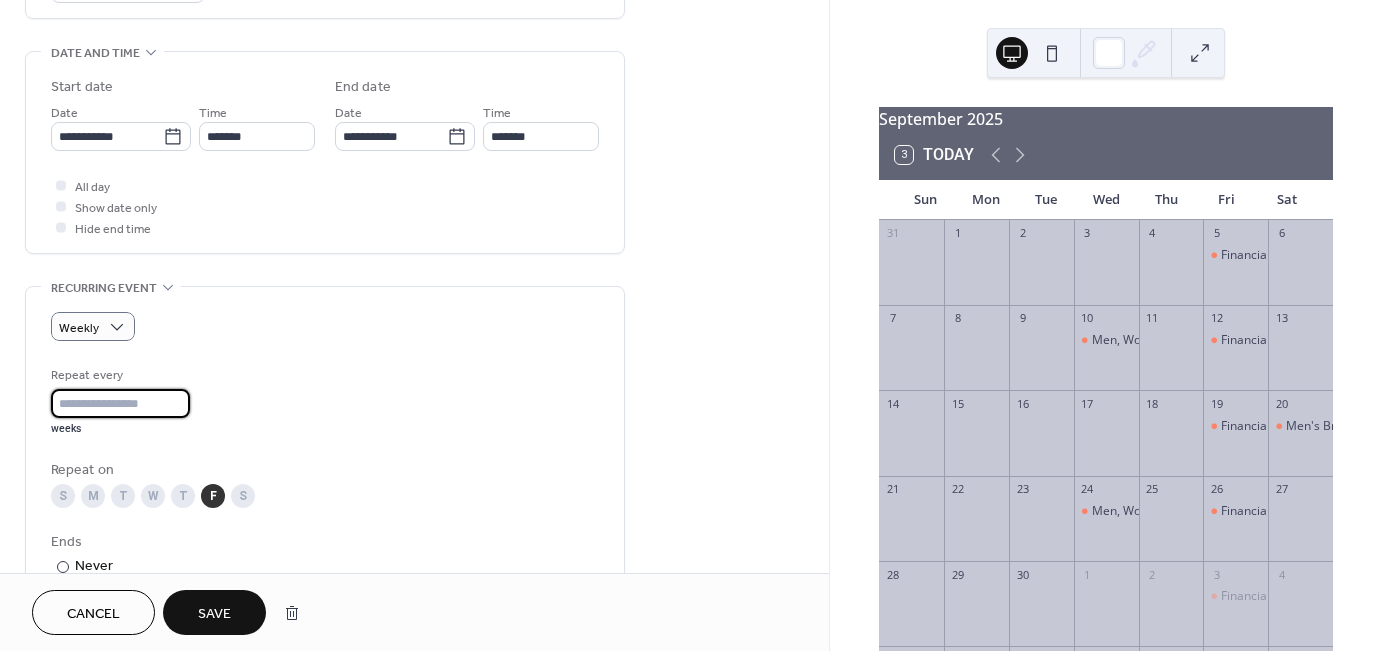type on "*" 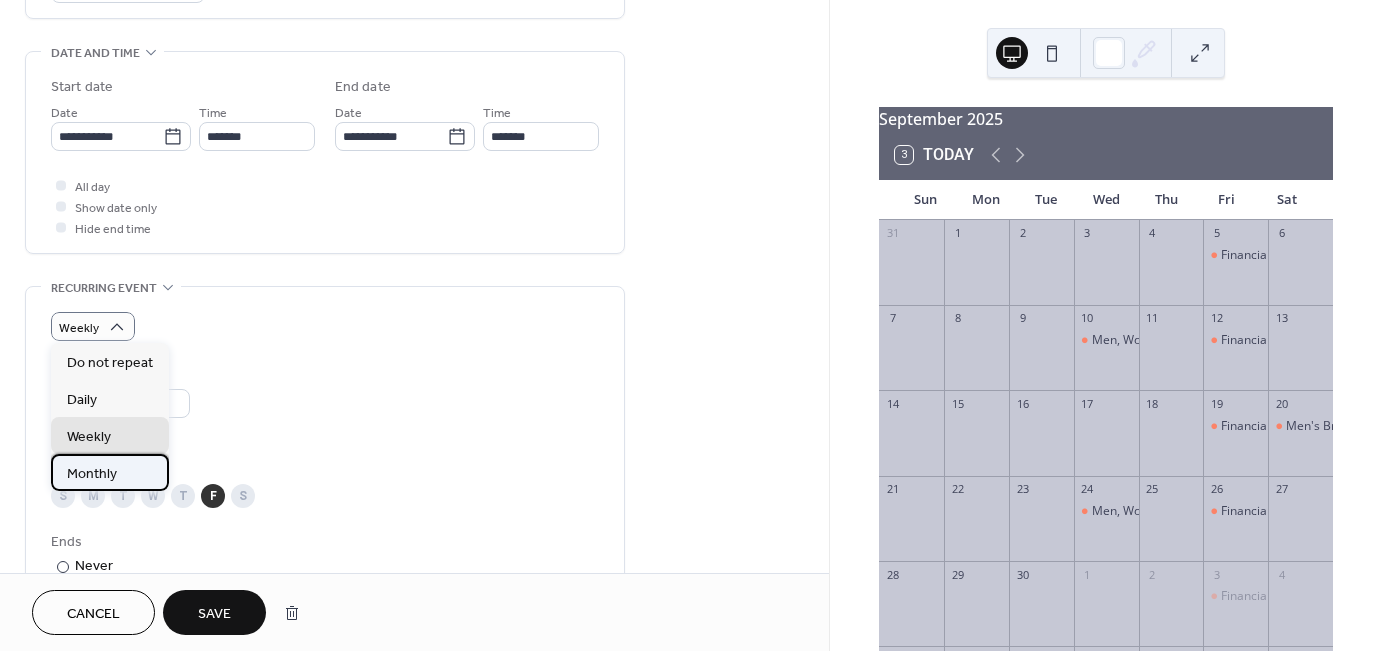 click on "Monthly" at bounding box center [110, 472] 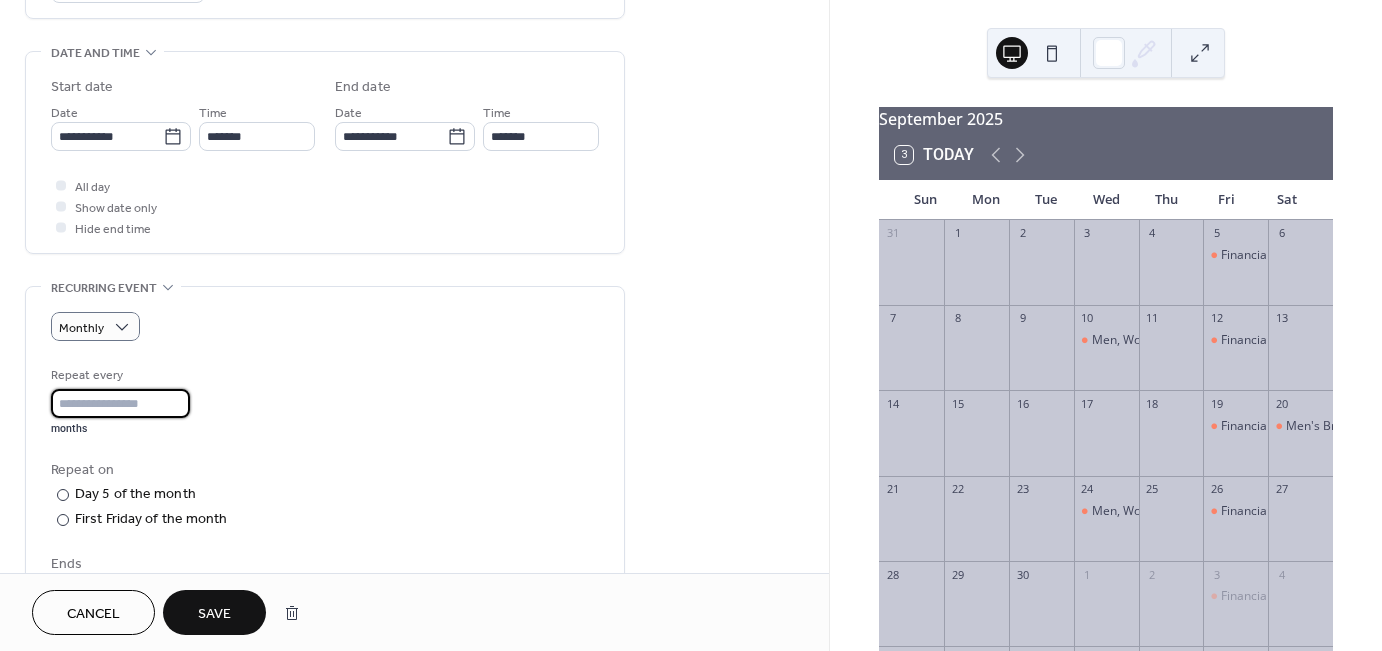 click on "*" at bounding box center (120, 403) 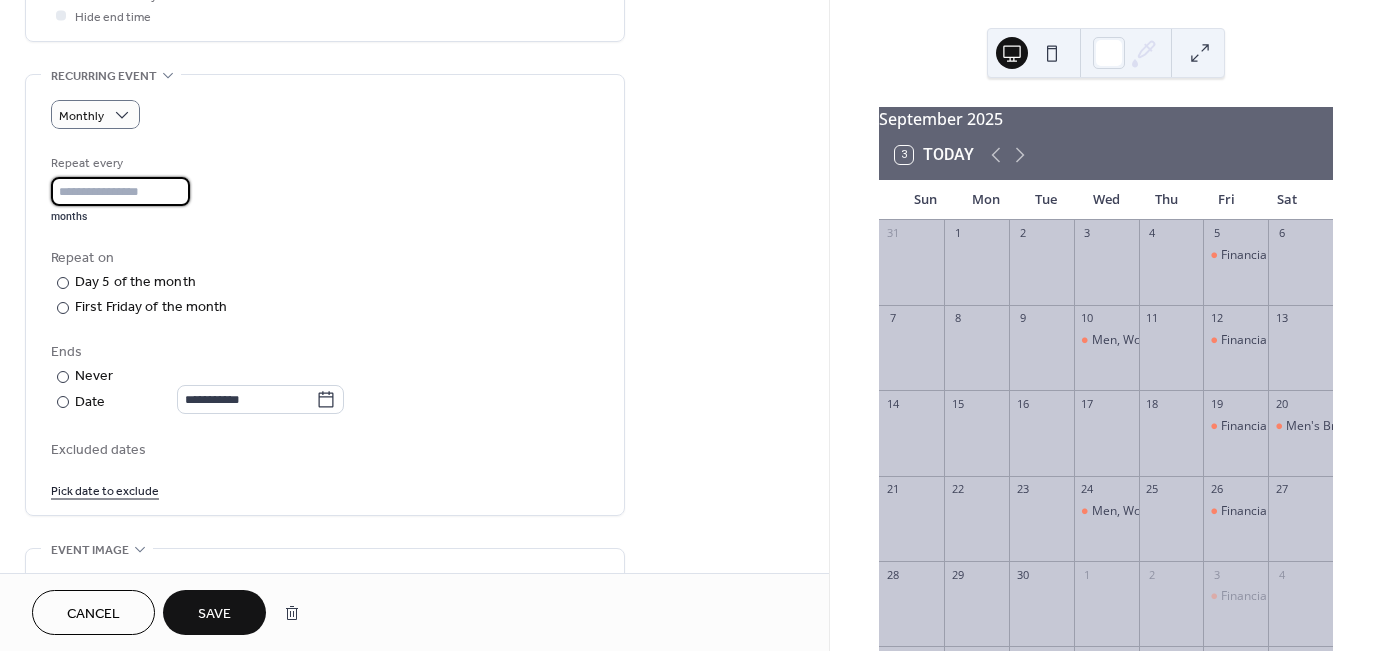 scroll, scrollTop: 816, scrollLeft: 0, axis: vertical 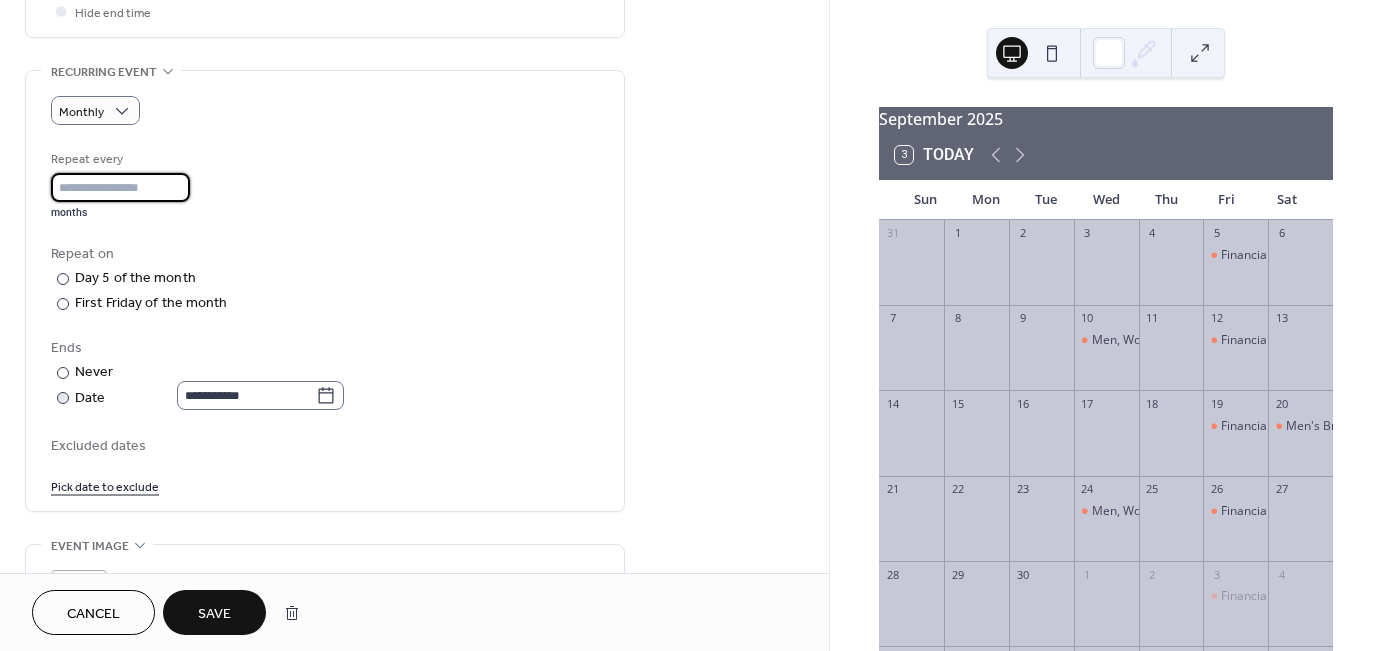 type on "*" 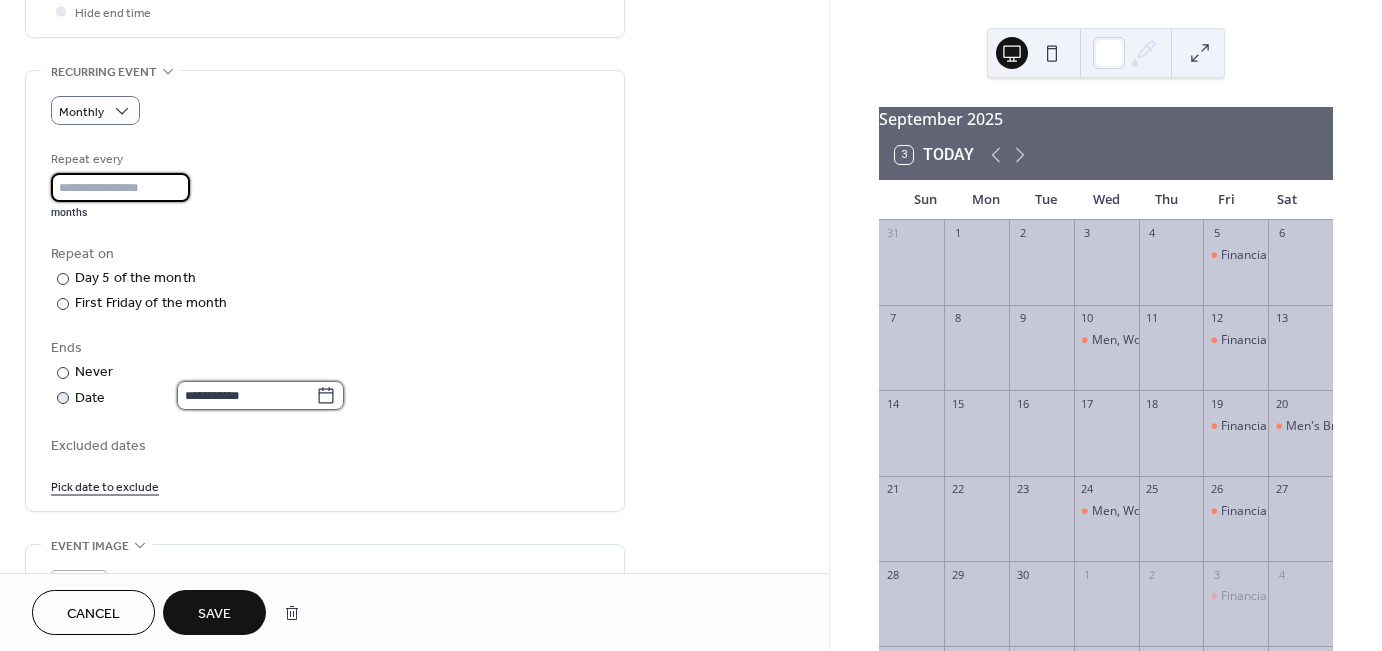 click on "**********" at bounding box center (246, 395) 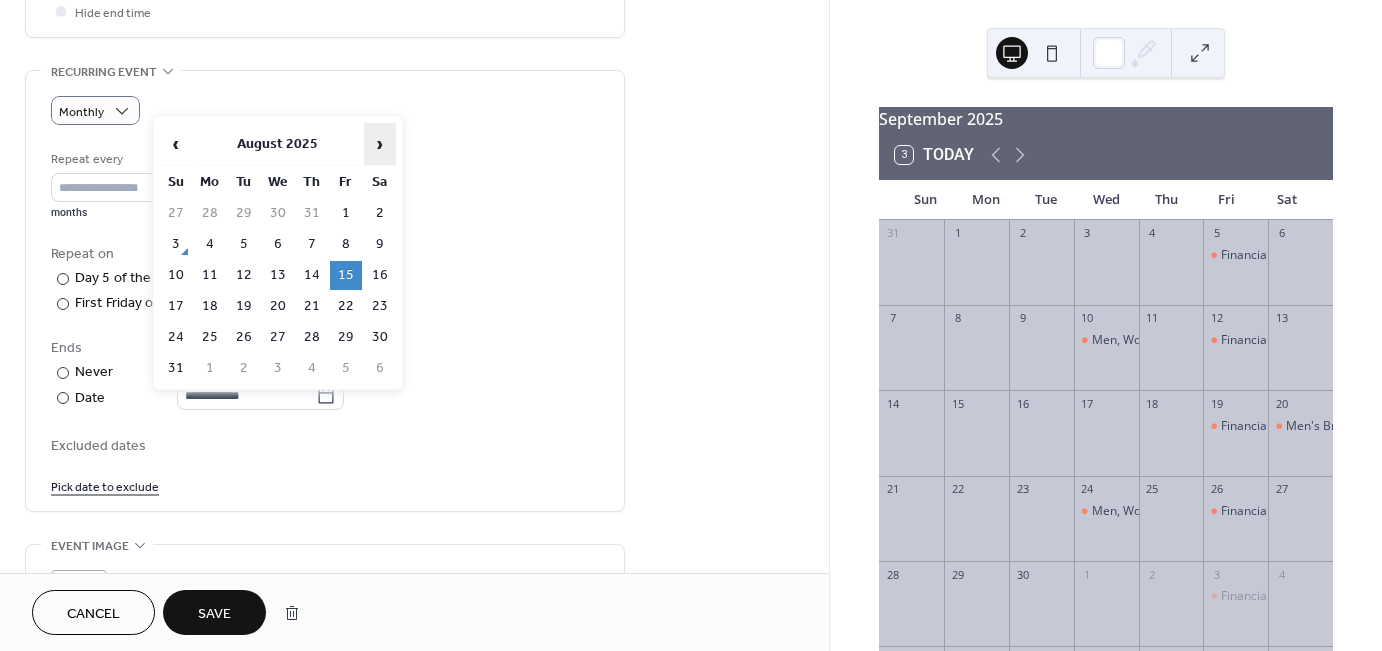 click on "›" at bounding box center (380, 144) 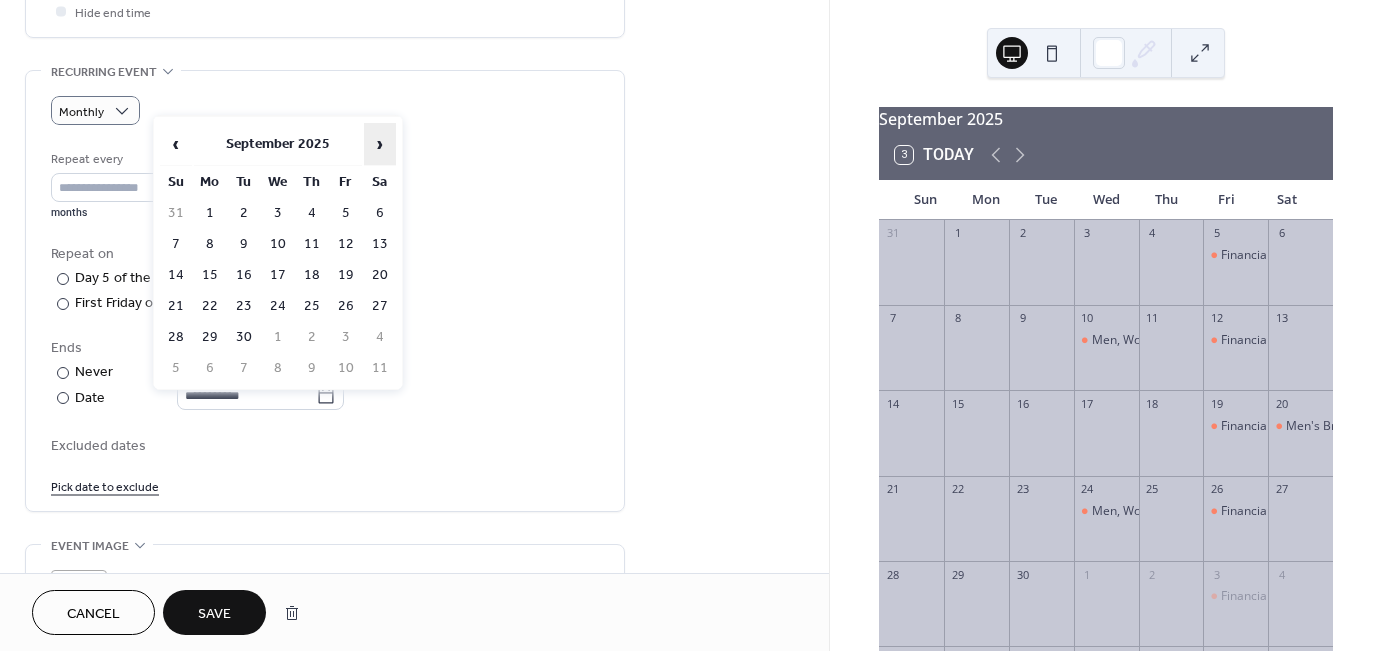 click on "›" at bounding box center (380, 144) 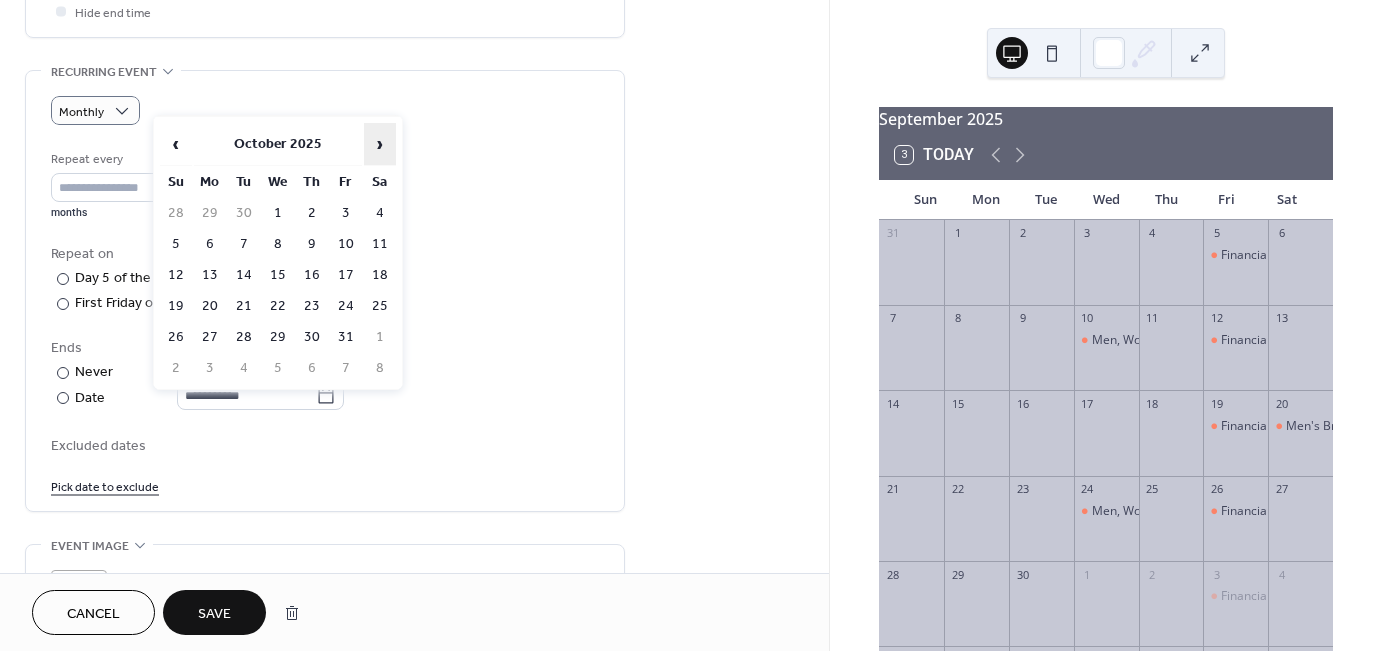 click on "›" at bounding box center [380, 144] 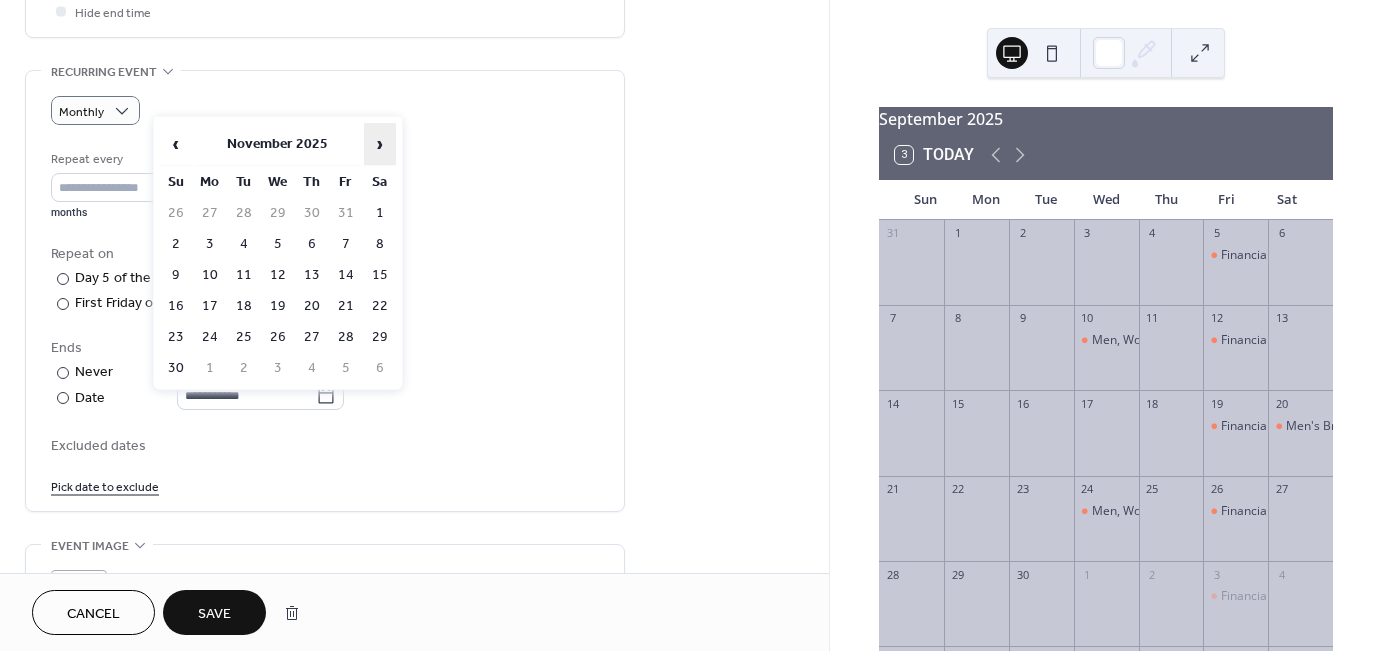 click on "›" at bounding box center (380, 144) 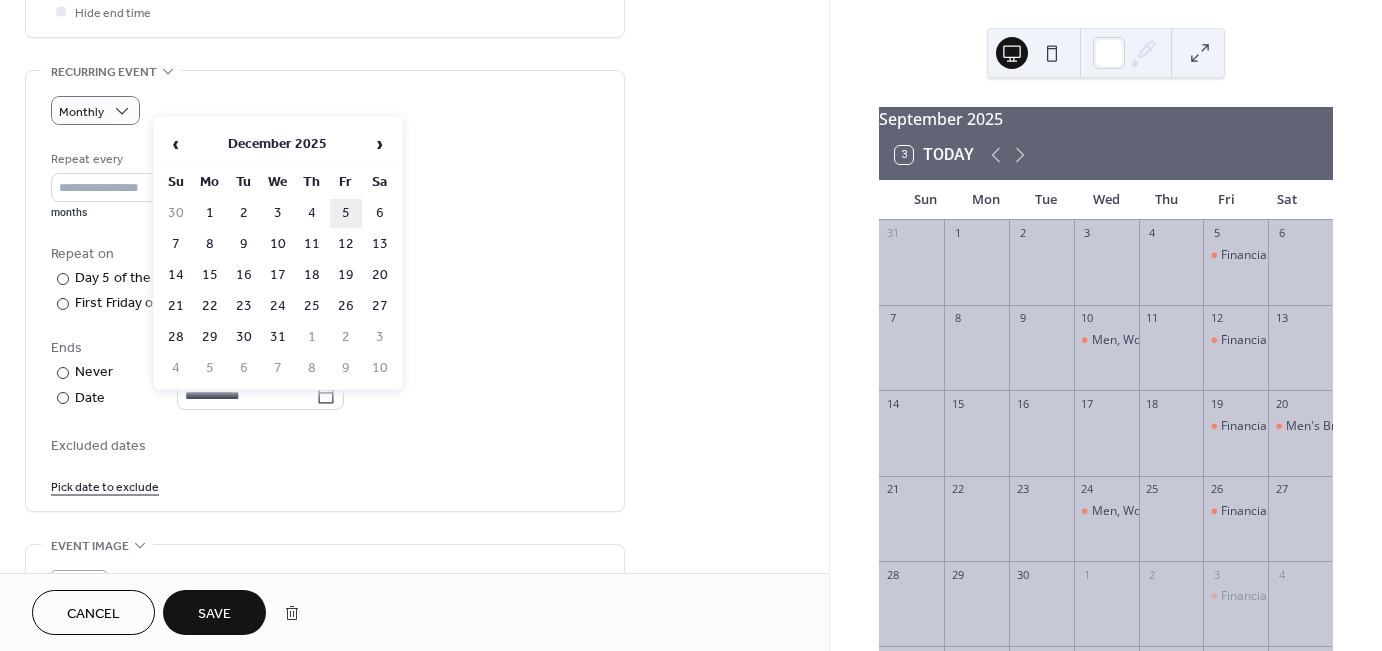 click on "5" at bounding box center [346, 213] 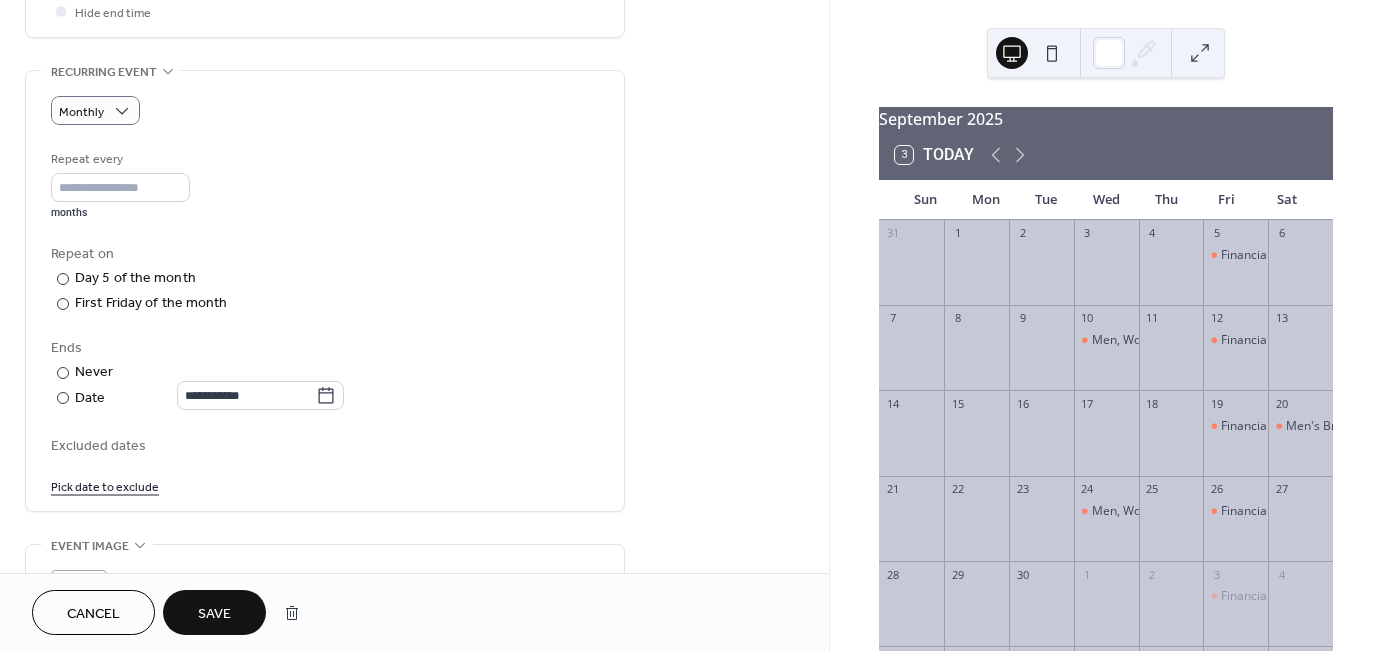 click on "Save" at bounding box center (214, 614) 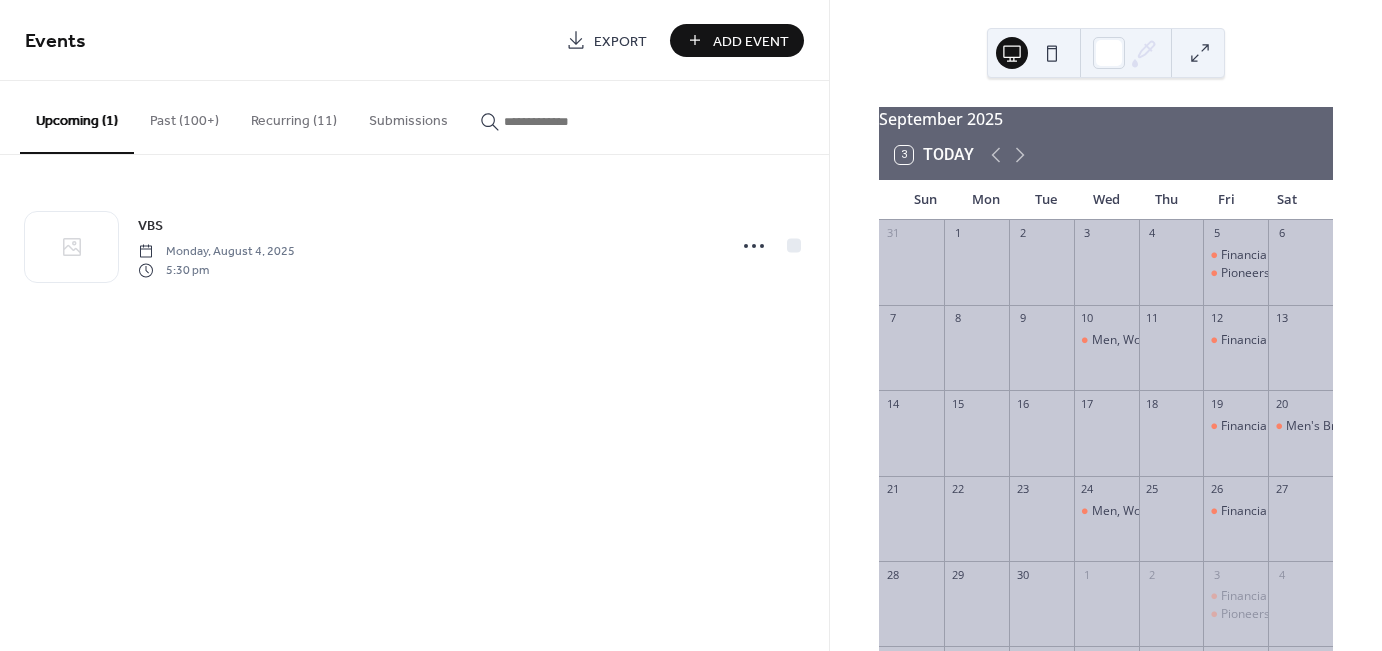 click on "Recurring (11)" at bounding box center [294, 116] 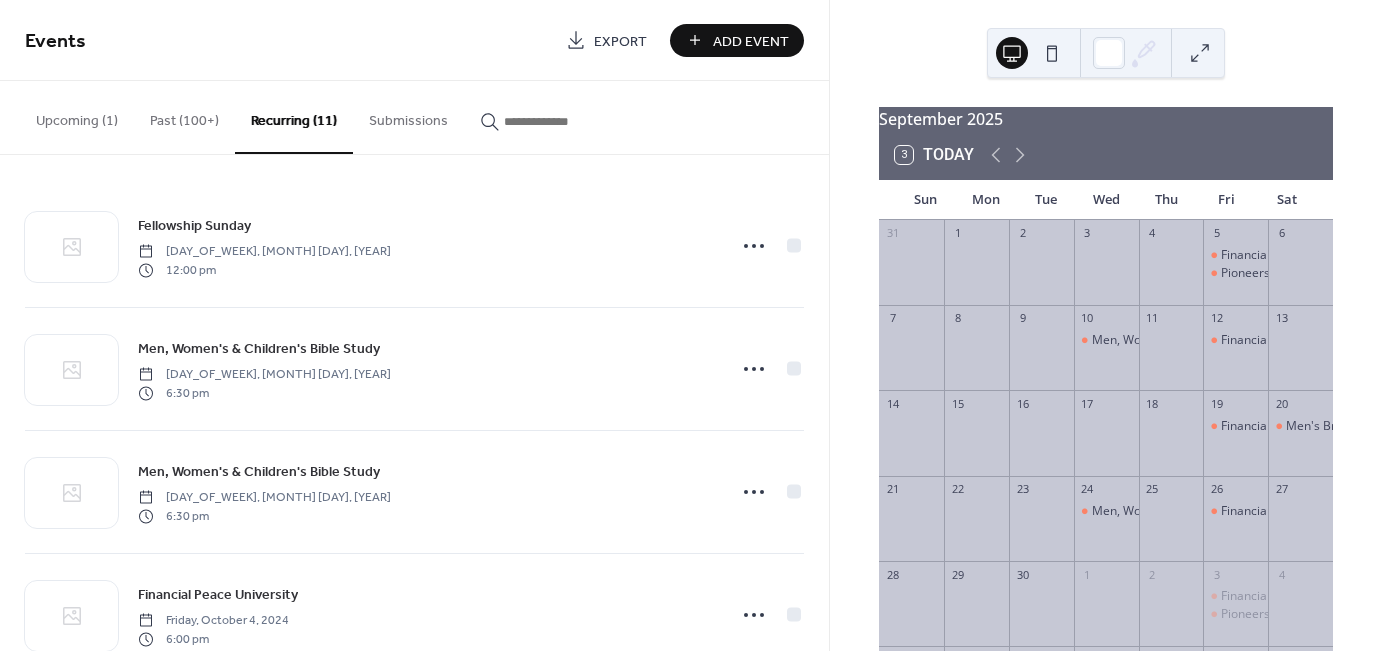 click on "September 2025 3 Today Sun Mon Tue Wed Thu Fri Sat 31 1 2 3 4 5 Financial Peace University Pioneers Club 6 7 8 9 10 Men, Women's & Children's Bible Study 11 12 Financial Peace University 13 14 15 16 17 18 19 Financial Peace University 20 Men's Breakfast 21 22 23 24 Men, Women's & Children's Bible Study 25 26 Financial Peace University 27 28 29 30 1 2 3 Financial Peace University Pioneers Club 4 5 6 7 8 Men, Women's & Children's Bible Study 9 10 Financial Peace University 11" at bounding box center [1106, 325] 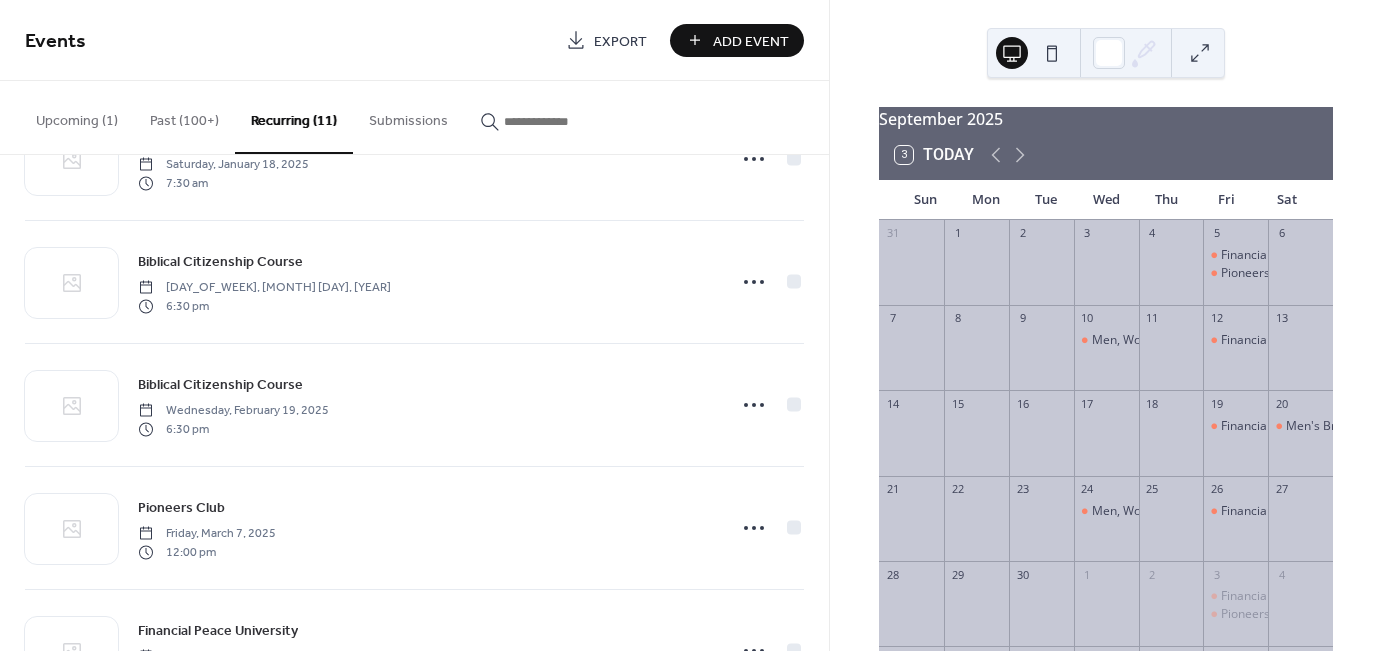 scroll, scrollTop: 647, scrollLeft: 0, axis: vertical 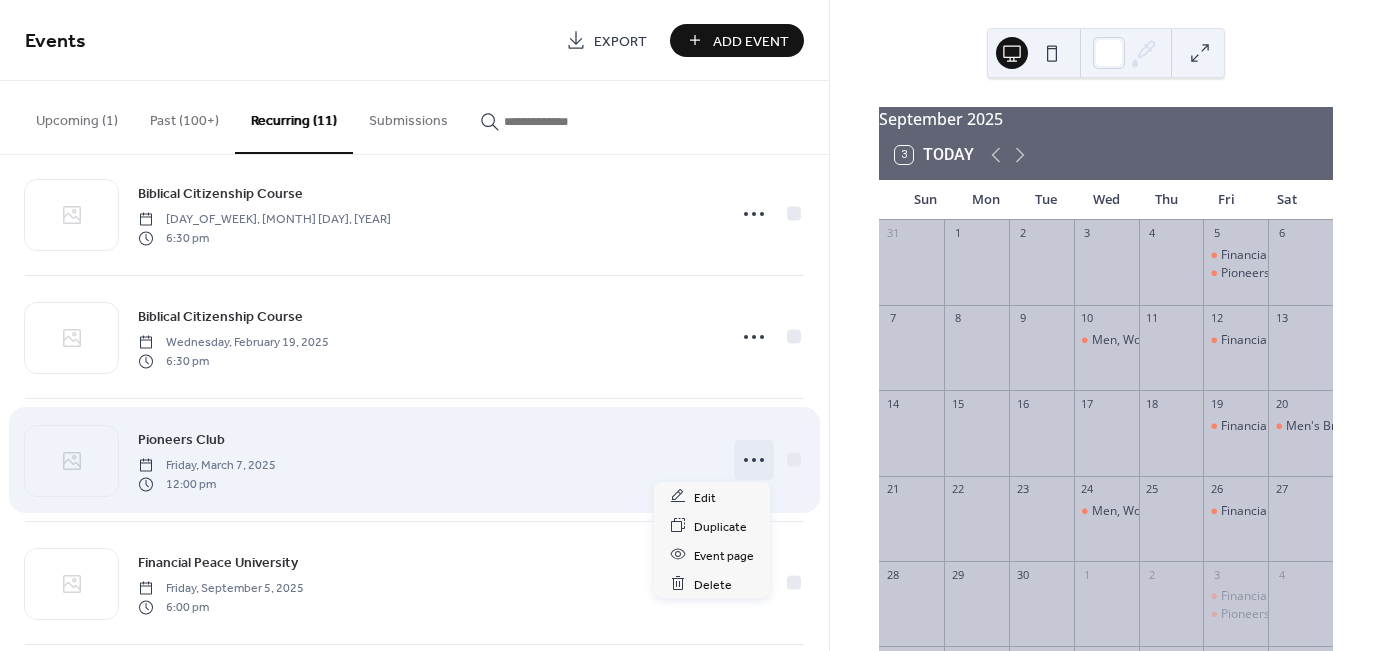 click 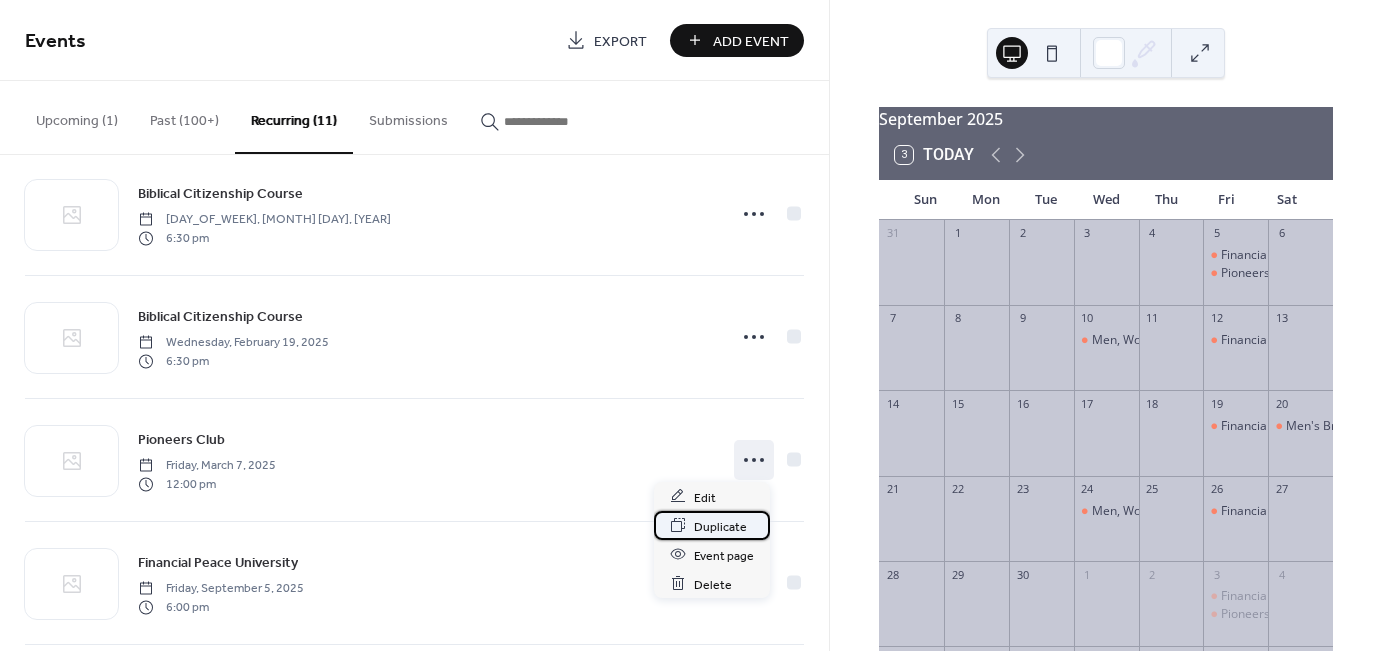 click on "Duplicate" at bounding box center (720, 526) 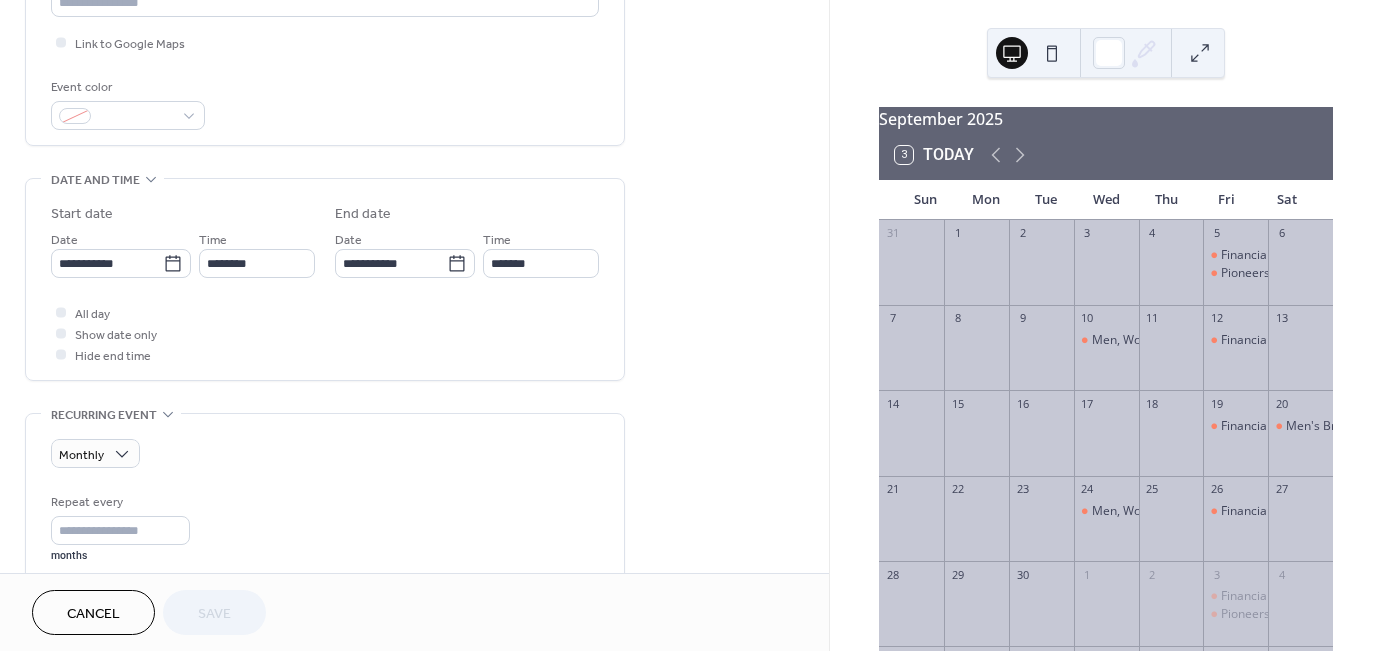 scroll, scrollTop: 475, scrollLeft: 0, axis: vertical 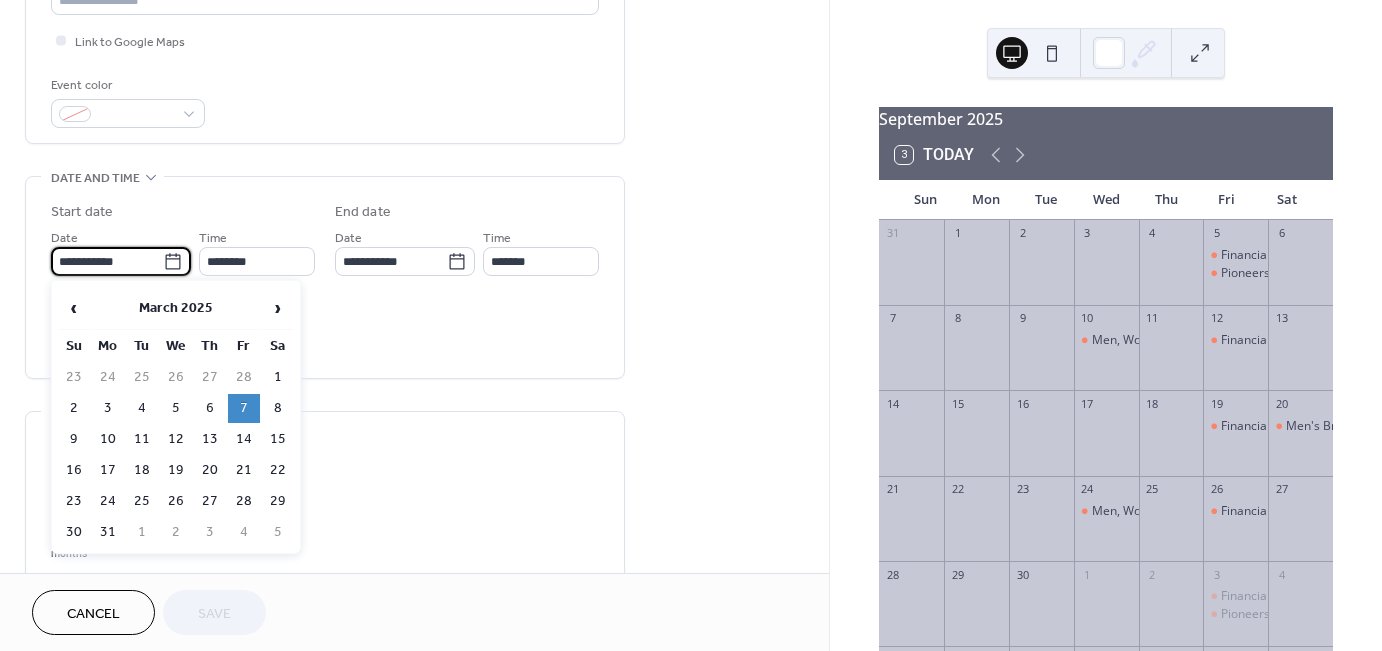 click on "**********" at bounding box center [107, 261] 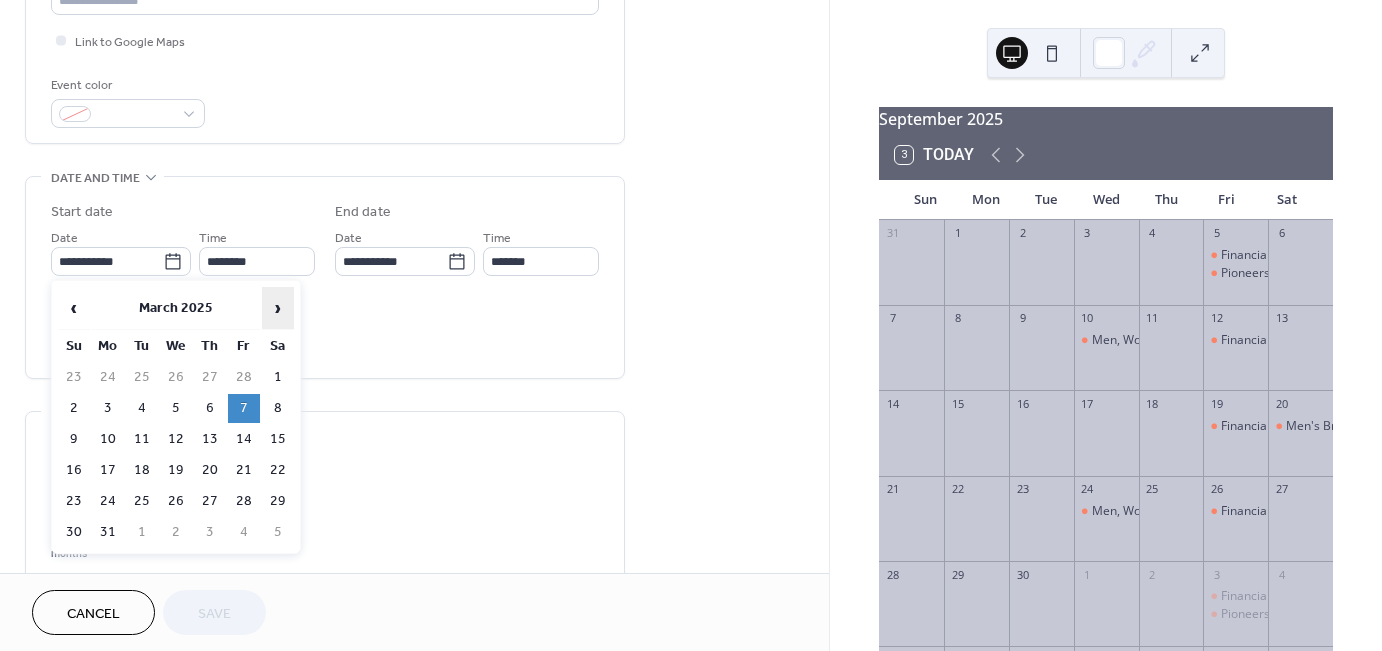 click on "›" at bounding box center [278, 308] 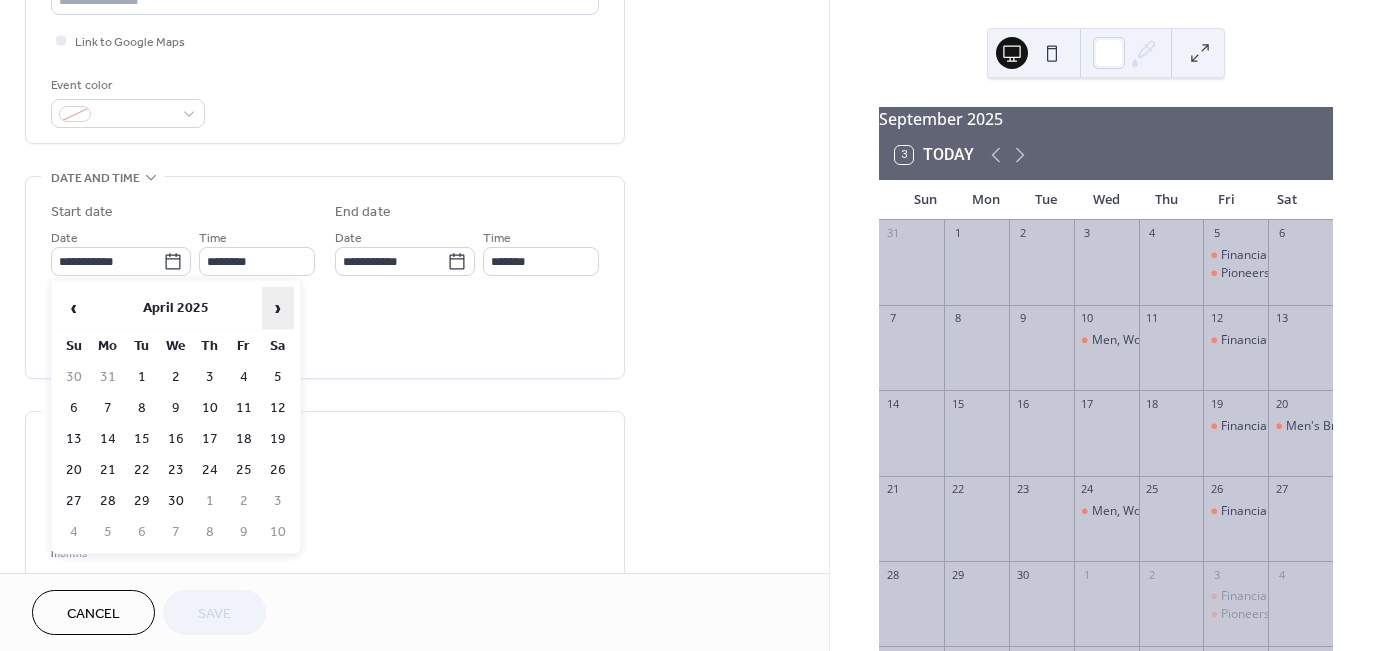 click on "›" at bounding box center (278, 308) 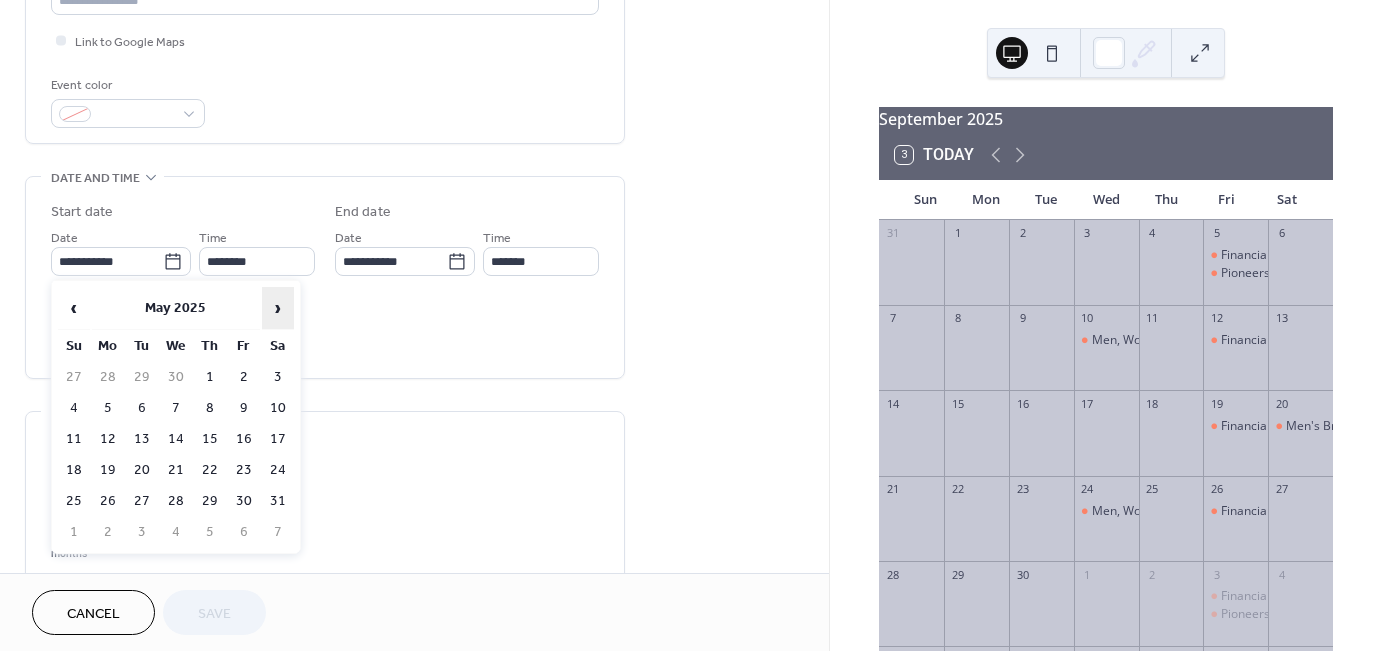 click on "›" at bounding box center (278, 308) 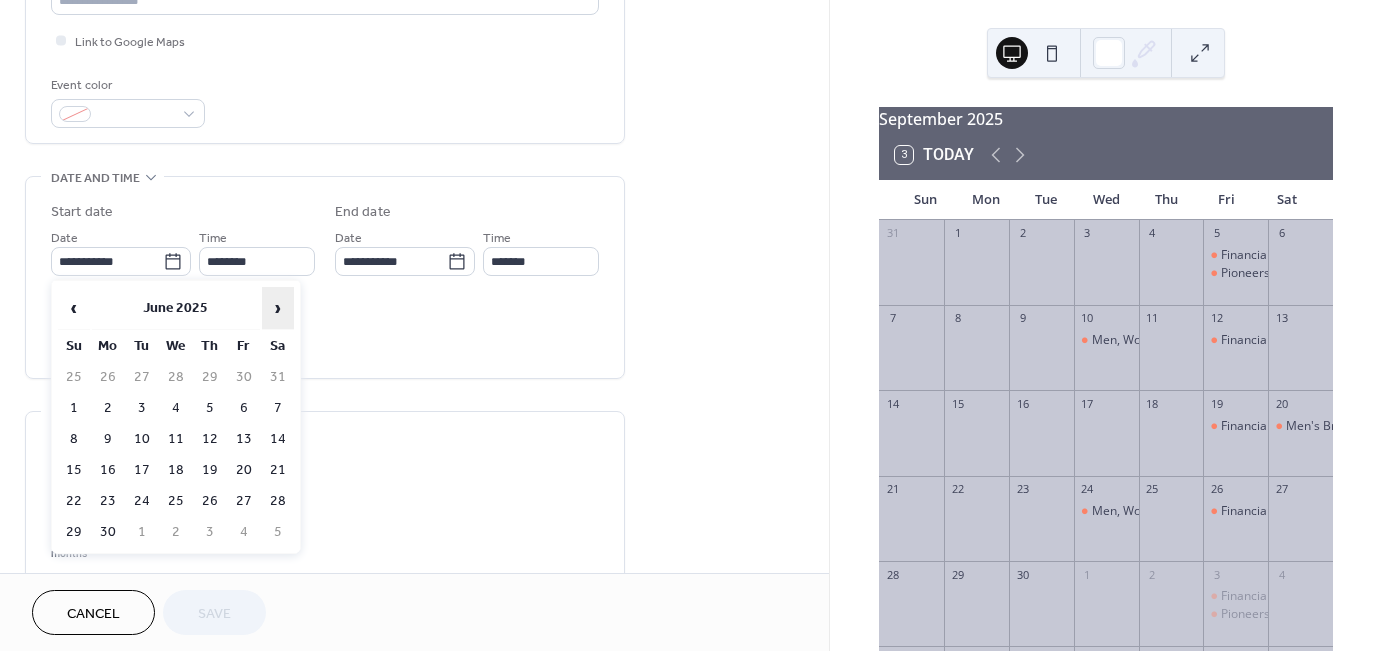 click on "›" at bounding box center (278, 308) 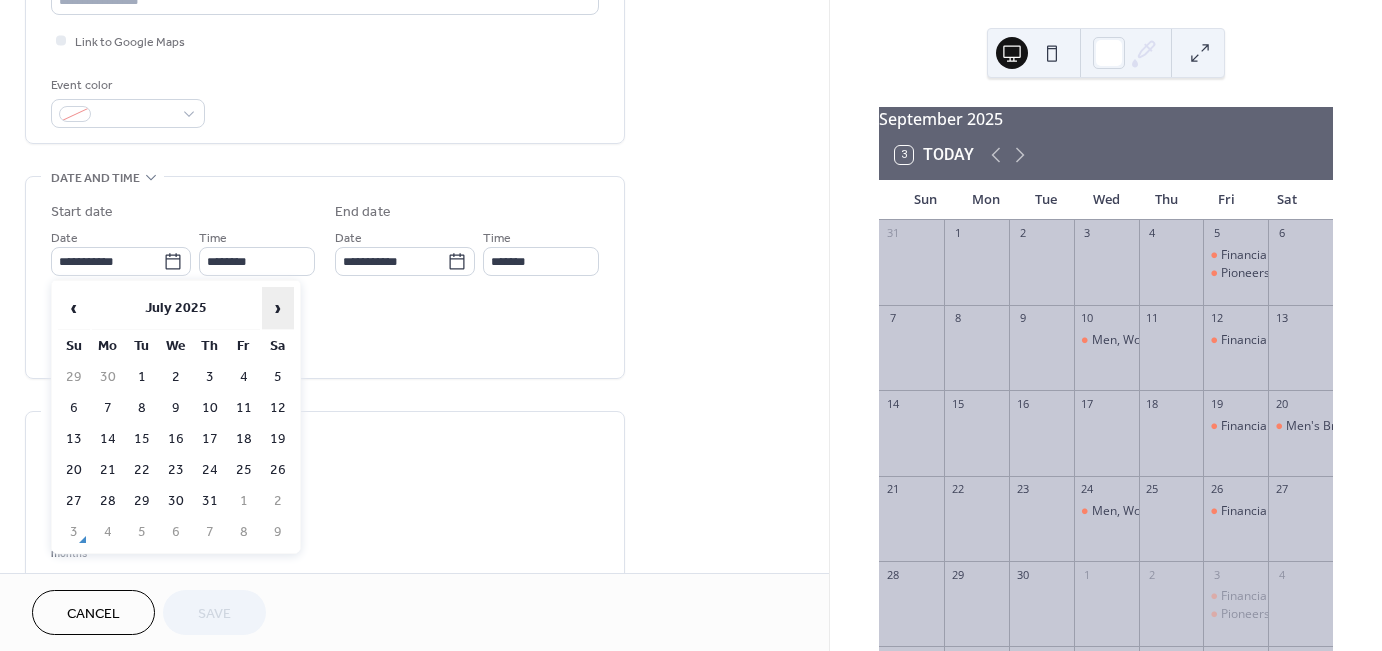 click on "›" at bounding box center (278, 308) 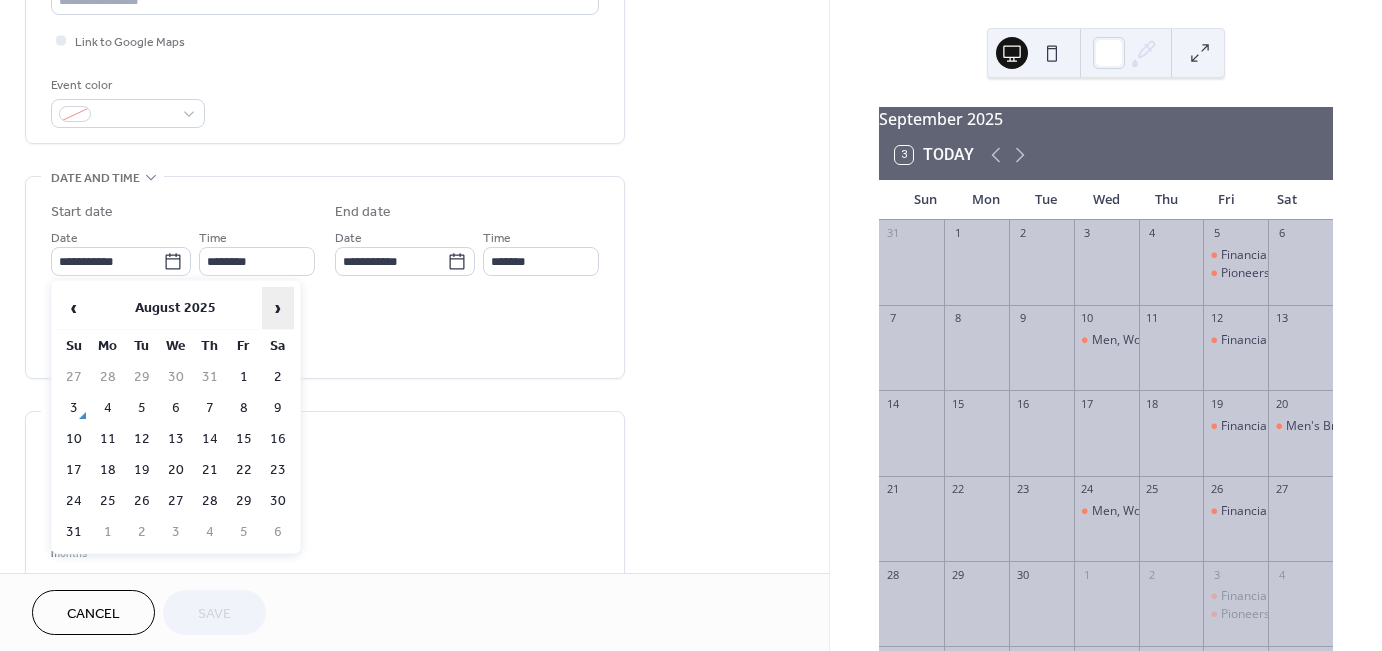 click on "›" at bounding box center [278, 308] 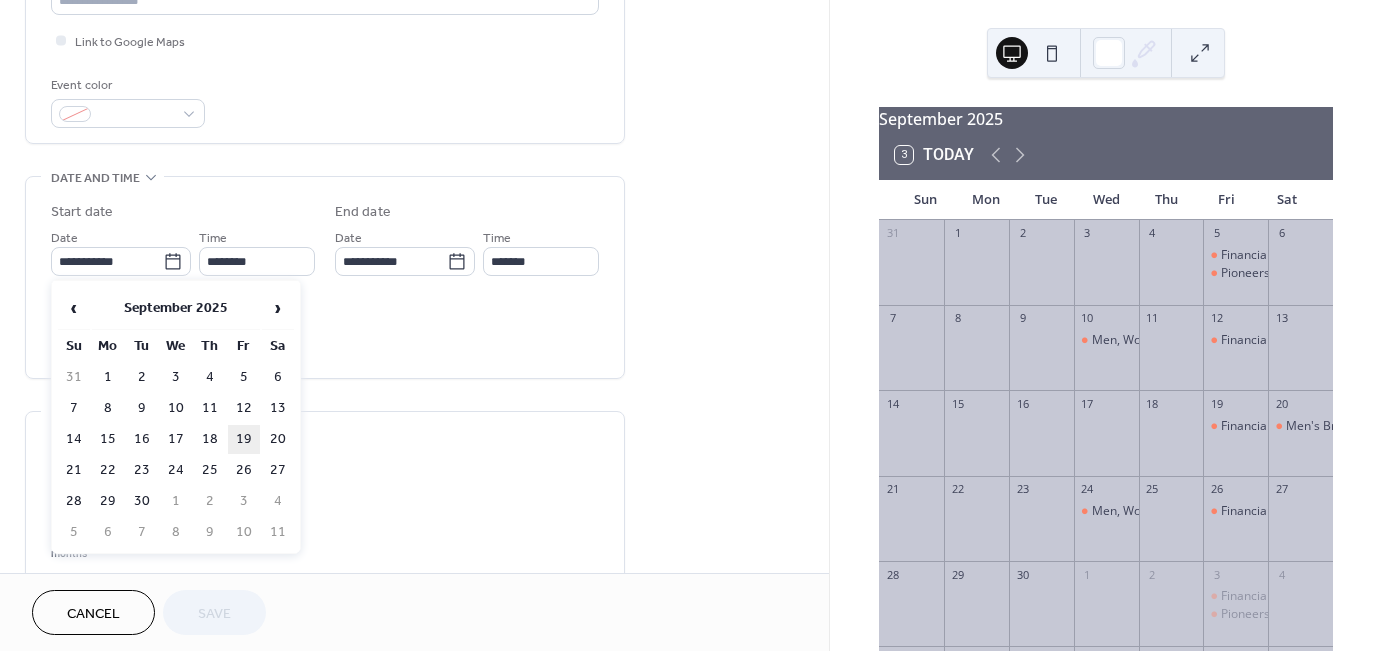 click on "19" at bounding box center (244, 439) 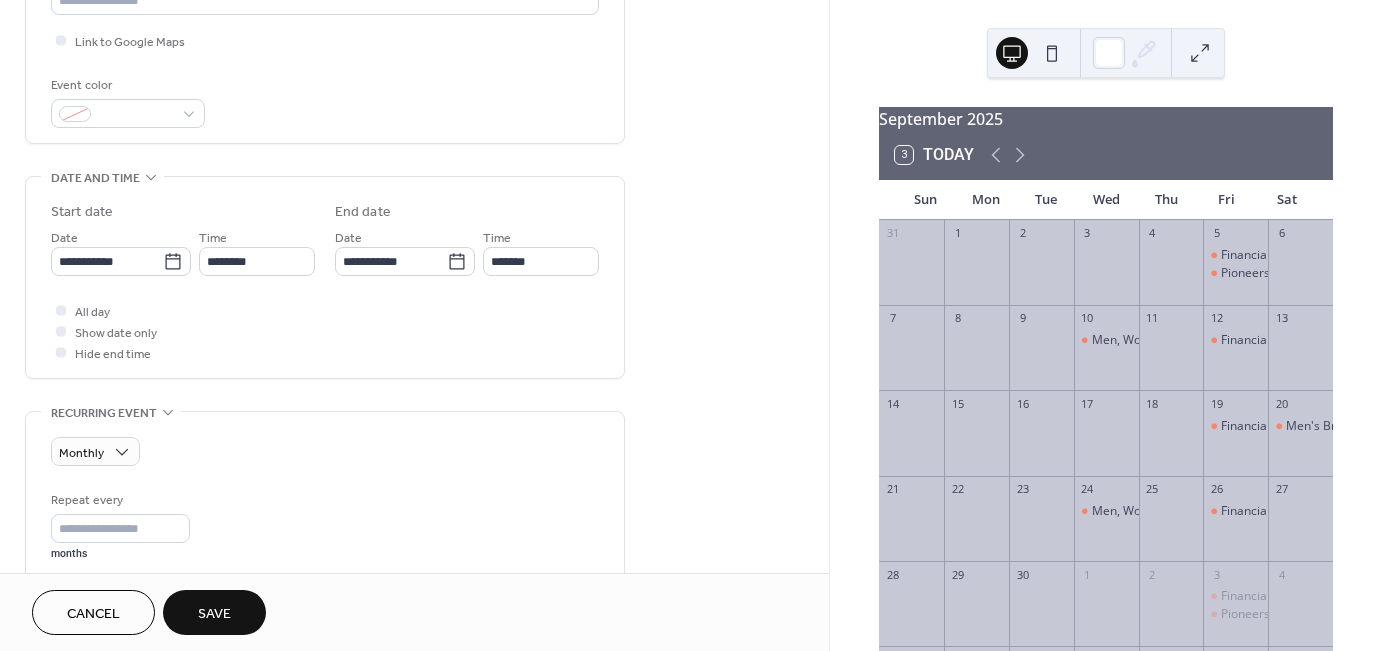 type on "**********" 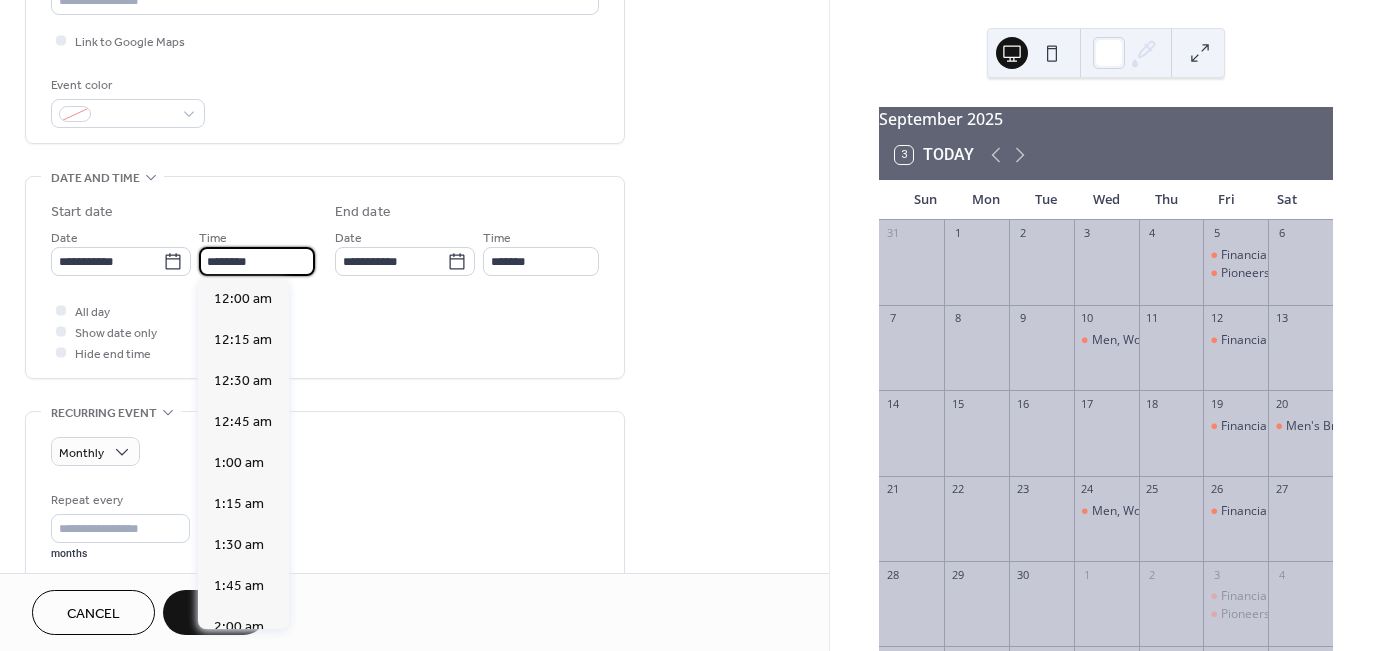 click on "********" at bounding box center [257, 261] 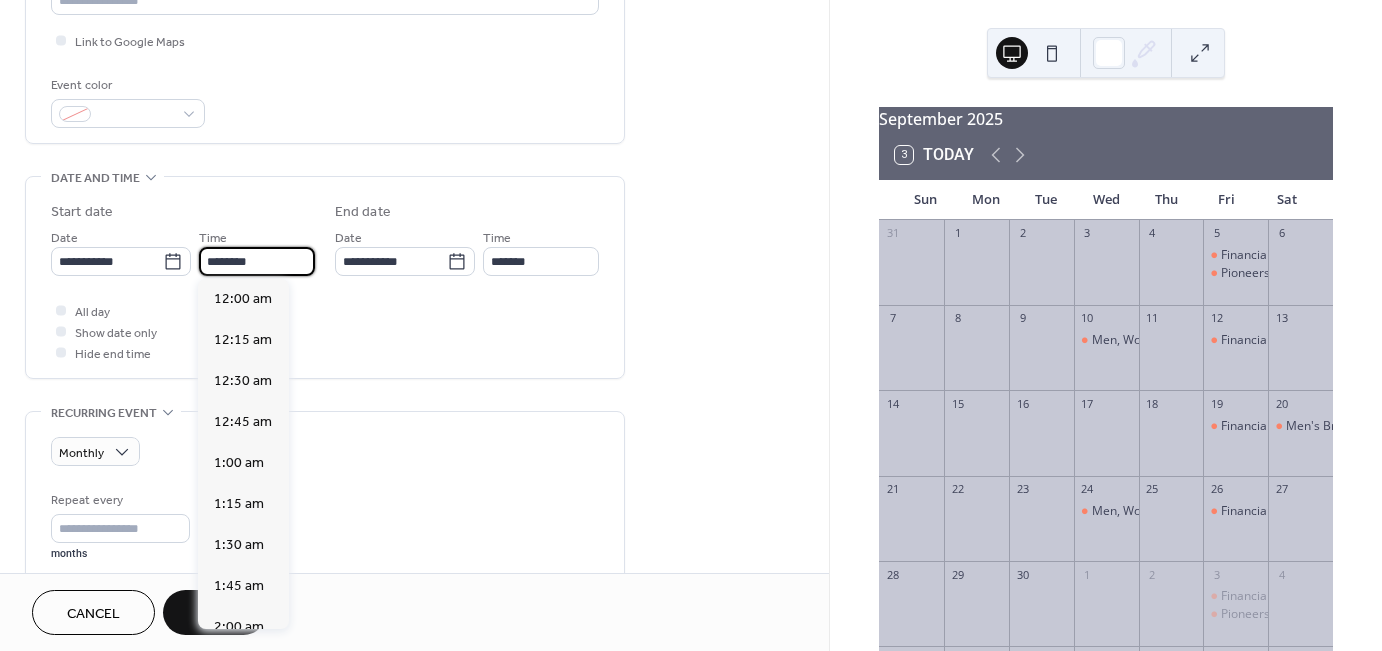 scroll, scrollTop: 1968, scrollLeft: 0, axis: vertical 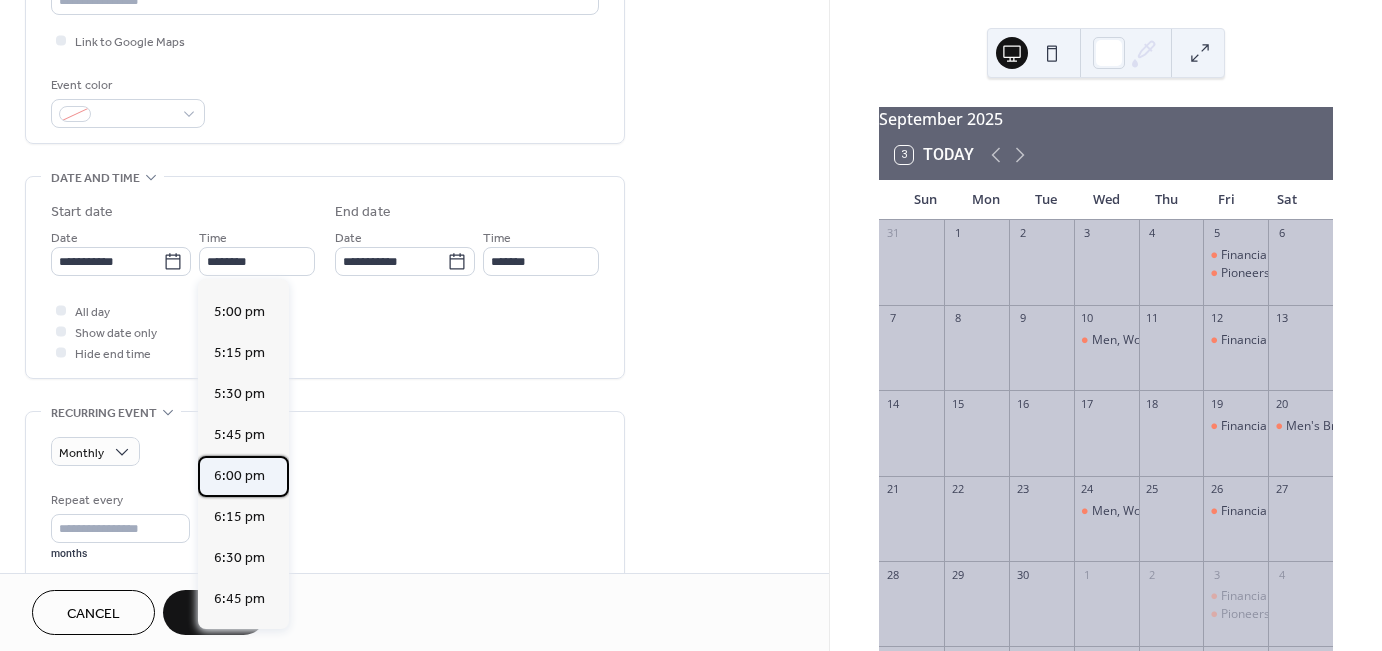 click on "6:00 pm" at bounding box center (239, 476) 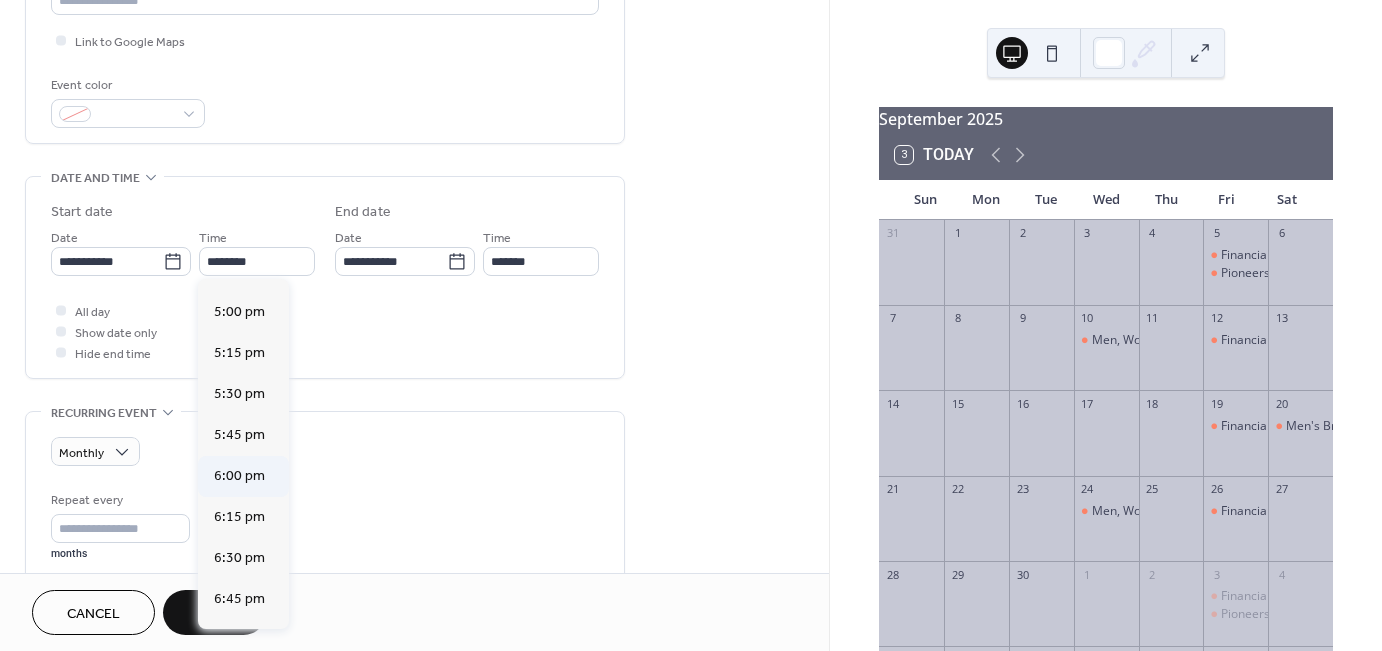 type on "*******" 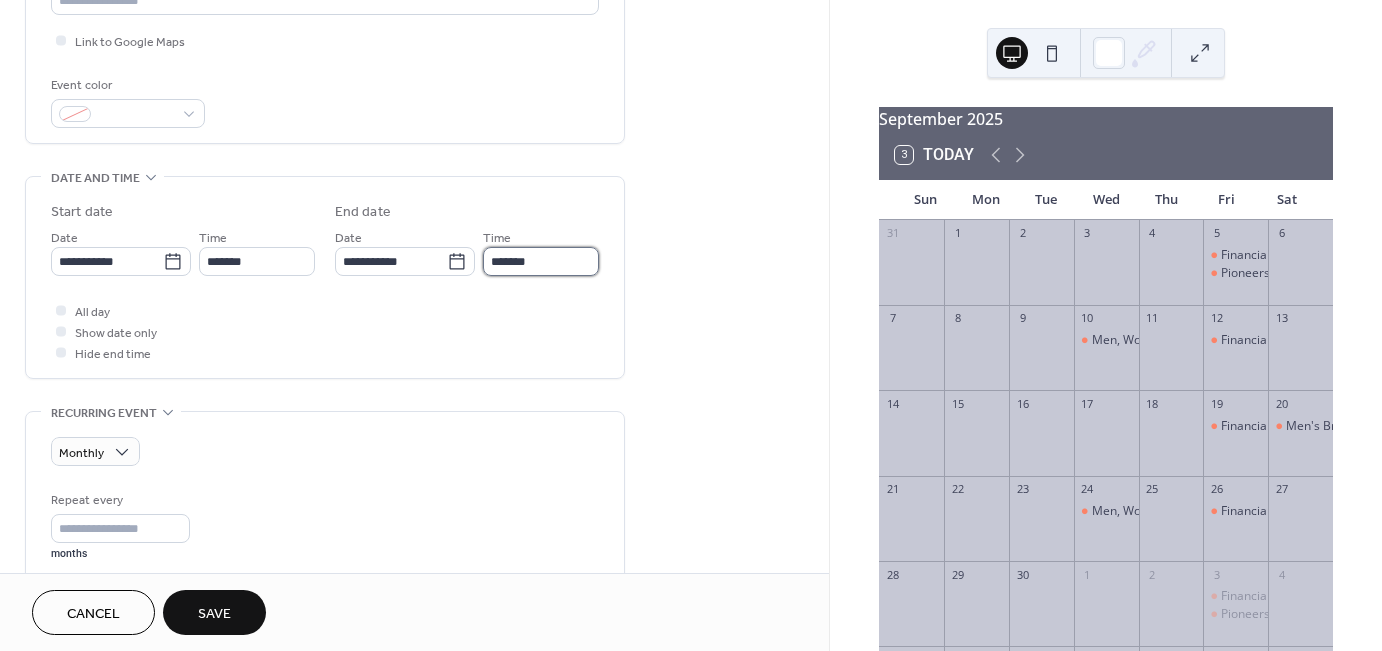 click on "*******" at bounding box center [541, 261] 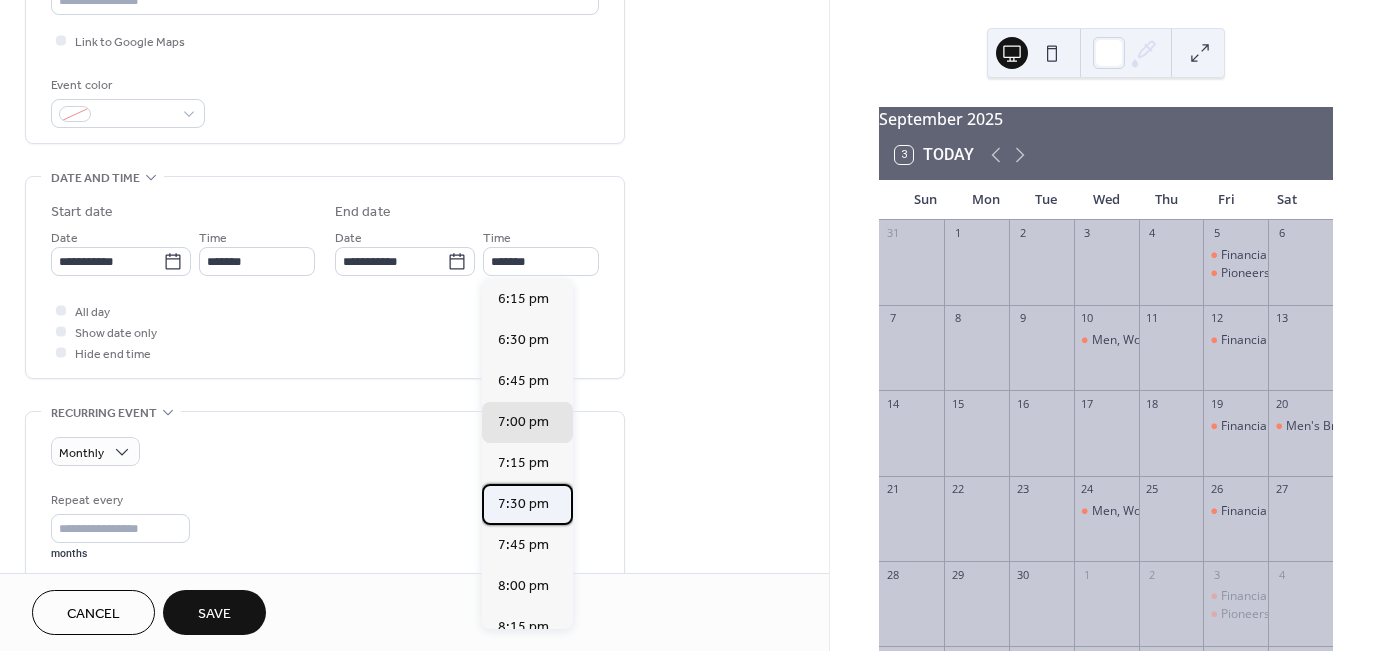 click on "7:30 pm" at bounding box center [523, 504] 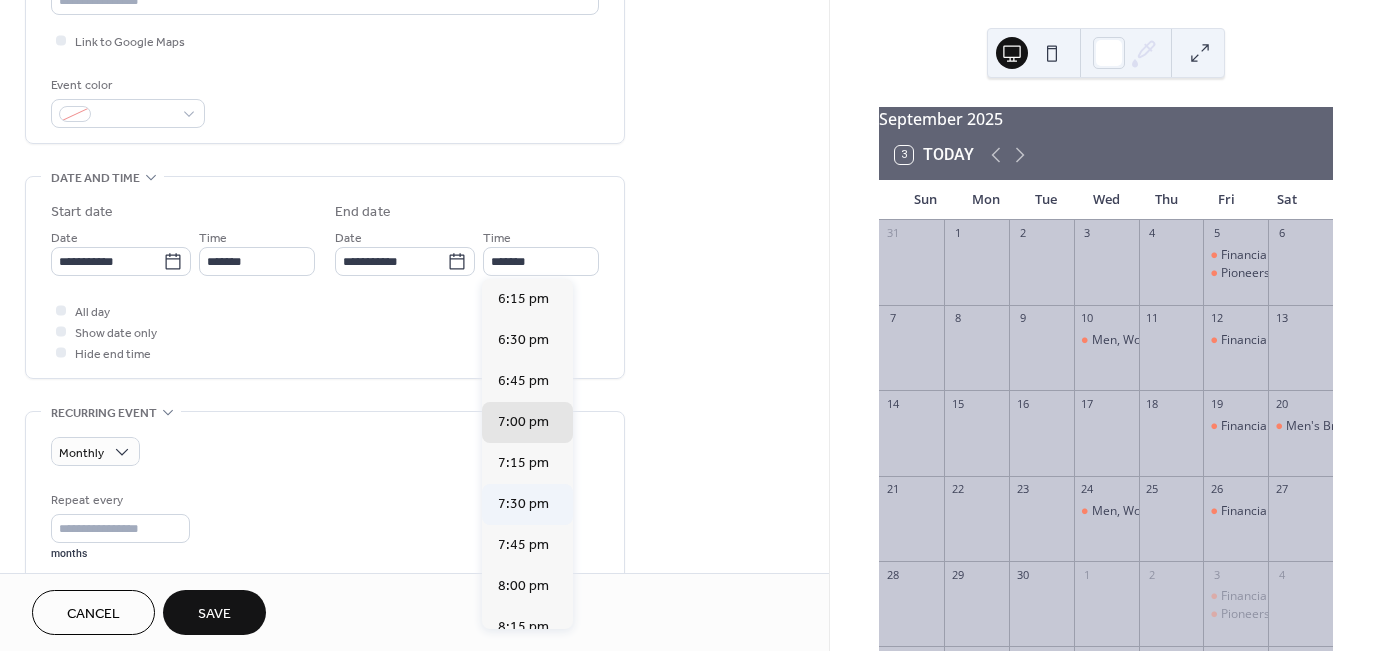 type on "*******" 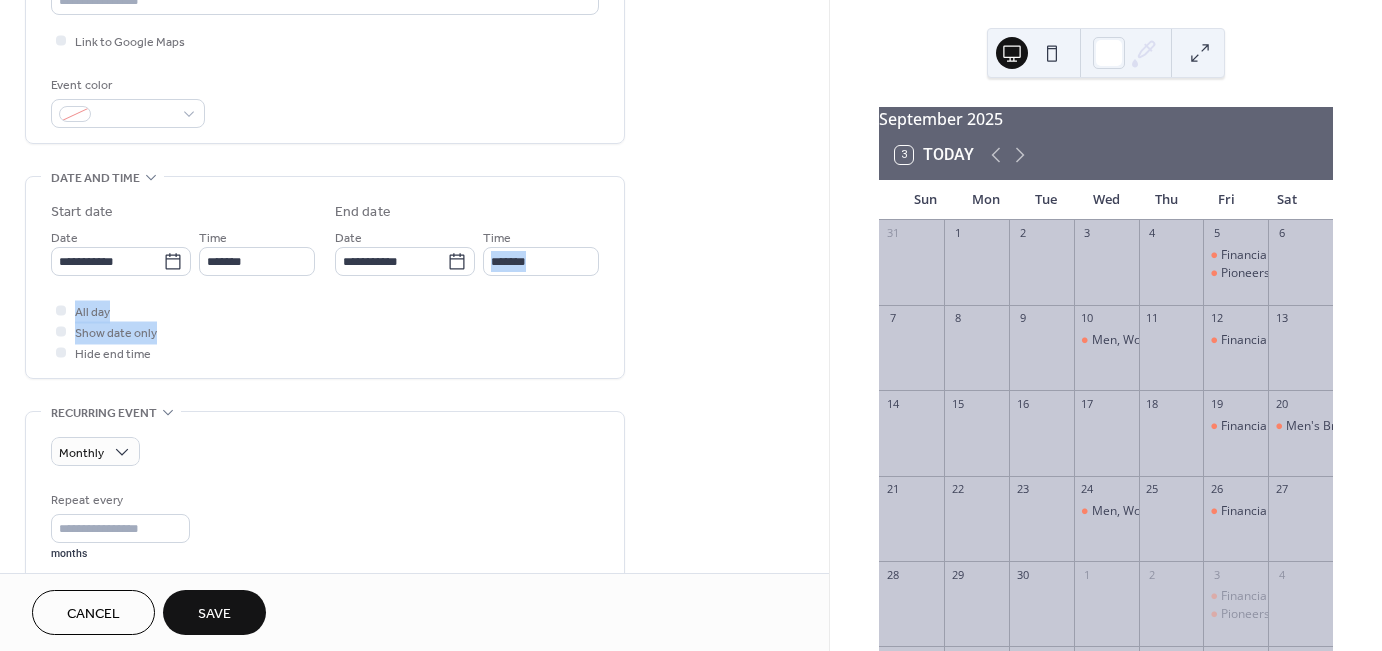 drag, startPoint x: 823, startPoint y: 250, endPoint x: 828, endPoint y: 326, distance: 76.1643 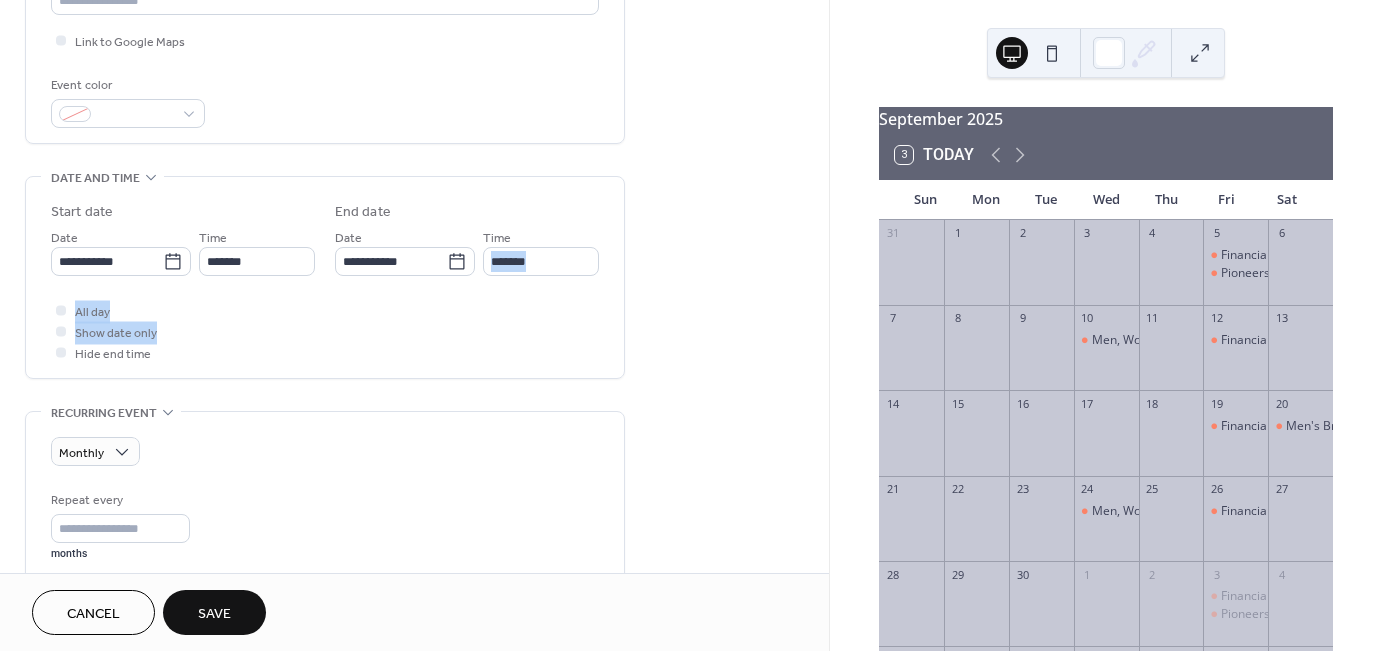 click on "**********" at bounding box center [414, 286] 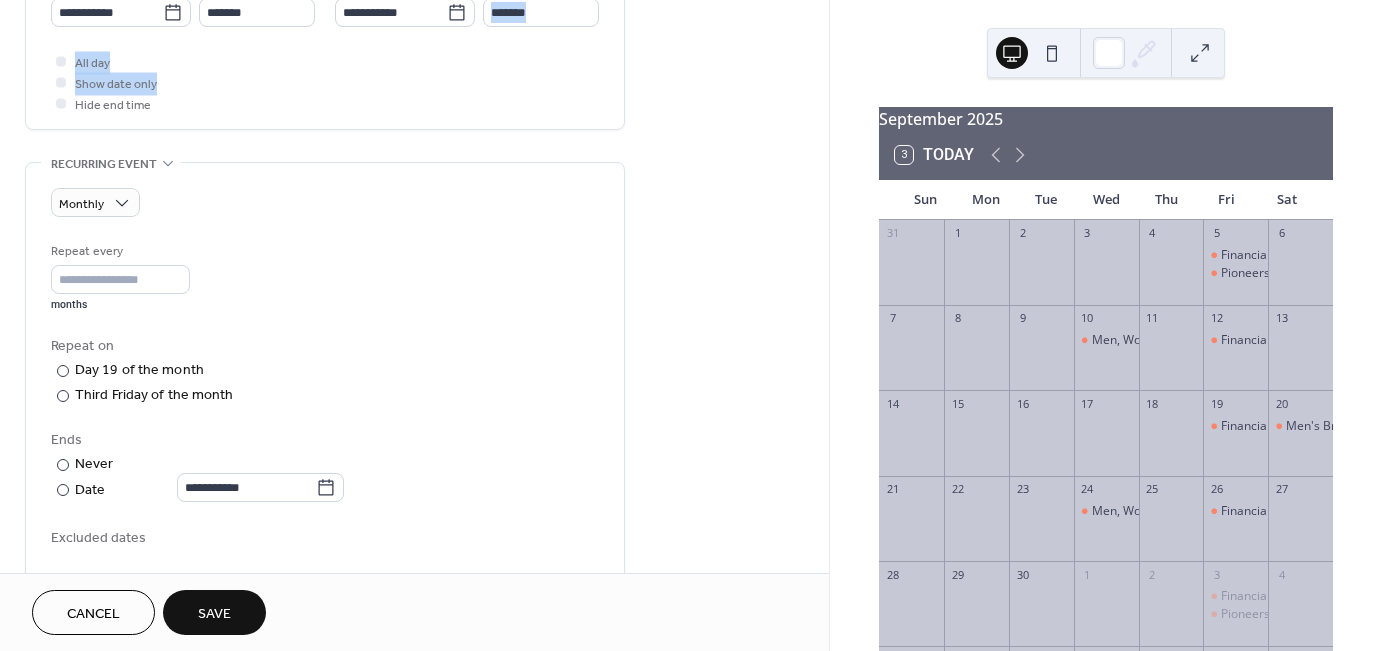 scroll, scrollTop: 736, scrollLeft: 0, axis: vertical 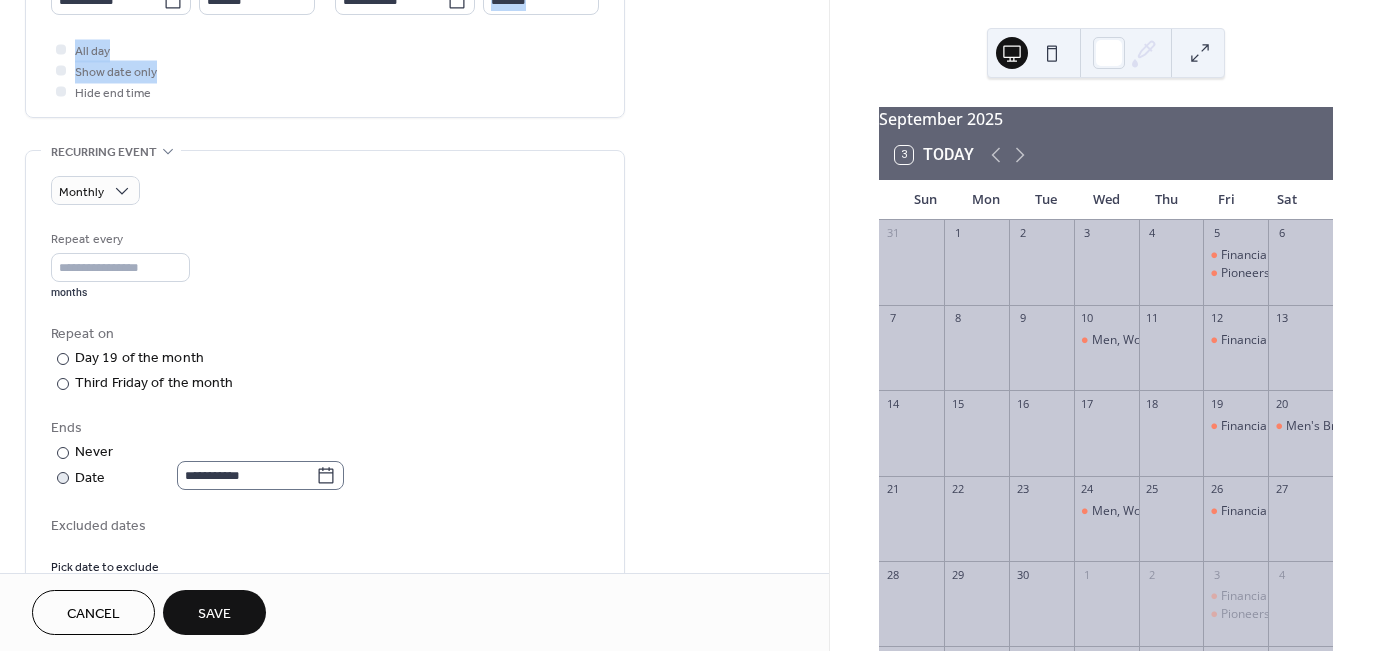 click 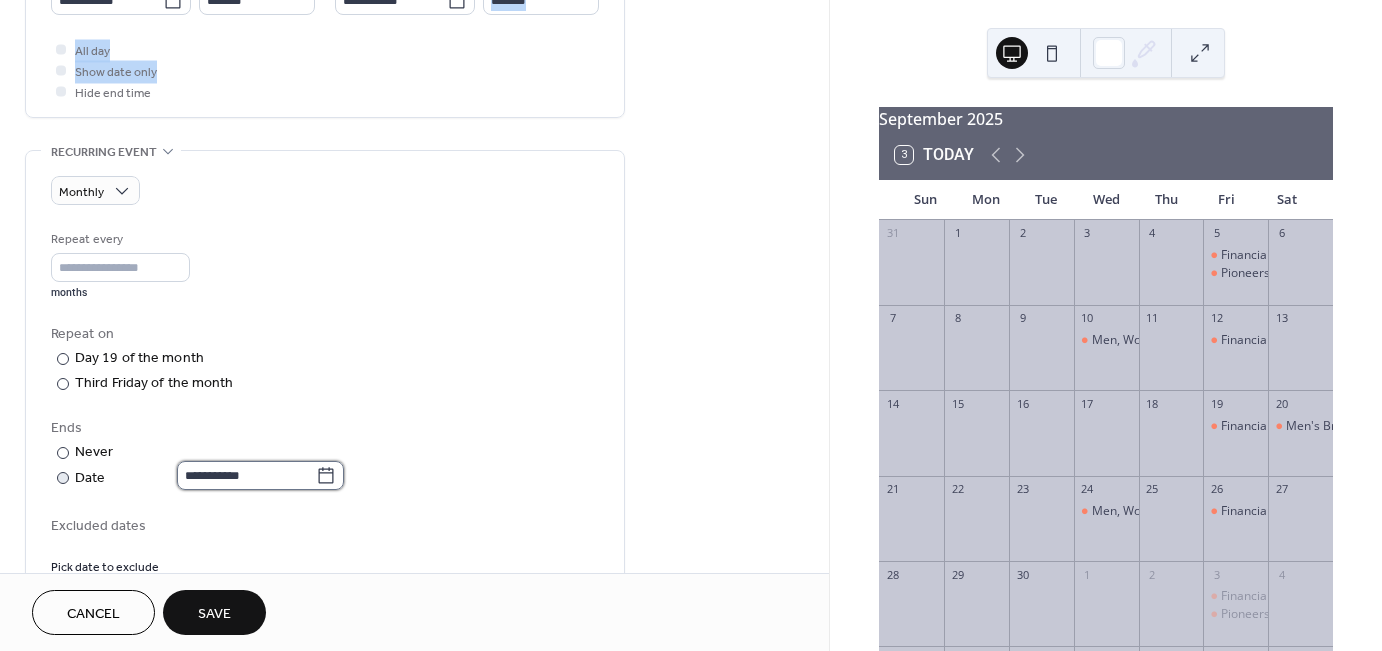 click on "**********" at bounding box center (246, 475) 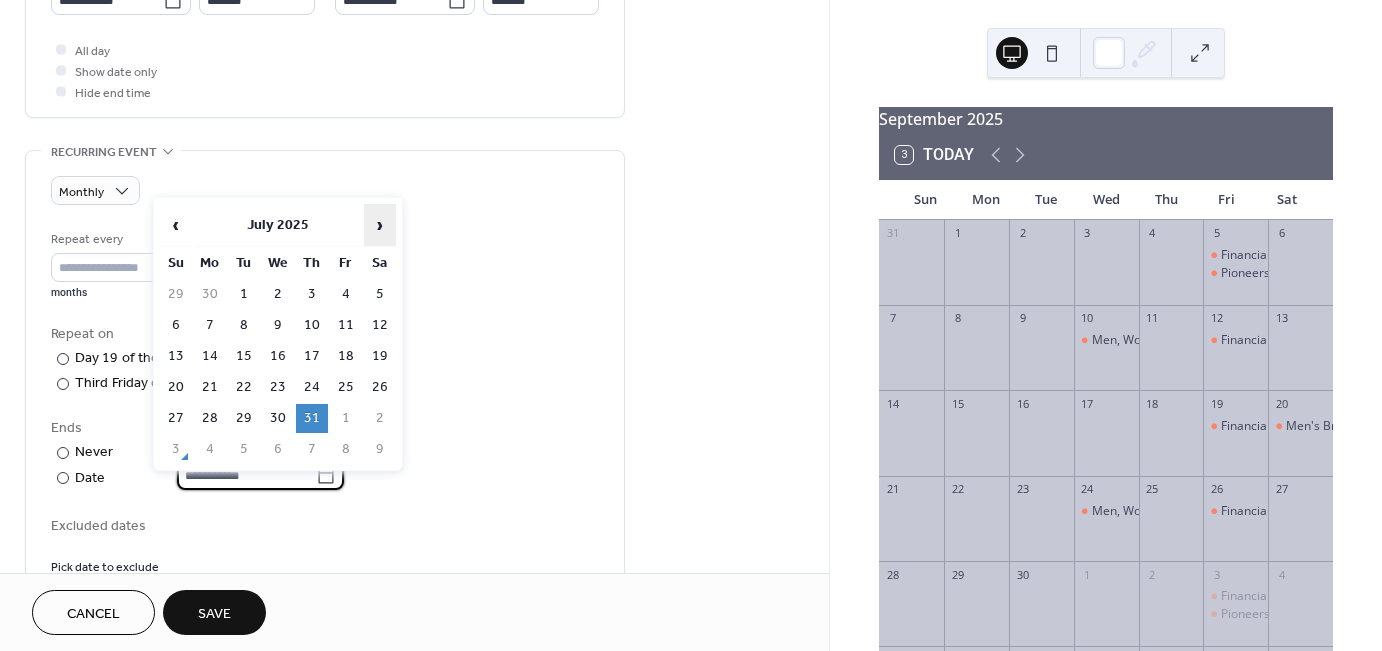 click on "›" at bounding box center [380, 225] 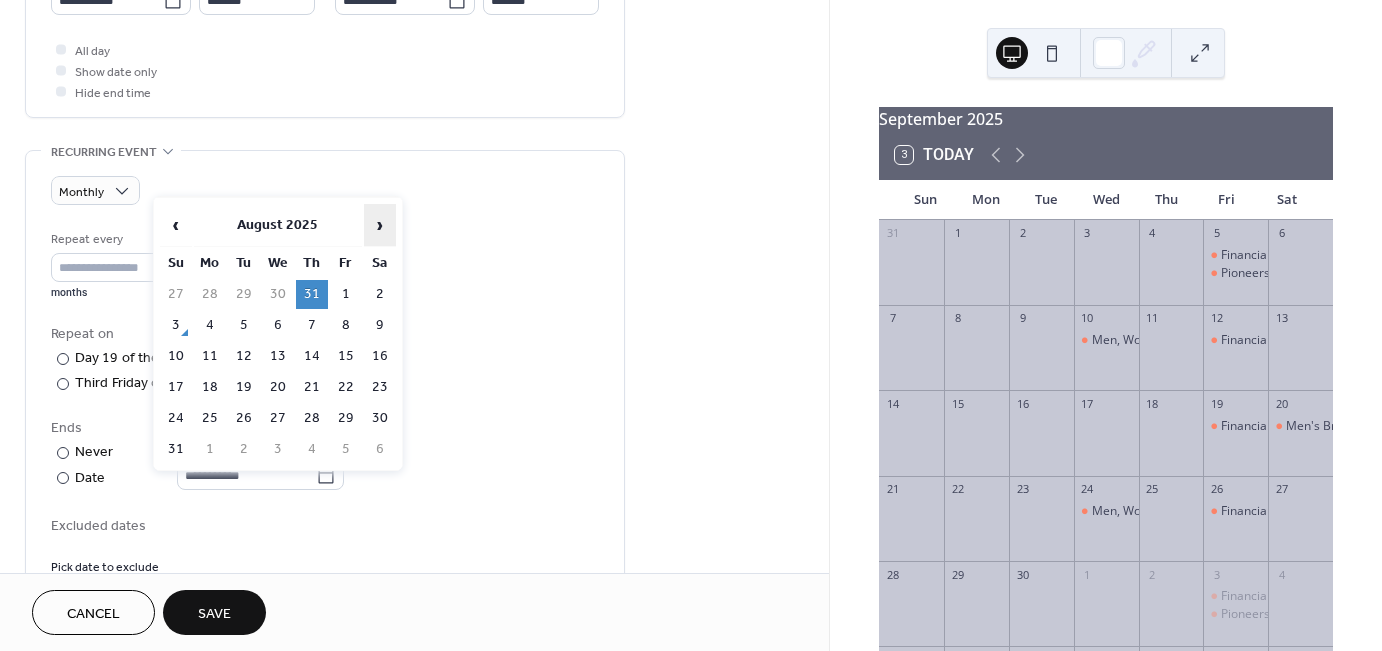 click on "›" at bounding box center (380, 225) 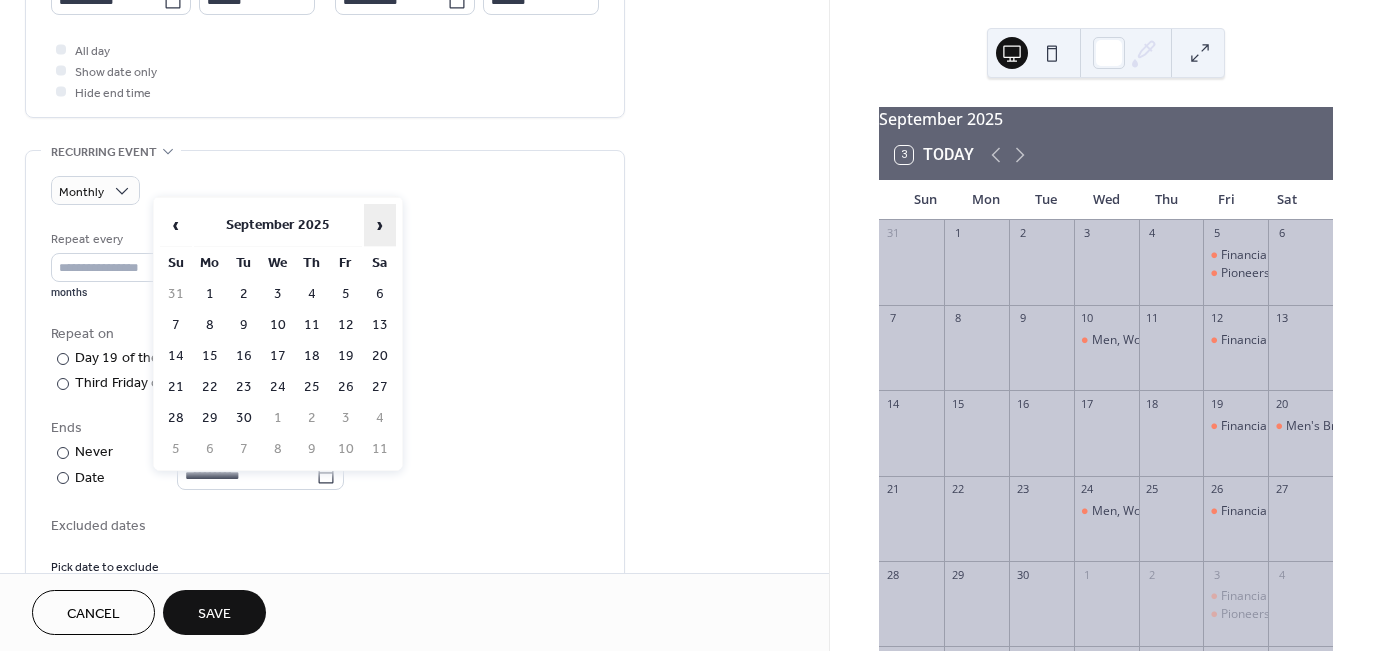 click on "›" at bounding box center [380, 225] 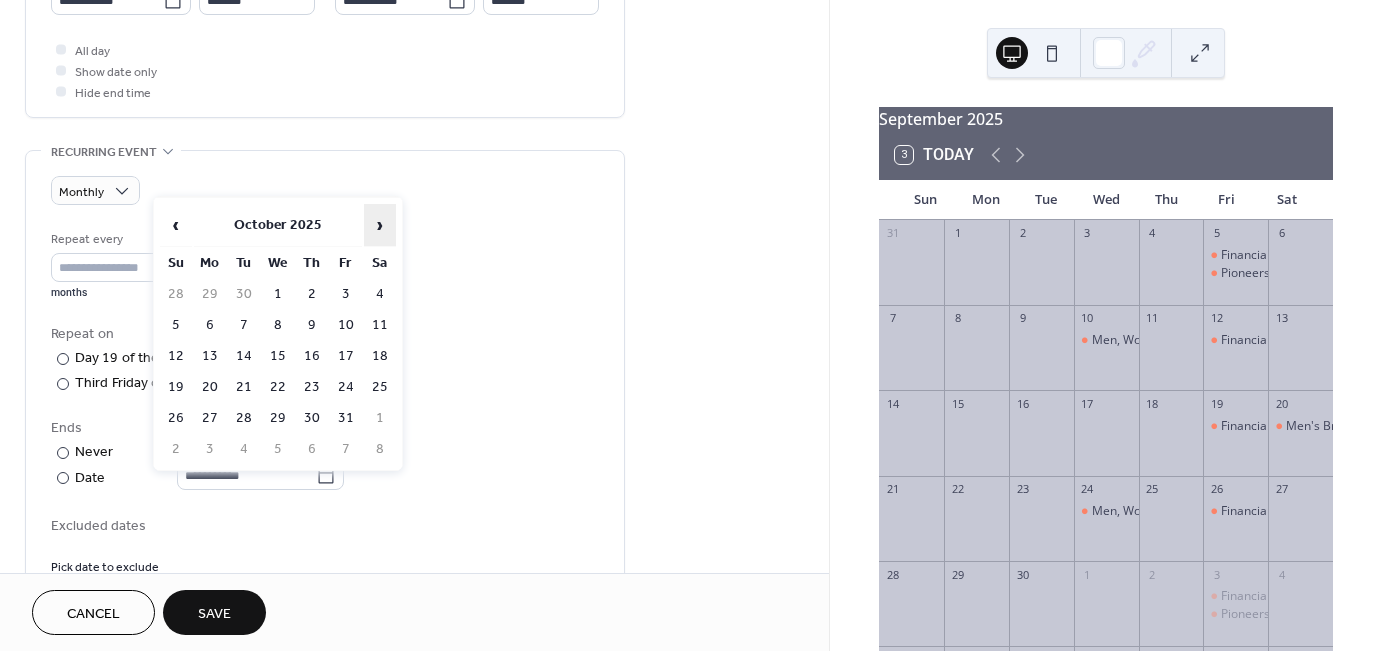 click on "›" at bounding box center (380, 225) 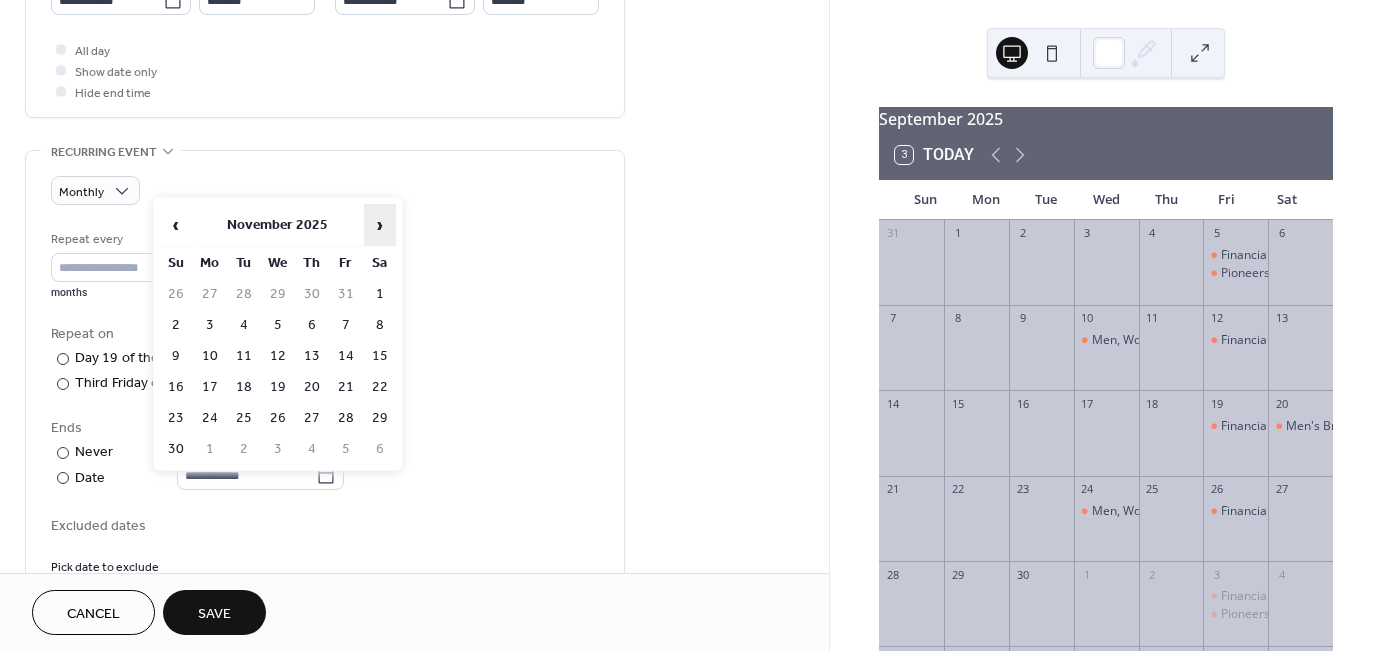 click on "›" at bounding box center (380, 225) 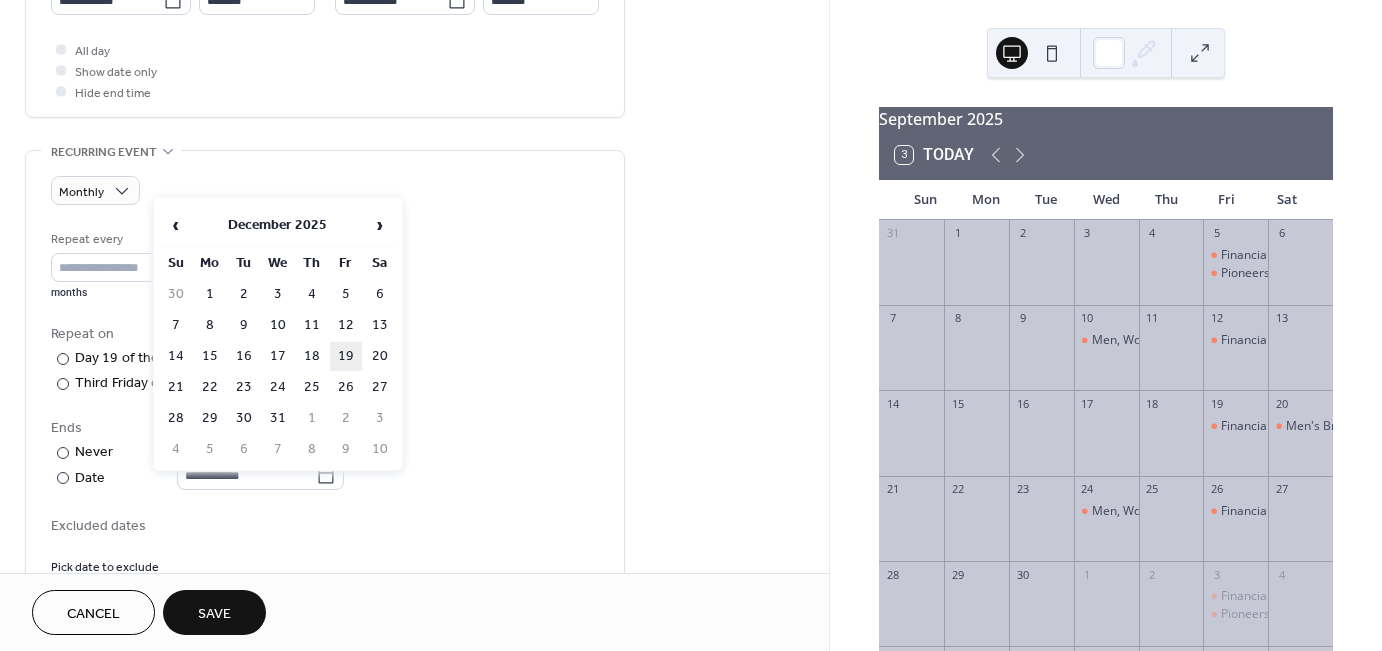 click on "19" at bounding box center (346, 356) 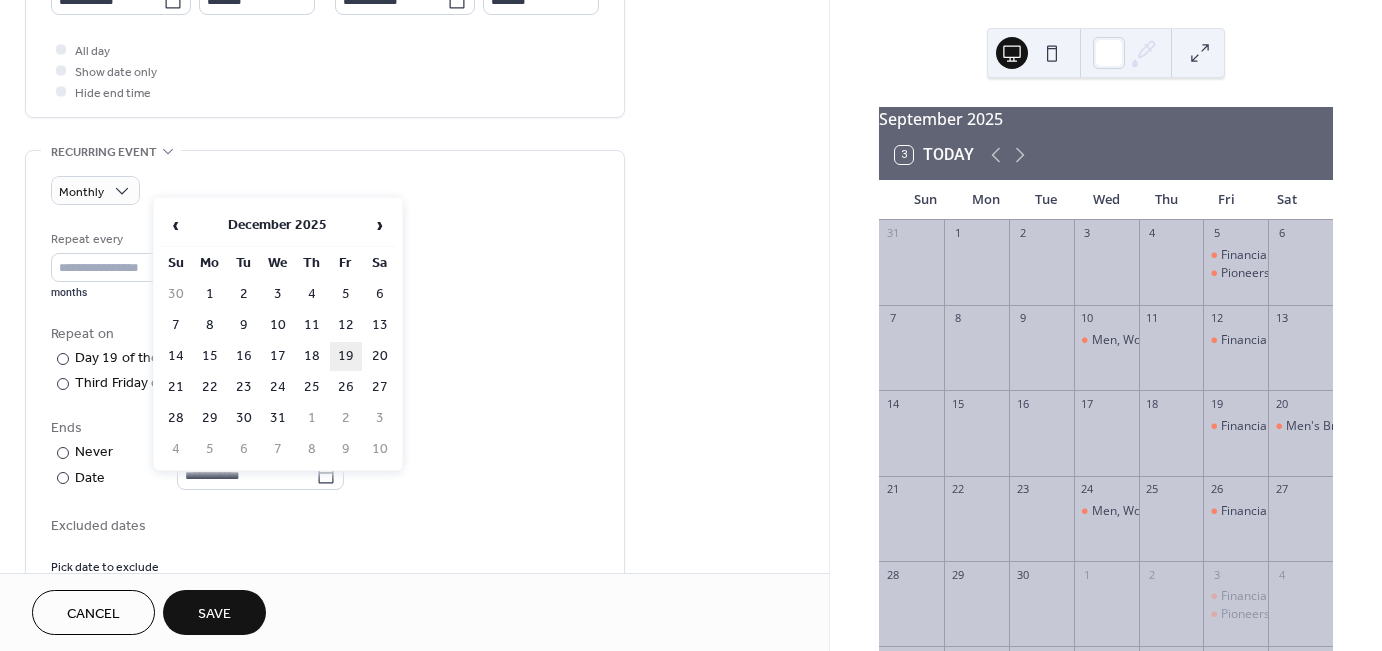 type on "**********" 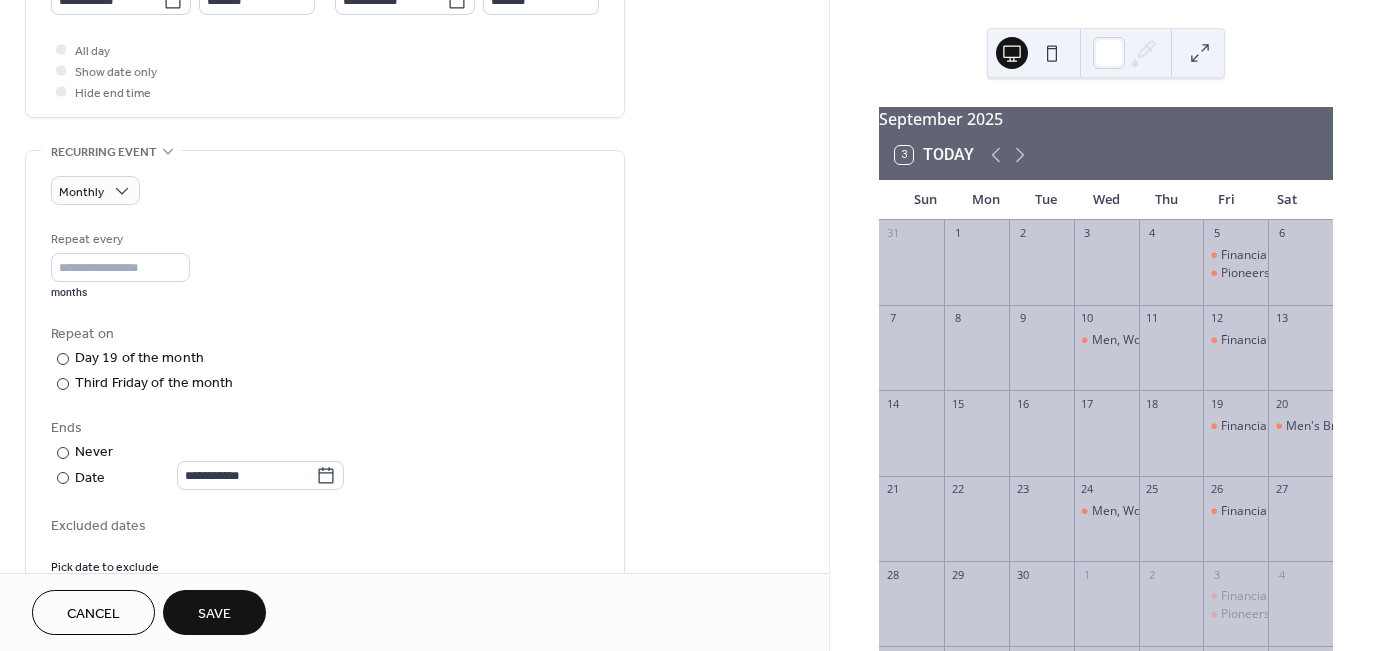 click on "Save" at bounding box center (214, 614) 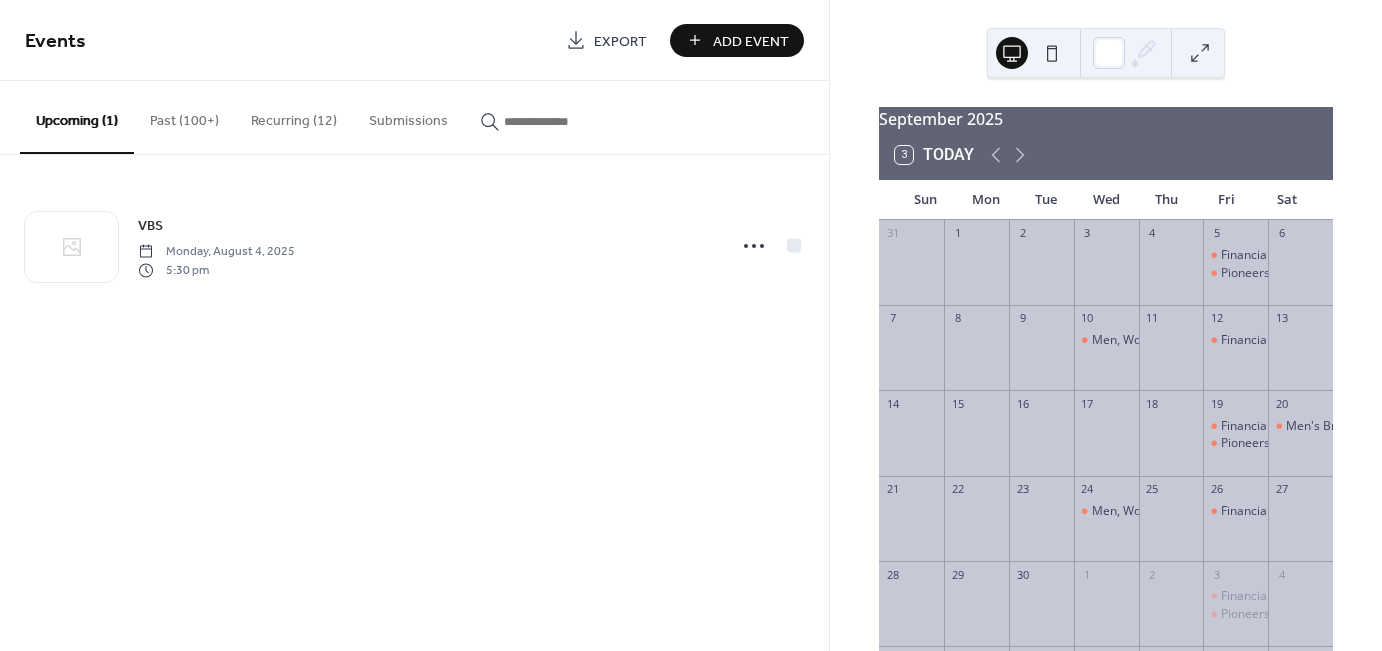 click on "Add Event" at bounding box center [751, 41] 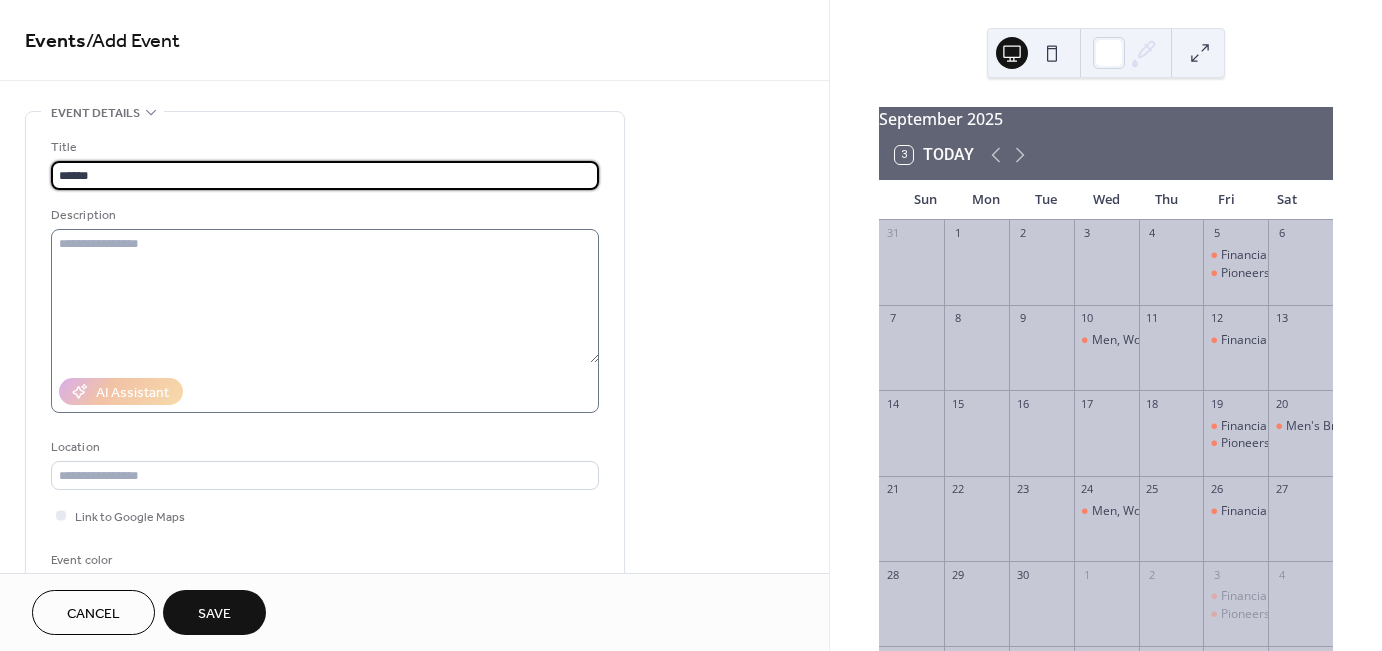 type on "**********" 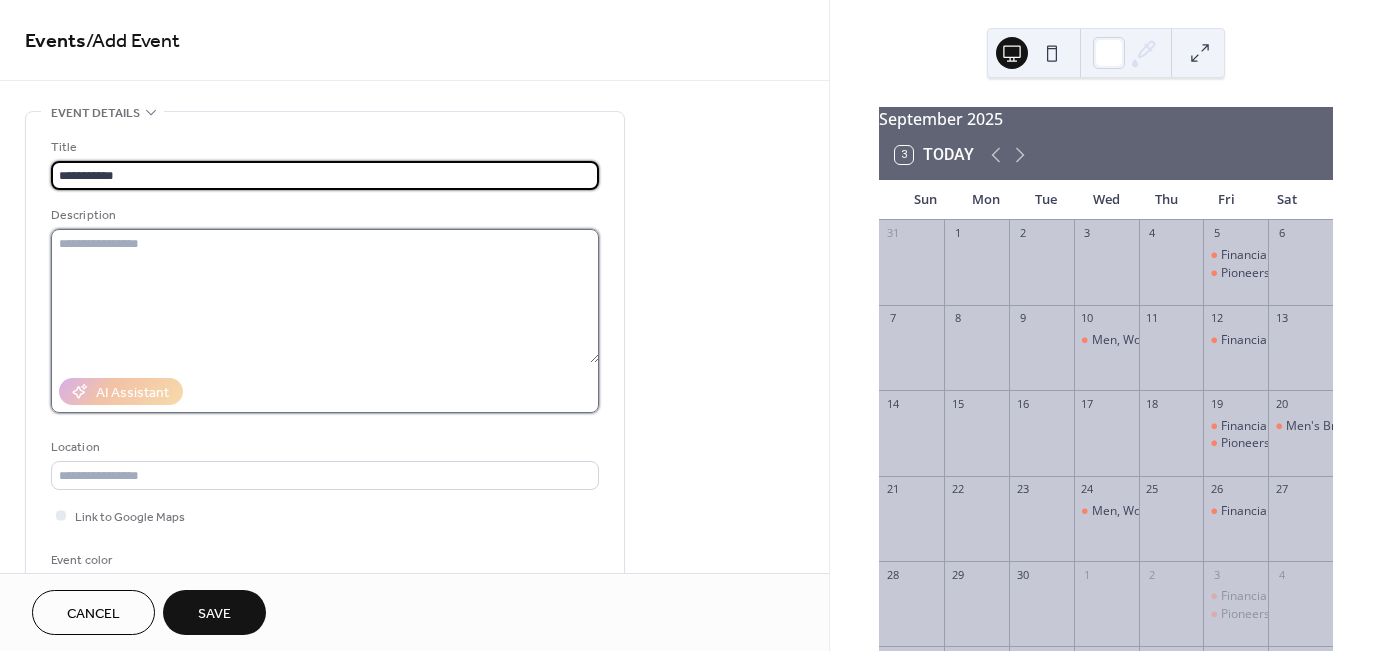 click at bounding box center [325, 296] 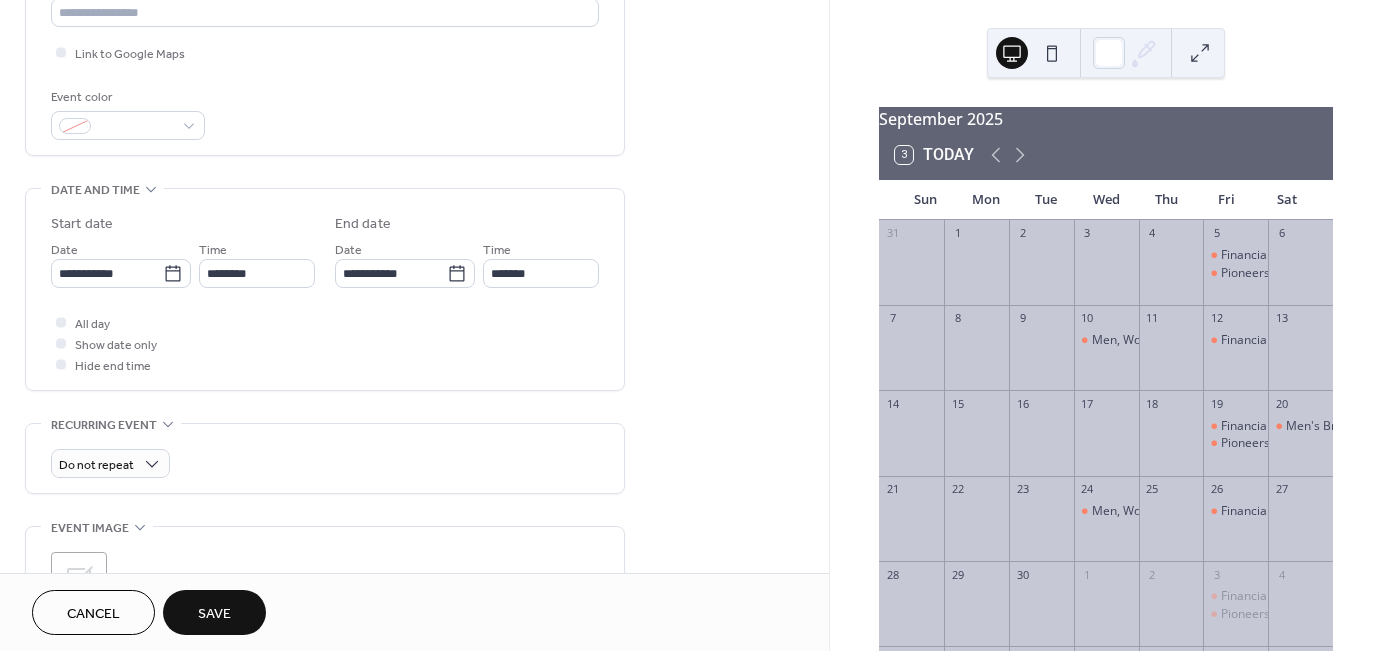 scroll, scrollTop: 531, scrollLeft: 0, axis: vertical 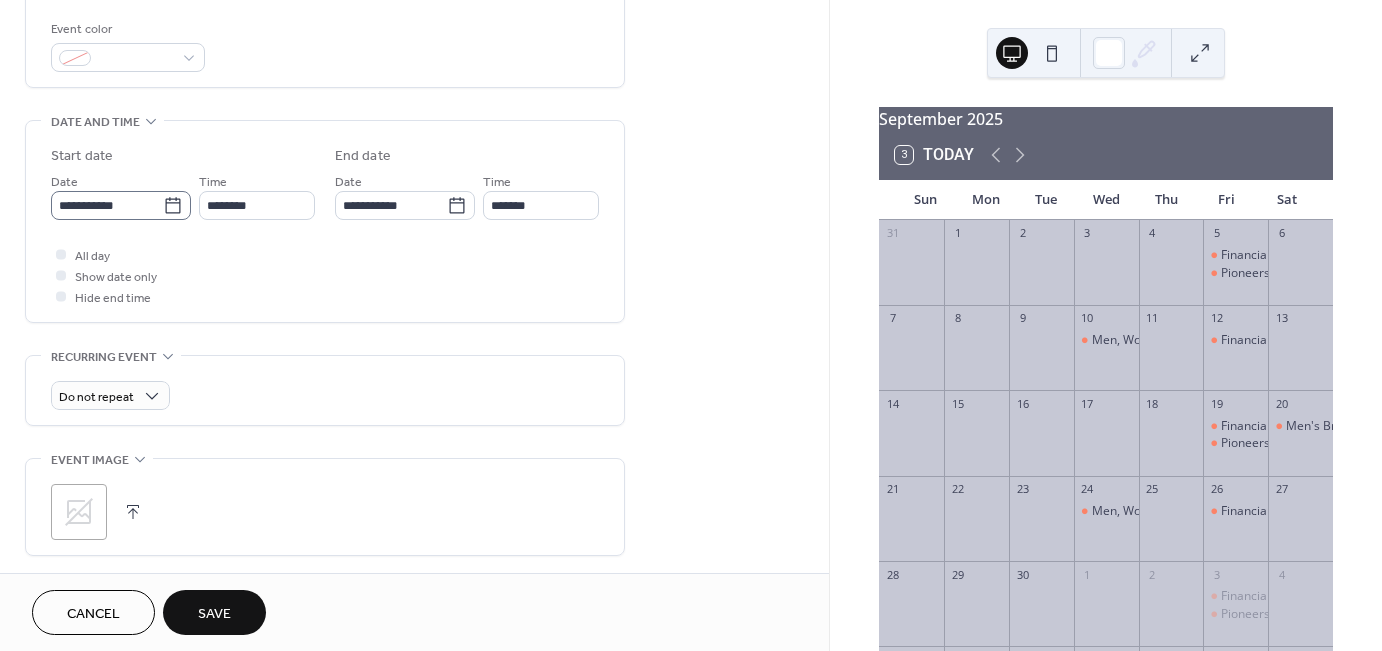 type on "**********" 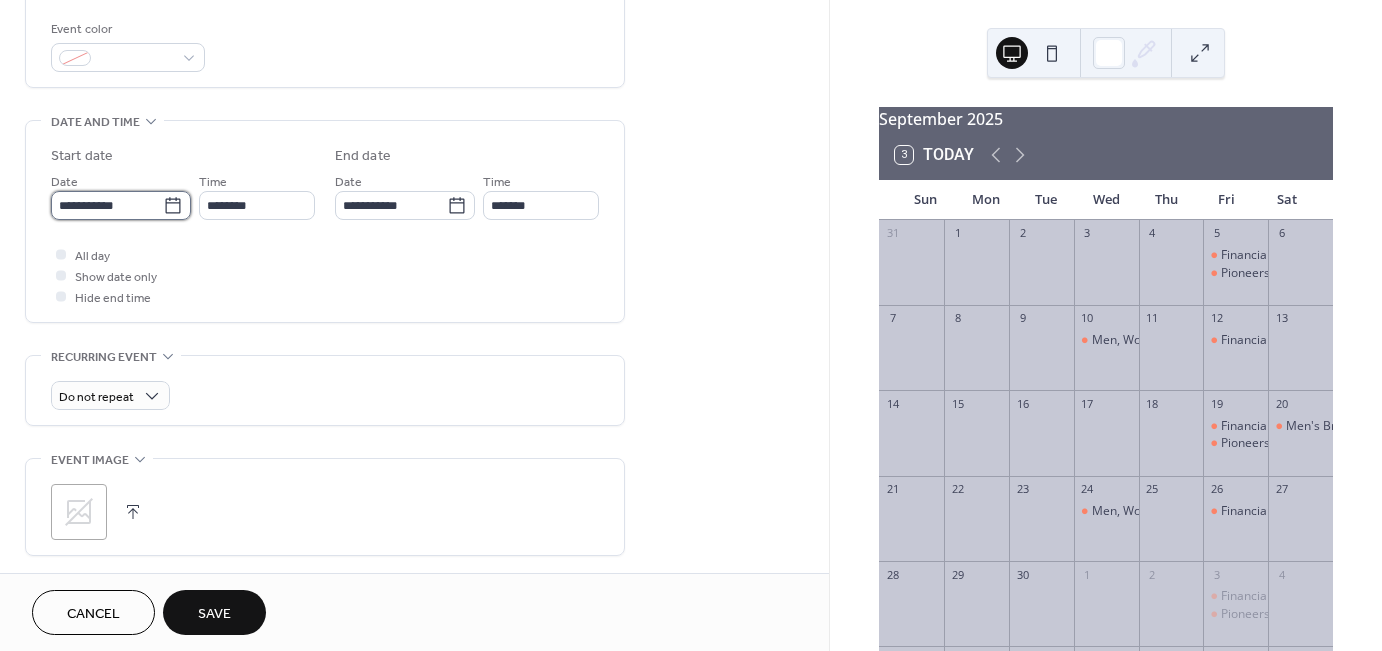 click on "**********" at bounding box center (107, 205) 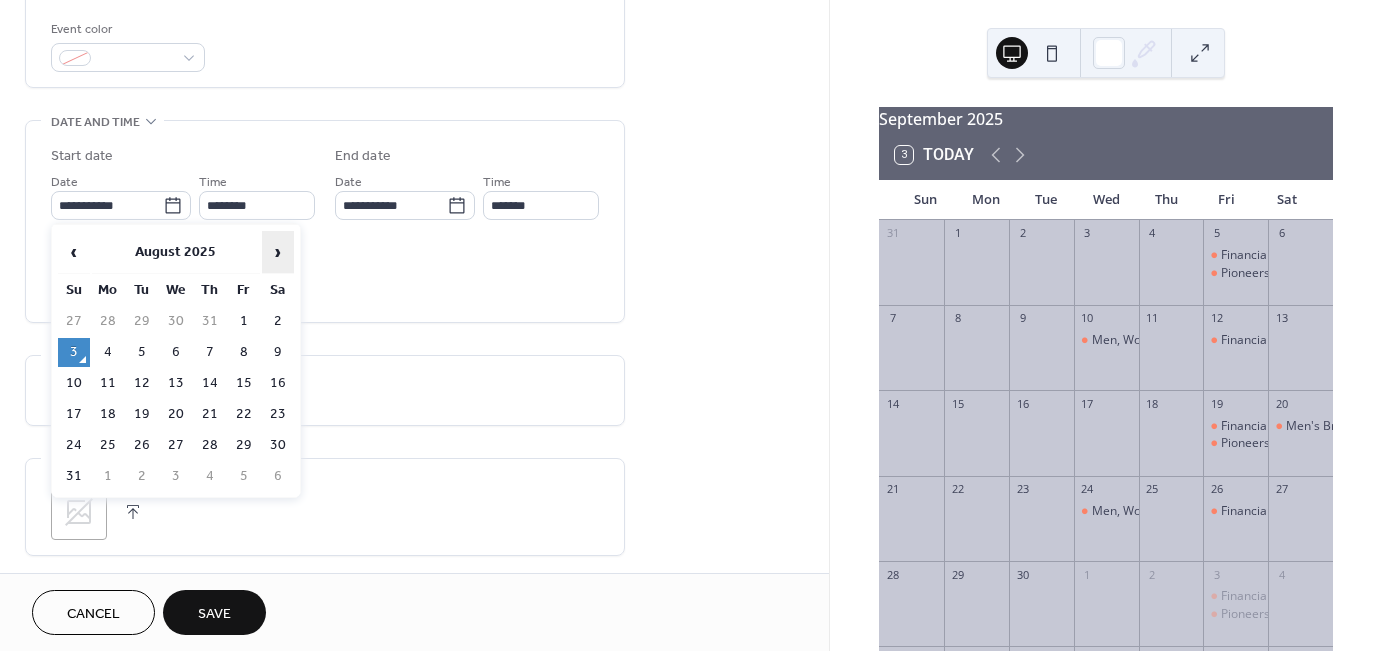 click on "›" at bounding box center [278, 252] 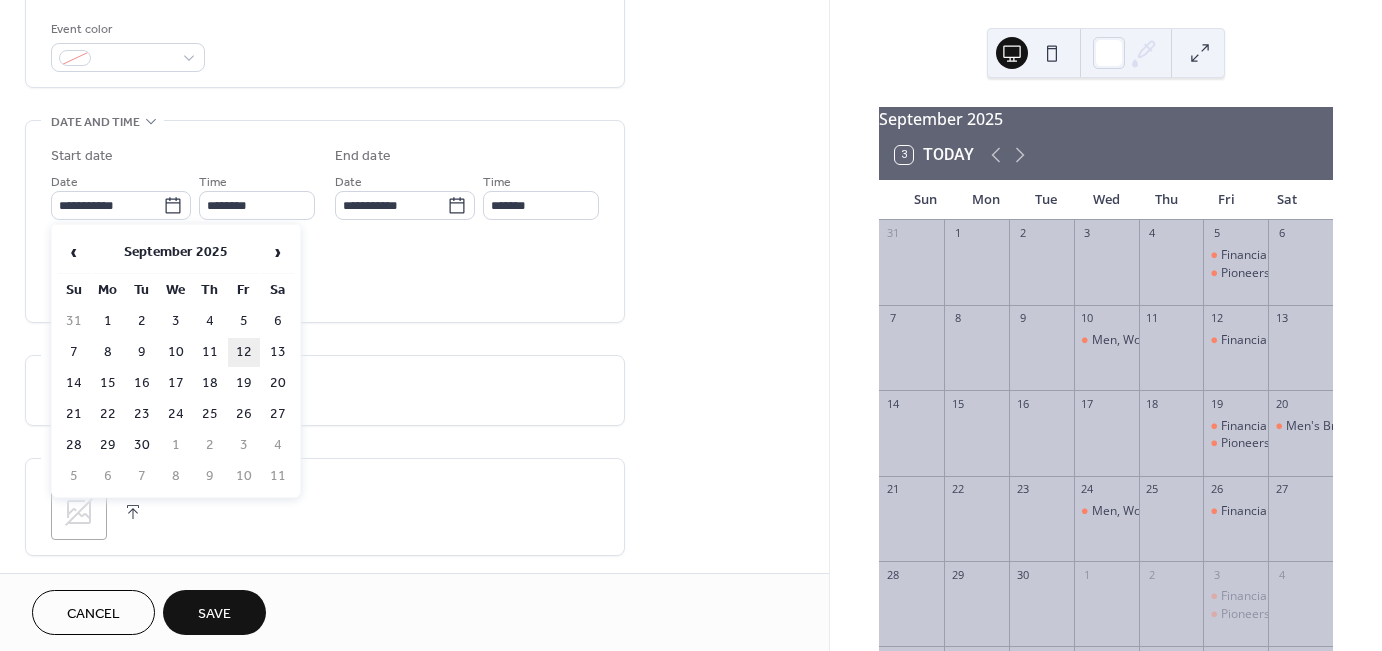 click on "12" at bounding box center [244, 352] 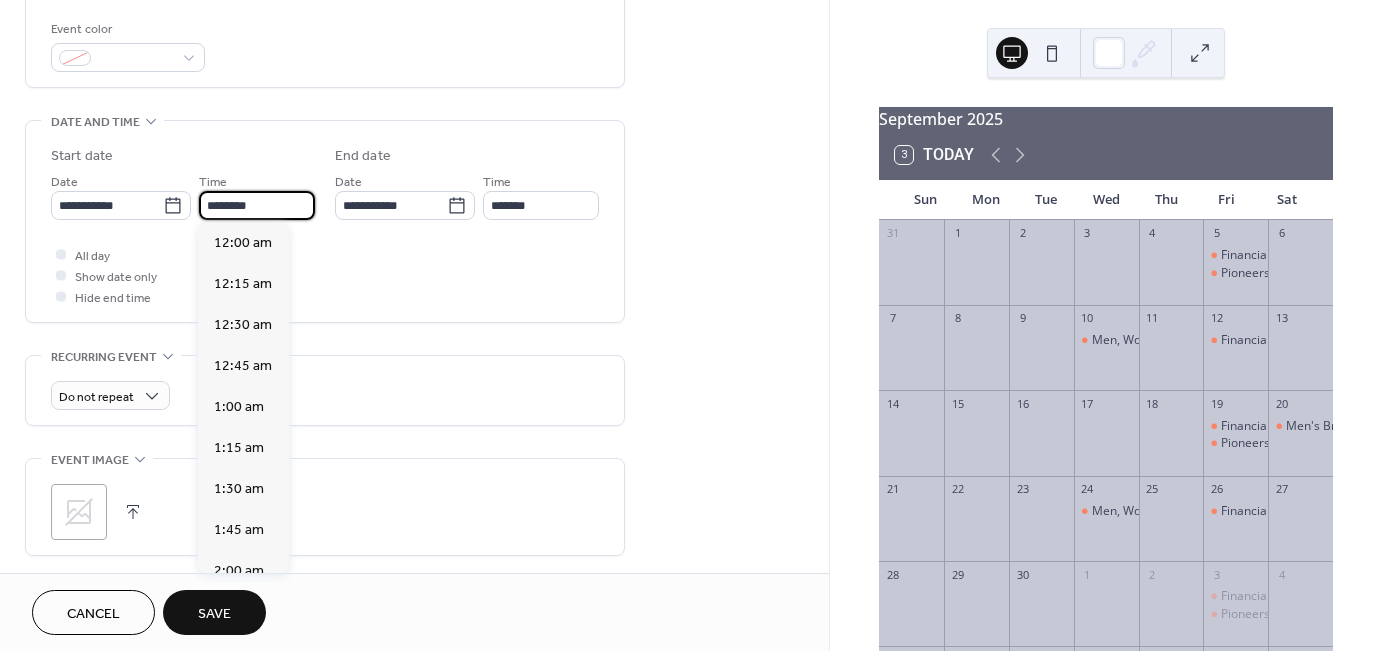 click on "********" at bounding box center (257, 205) 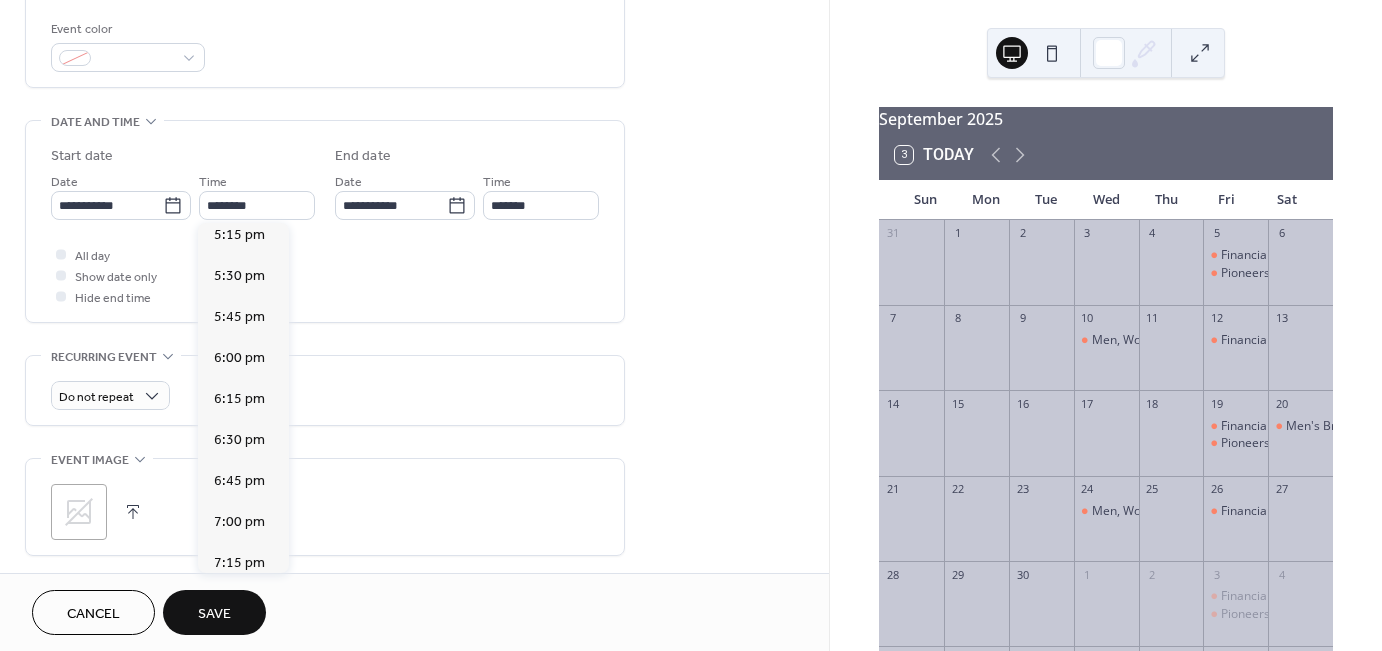 scroll, scrollTop: 2856, scrollLeft: 0, axis: vertical 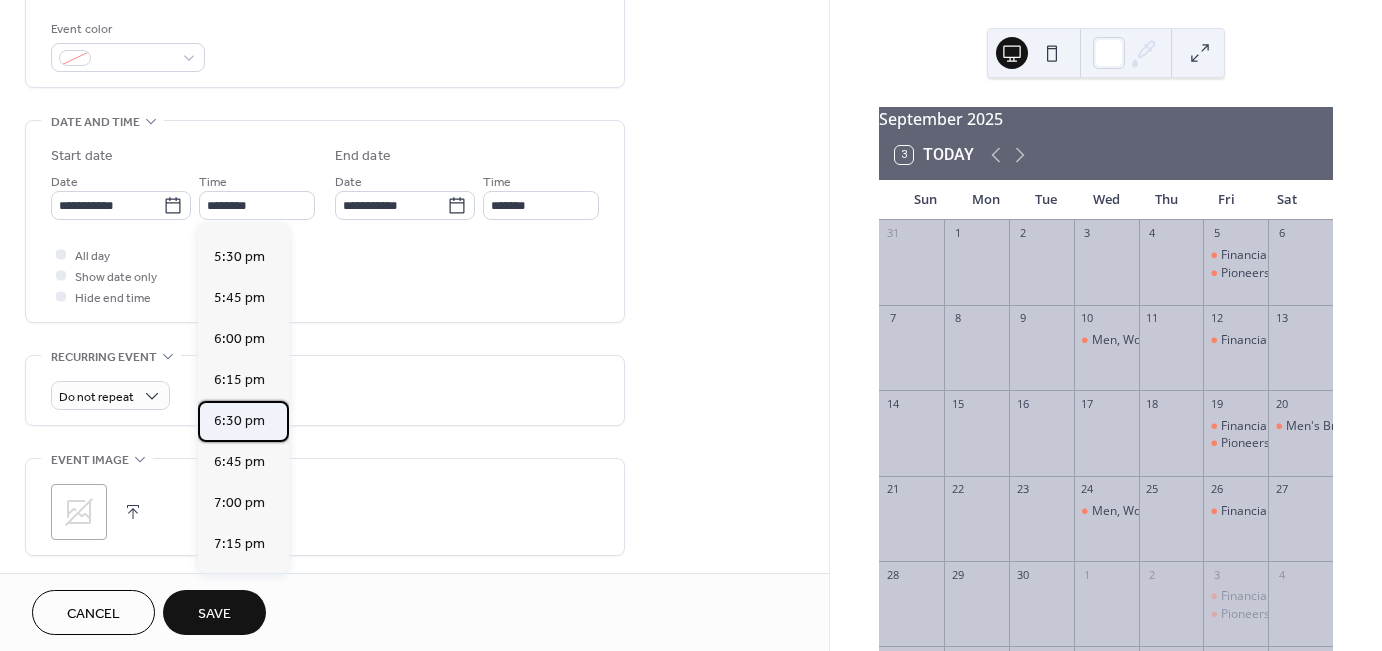 click on "6:30 pm" at bounding box center [243, 421] 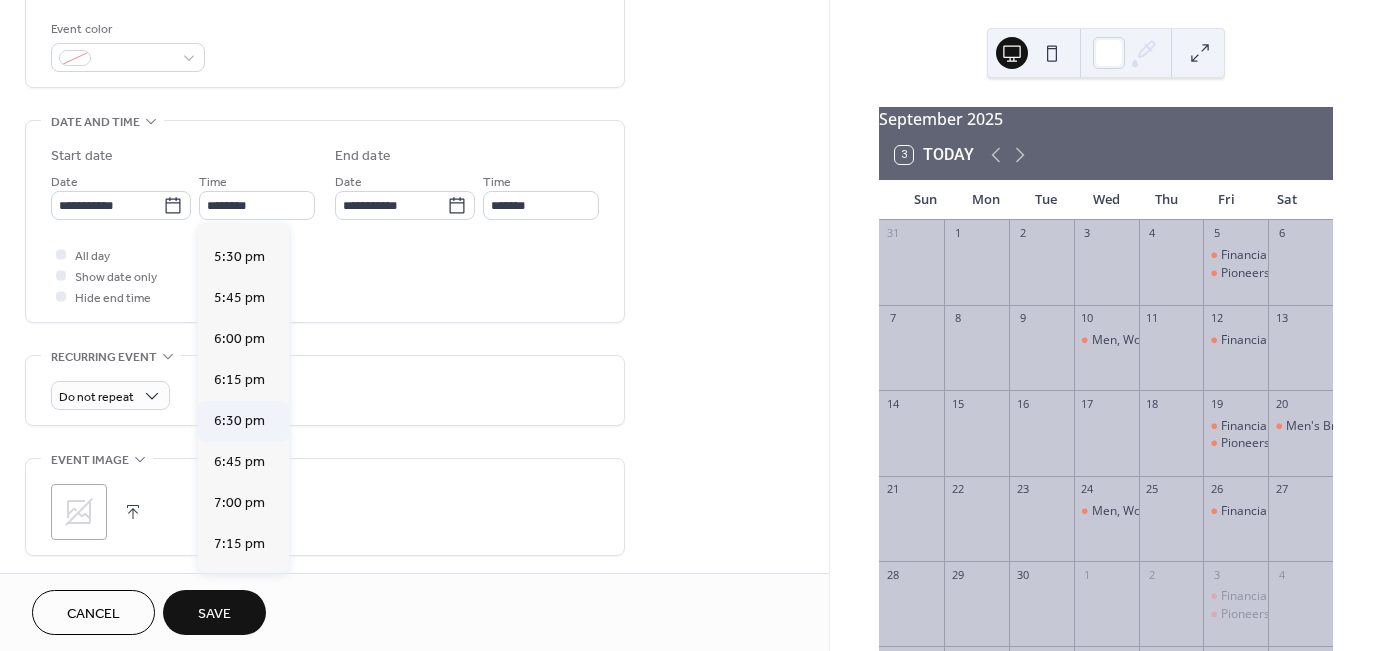 type on "*******" 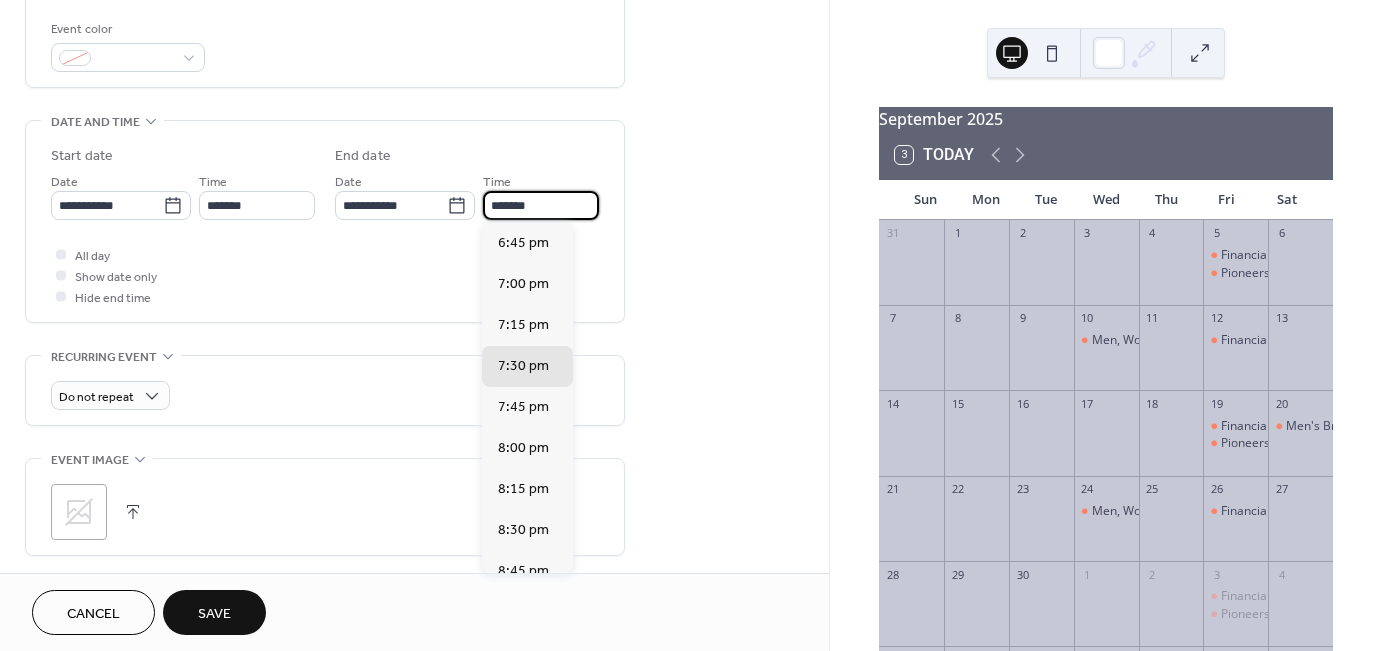 click on "*******" at bounding box center (541, 205) 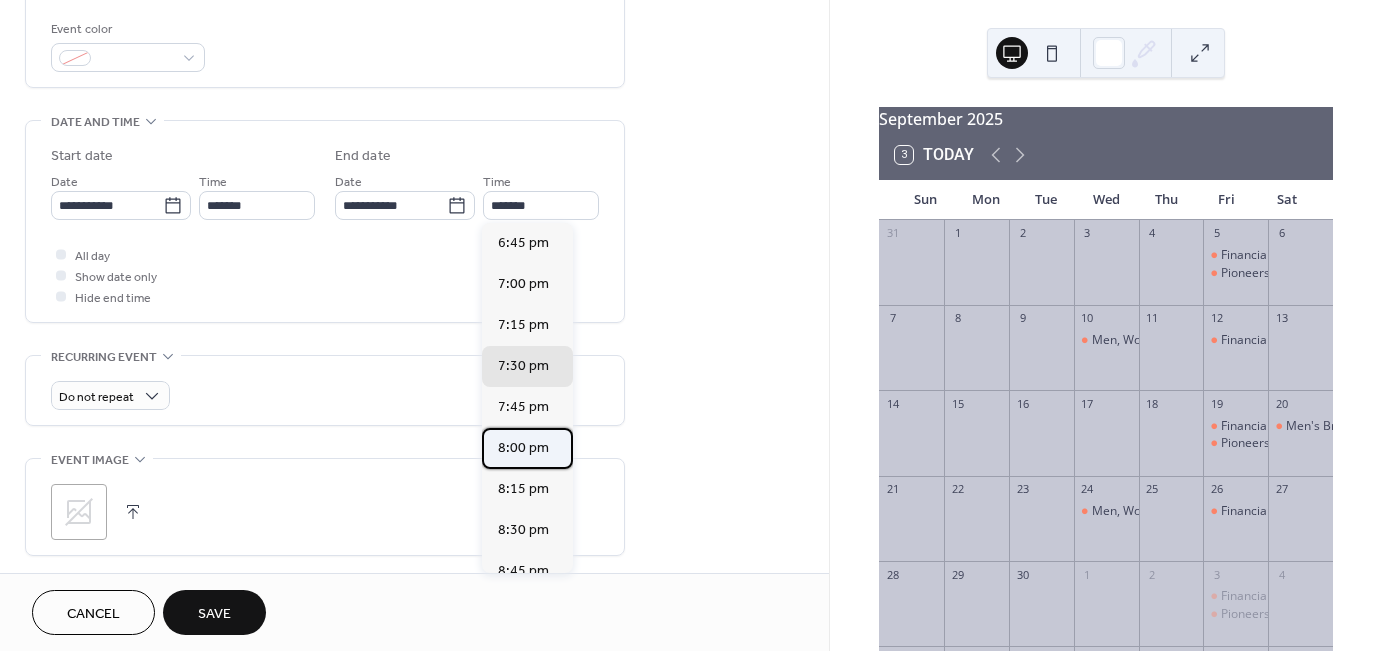 click on "8:00 pm" at bounding box center [523, 448] 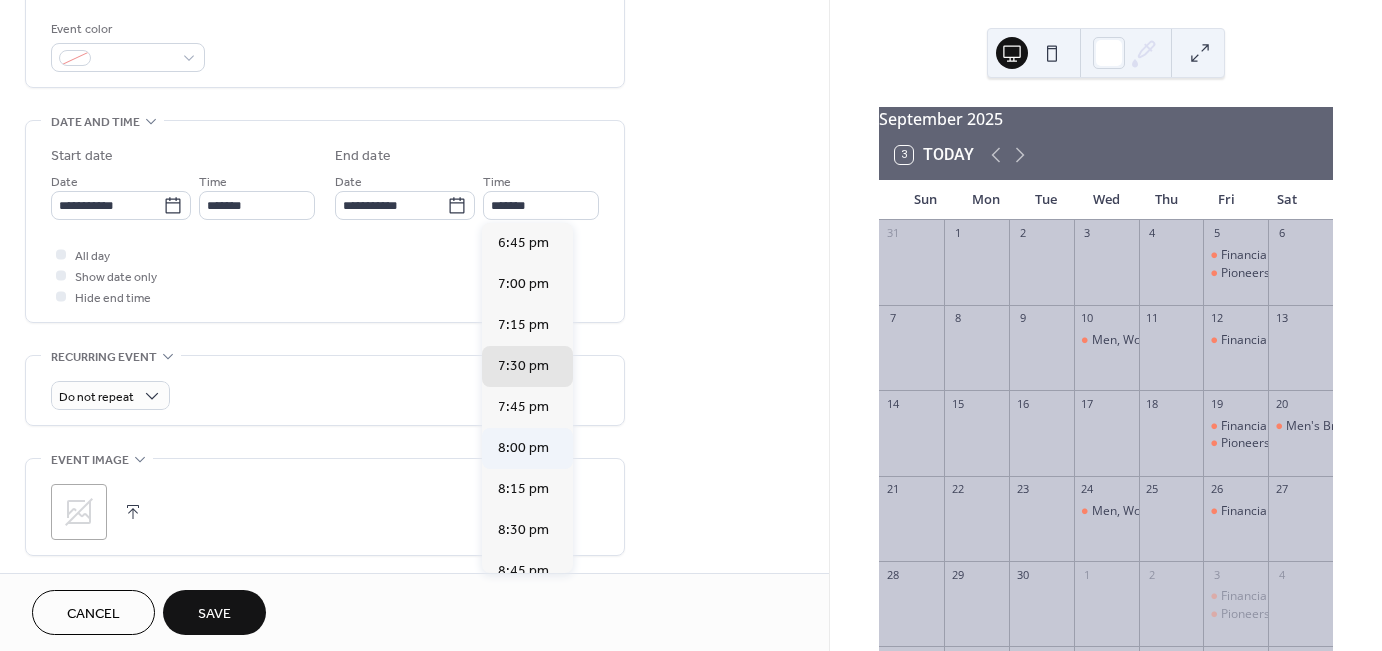 type on "*******" 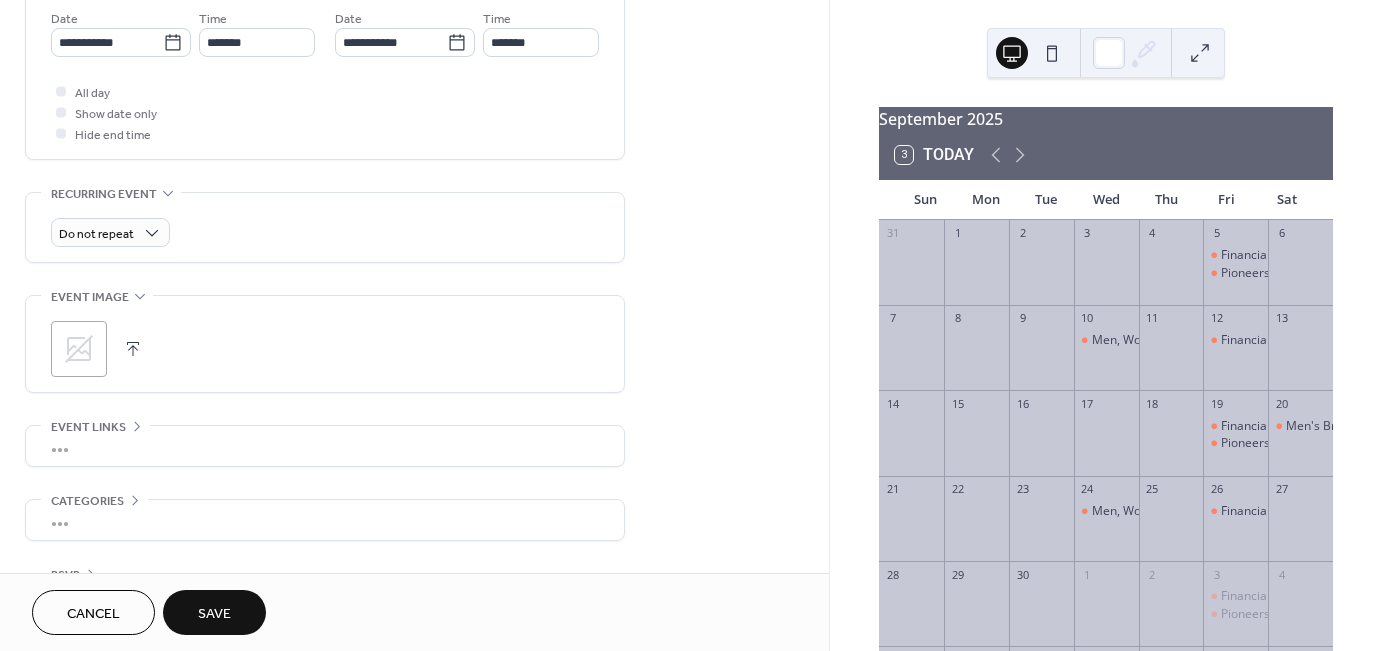 scroll, scrollTop: 708, scrollLeft: 0, axis: vertical 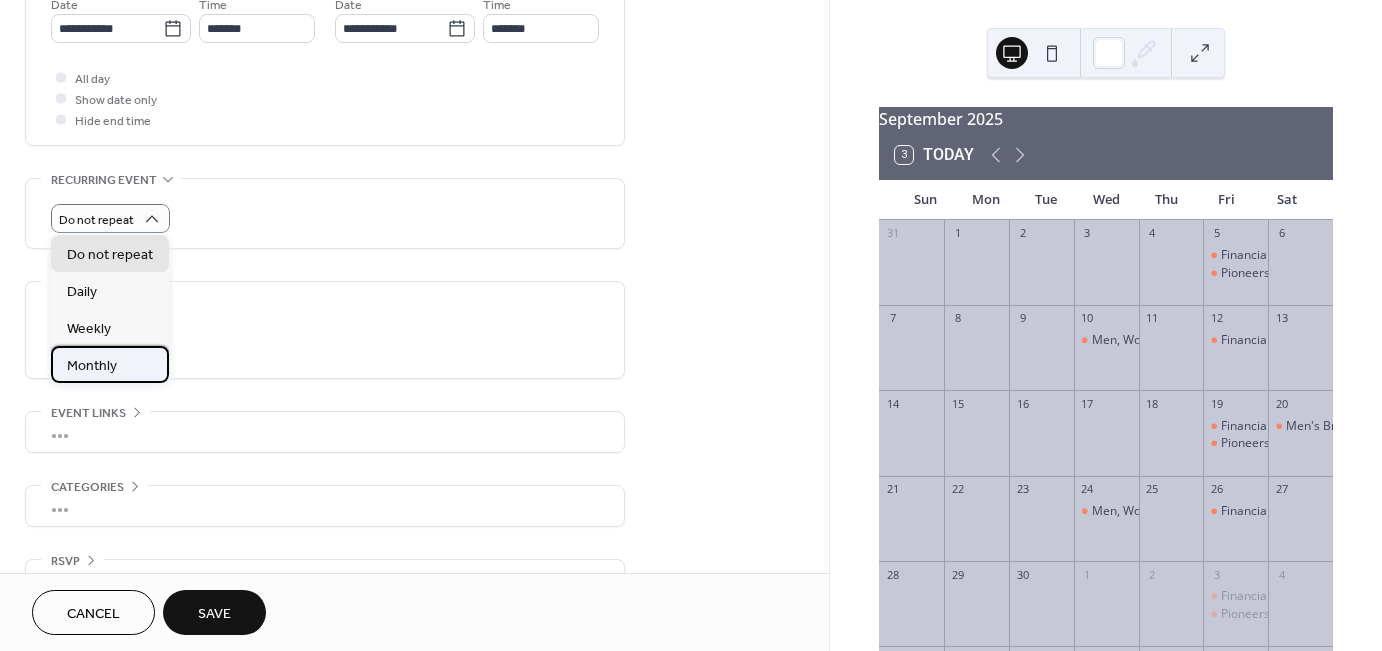 click on "Monthly" at bounding box center [92, 366] 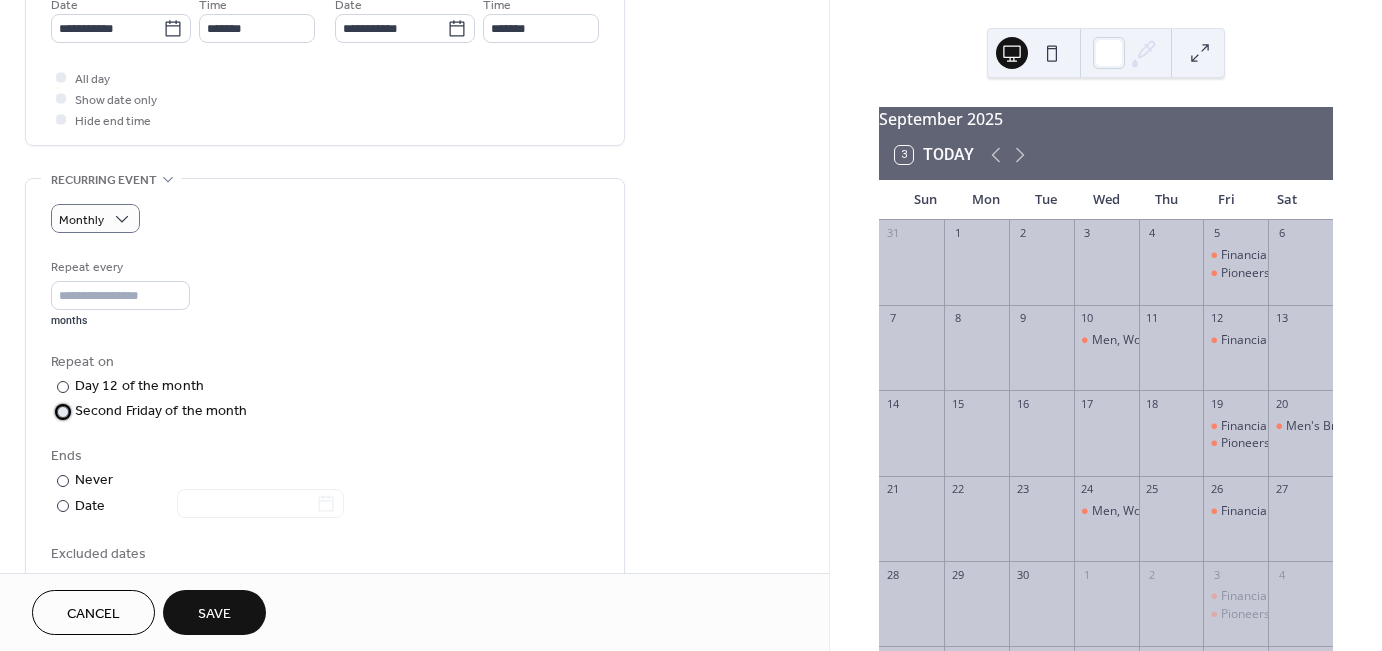 click at bounding box center [63, 412] 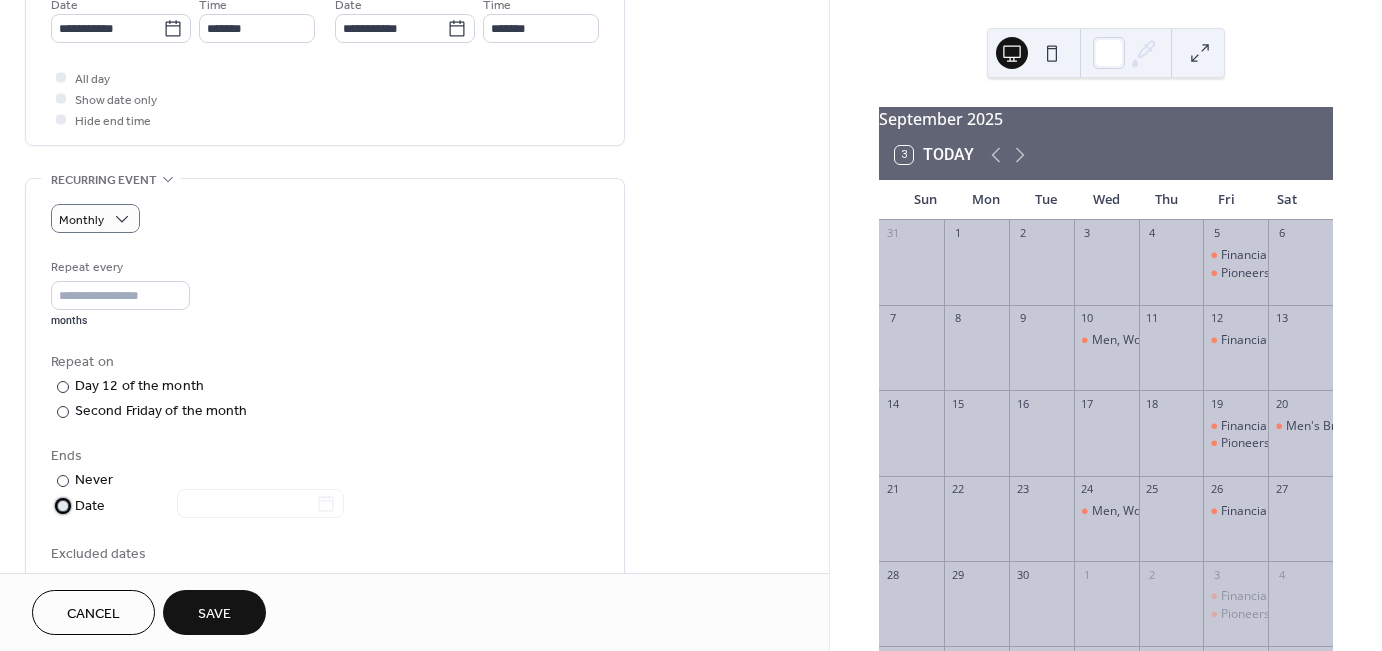 click at bounding box center [63, 506] 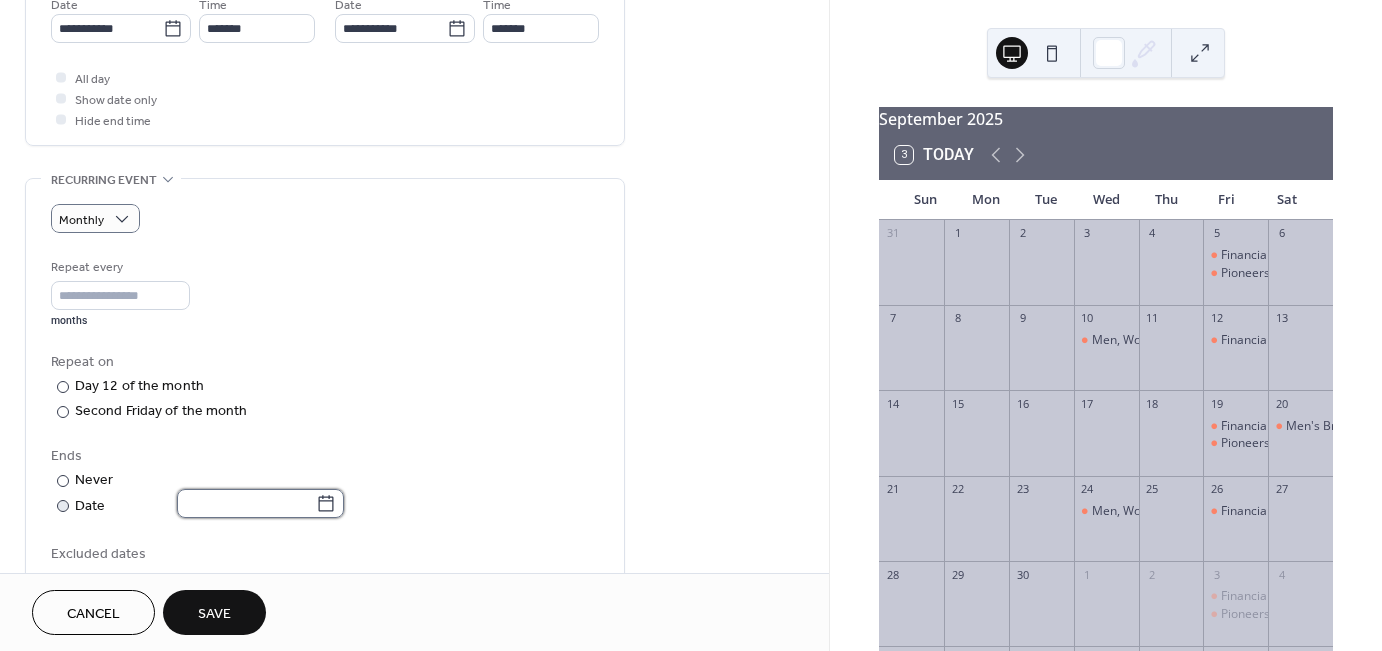 click at bounding box center [246, 503] 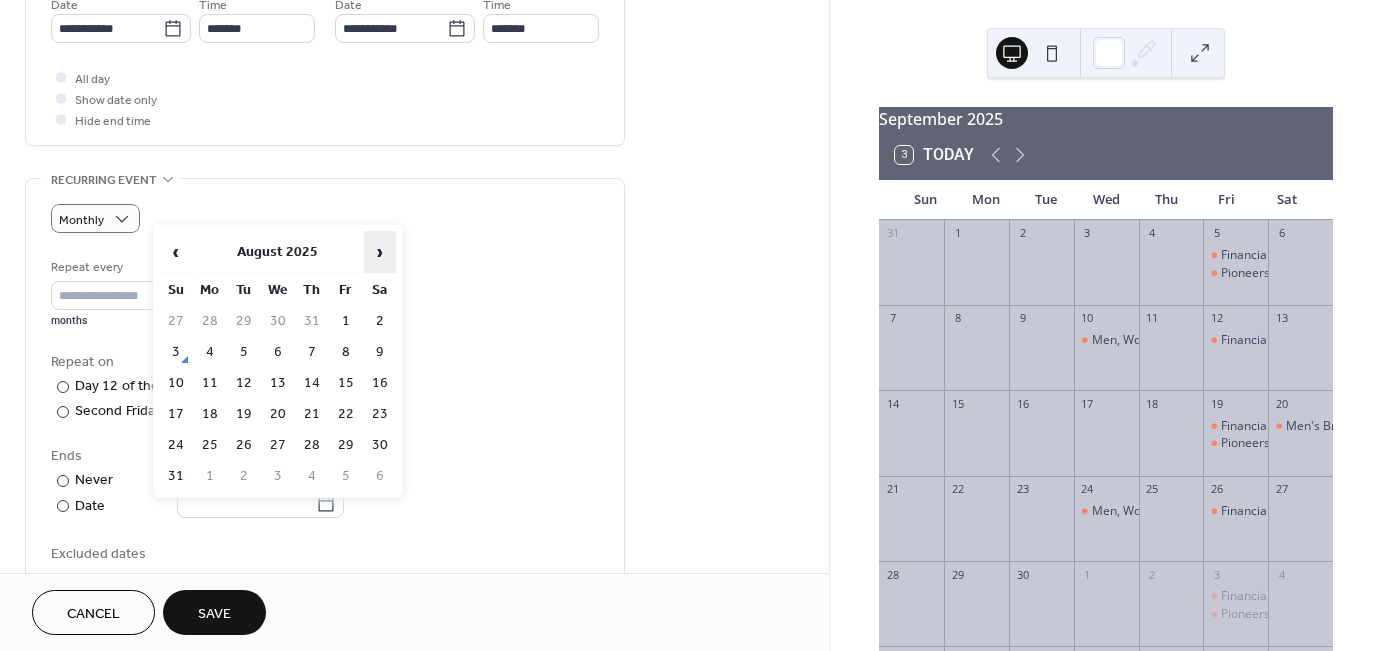 click on "›" at bounding box center (380, 252) 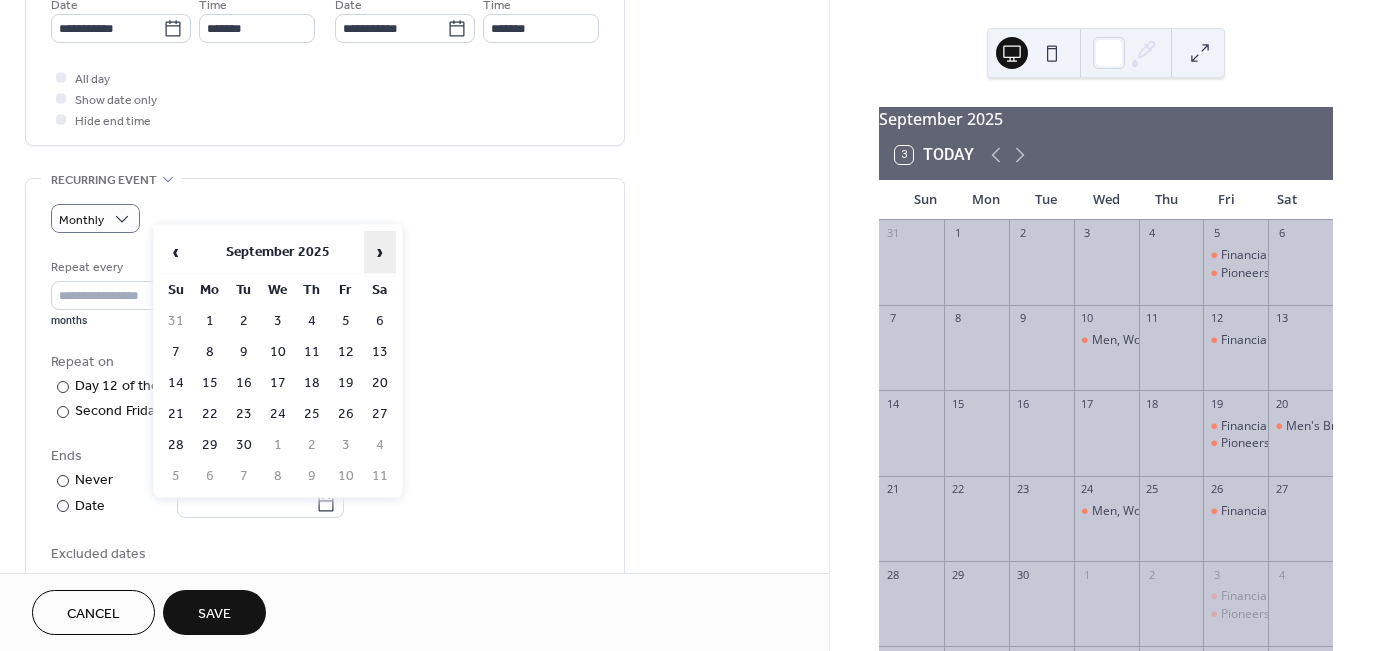 click on "›" at bounding box center (380, 252) 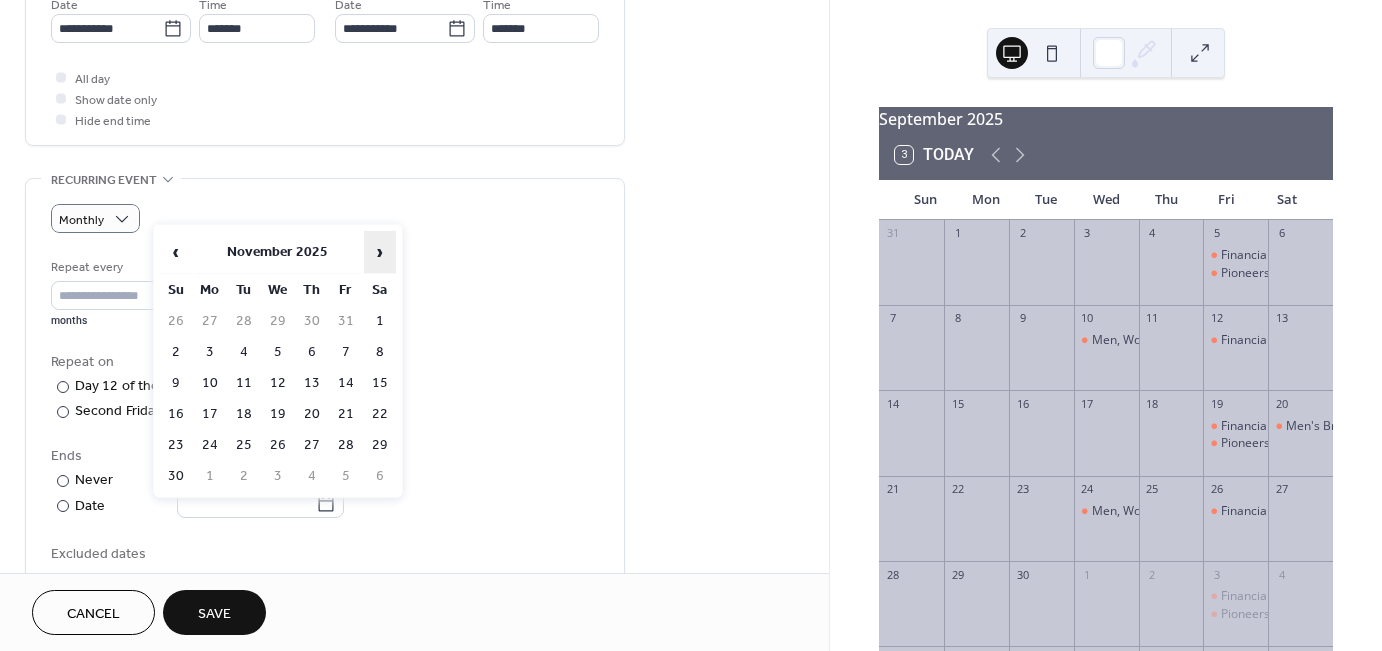click on "›" at bounding box center [380, 252] 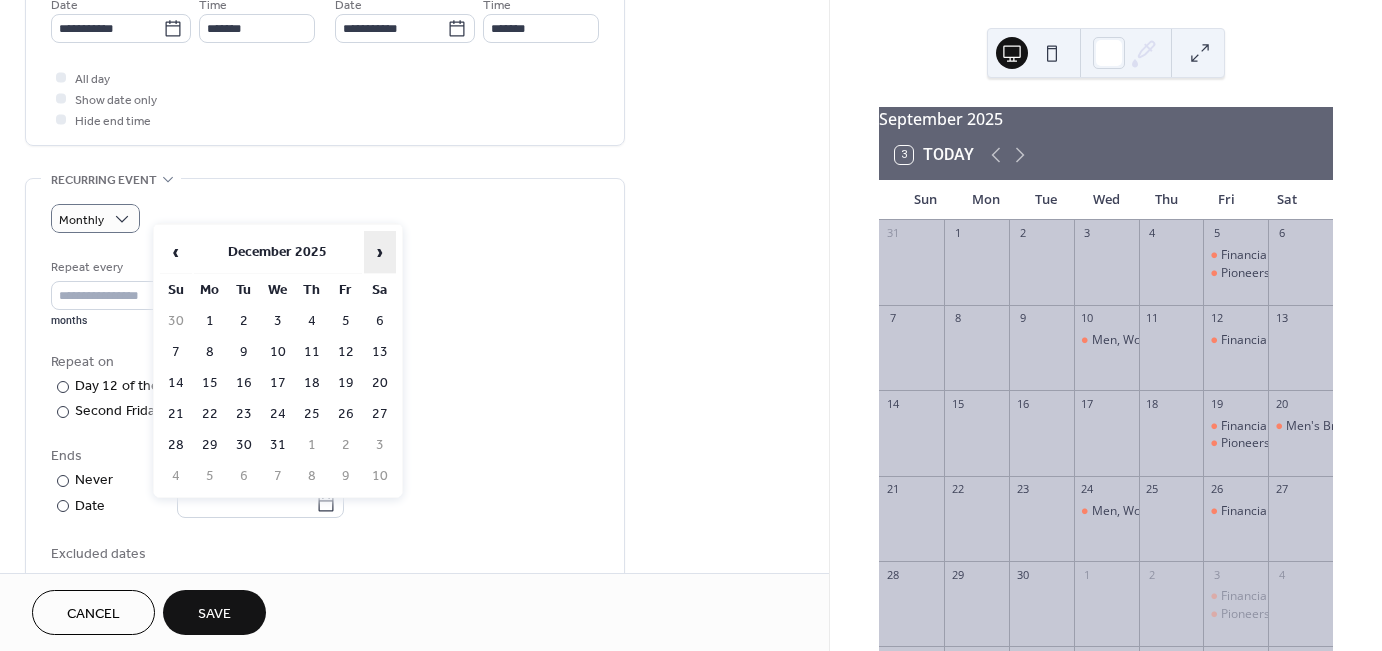 click on "›" at bounding box center (380, 252) 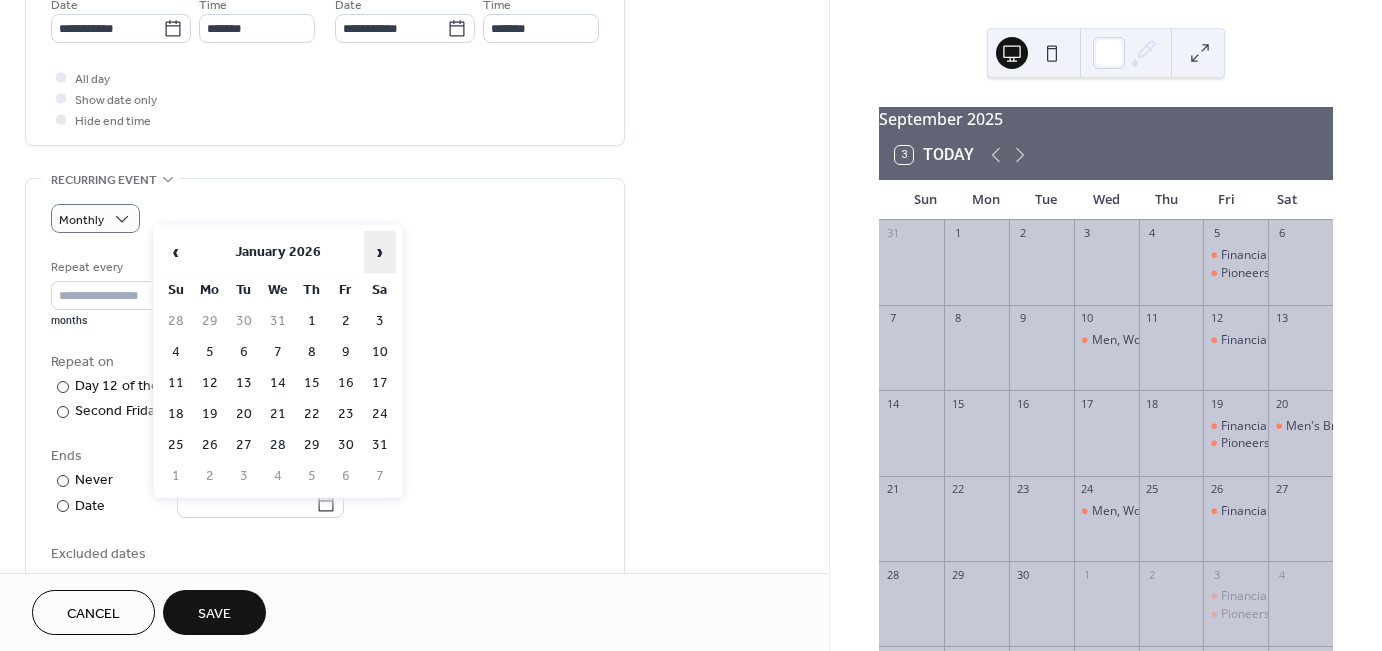 click on "›" at bounding box center (380, 252) 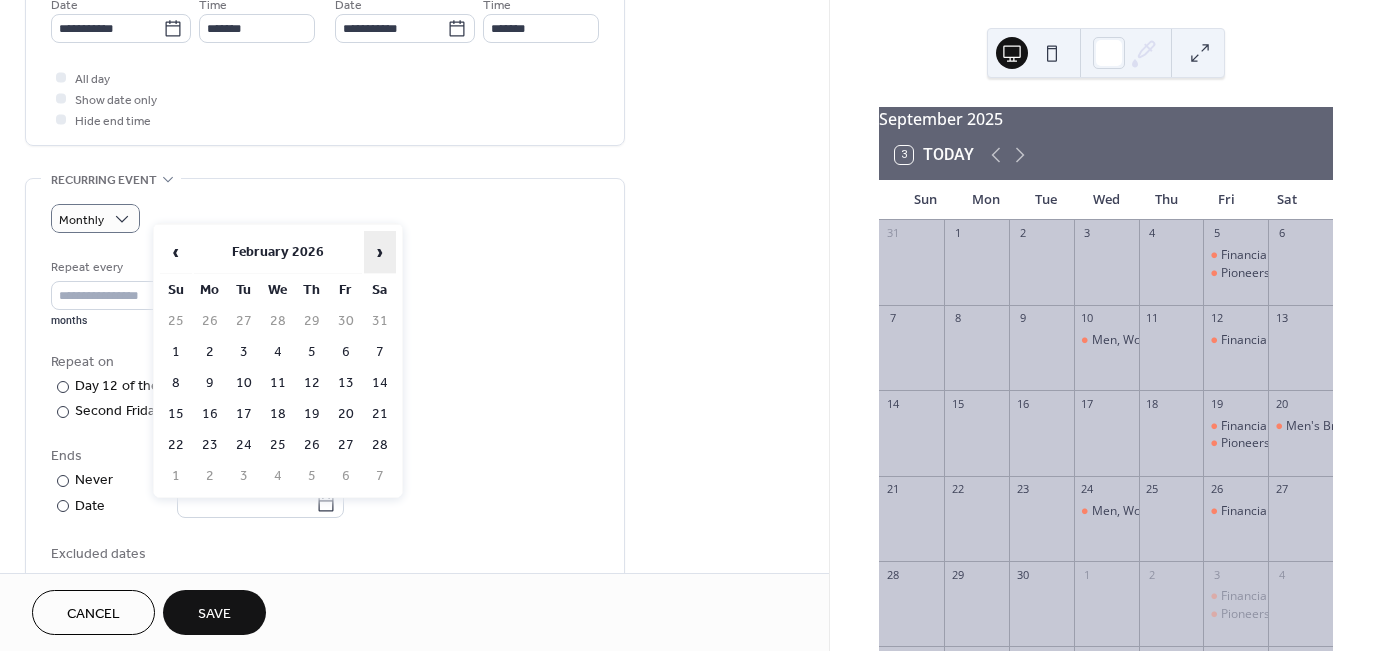 click on "›" at bounding box center (380, 252) 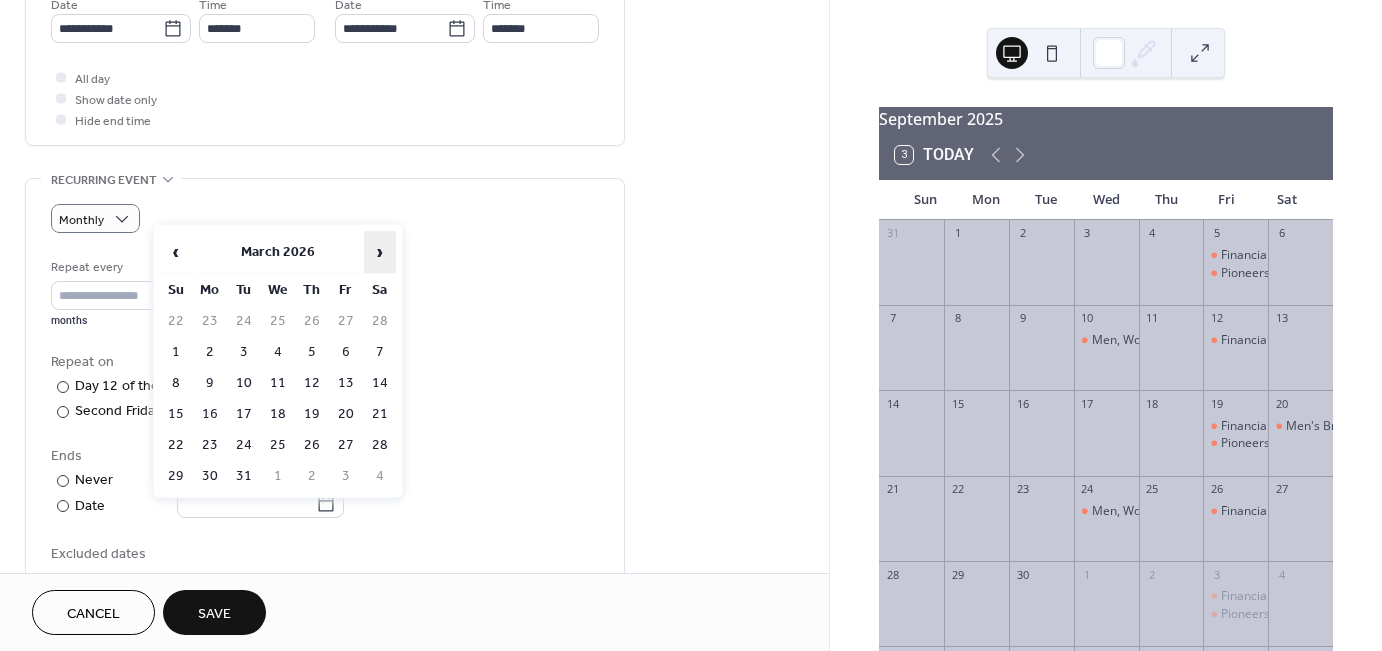 click on "›" at bounding box center [380, 252] 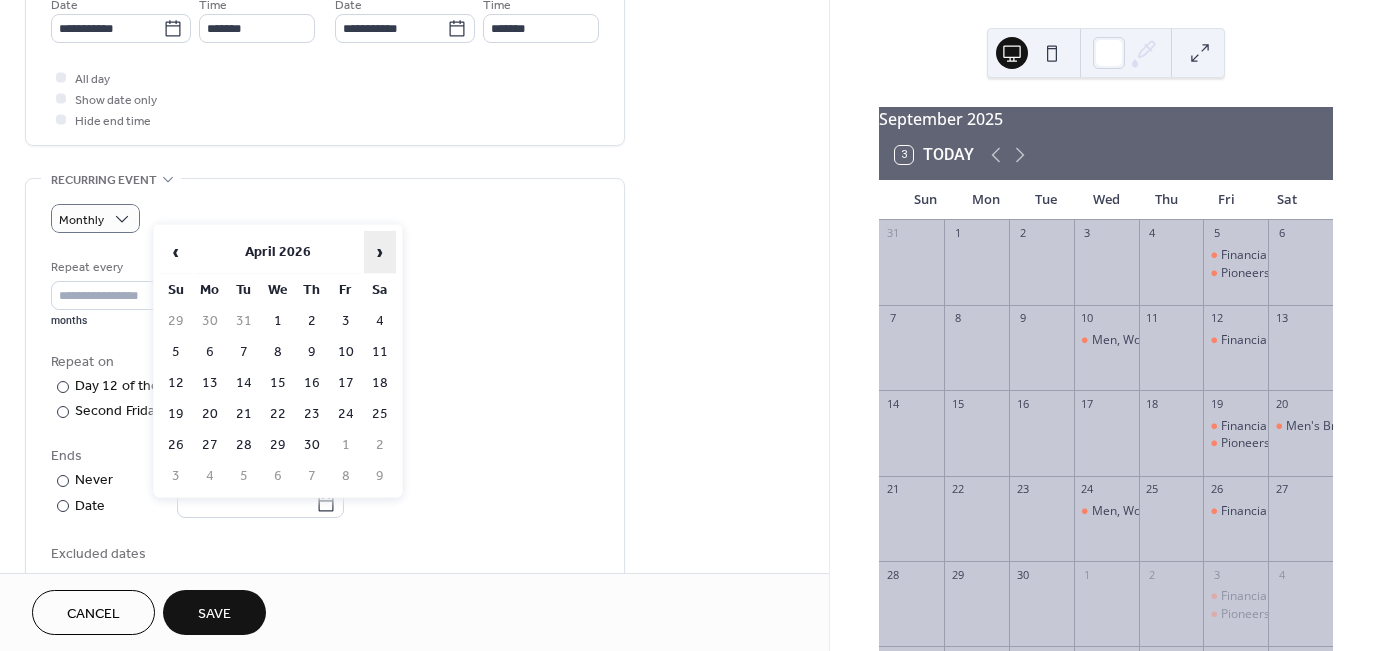 click on "›" at bounding box center [380, 252] 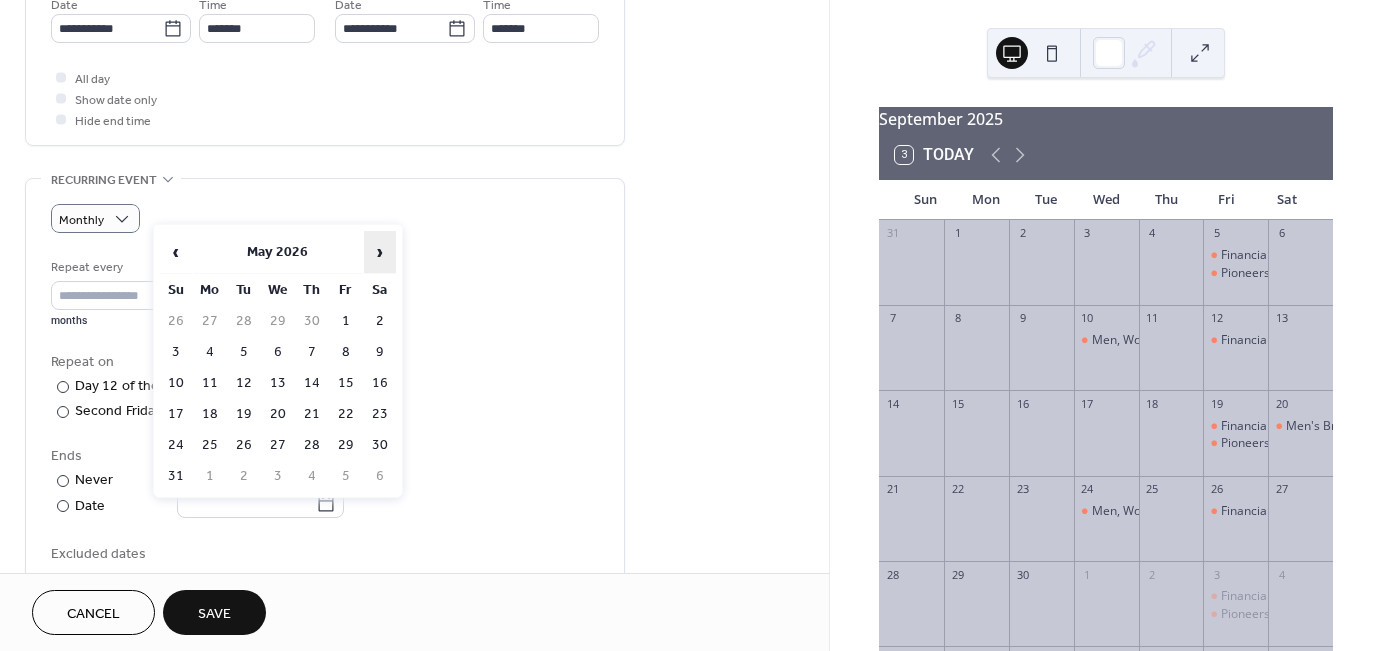 click on "›" at bounding box center [380, 252] 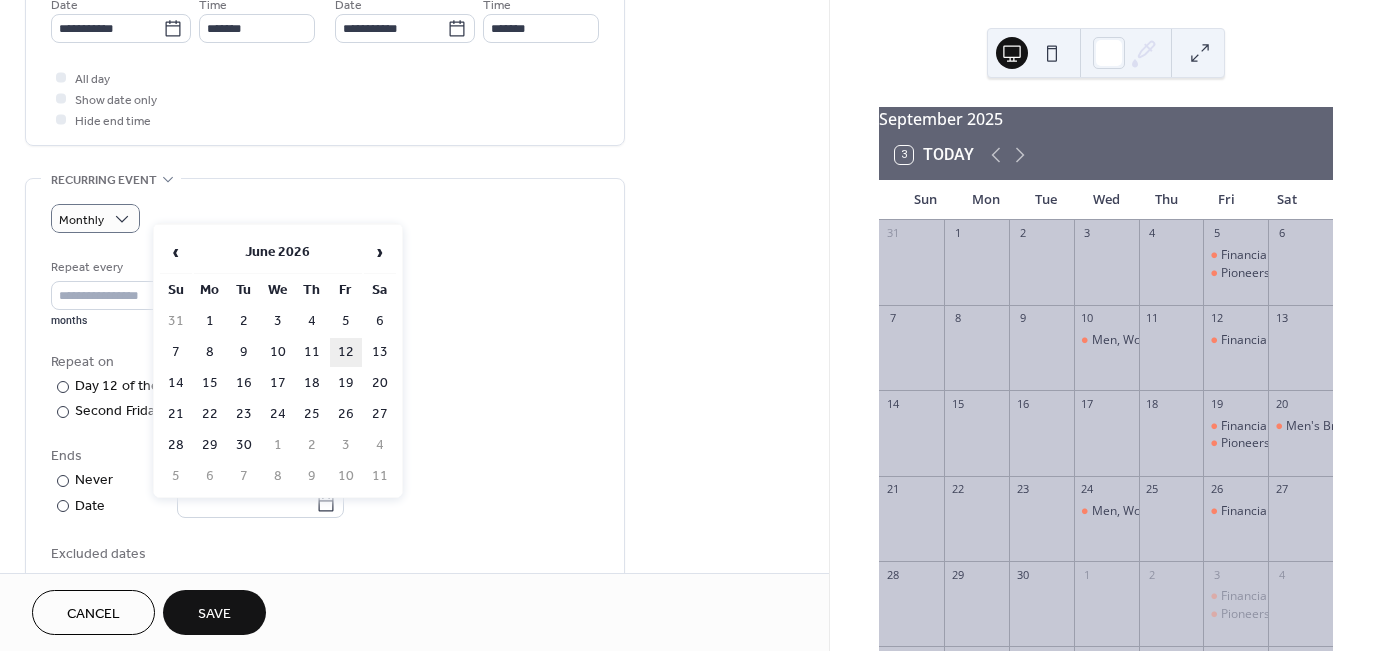 click on "12" at bounding box center (346, 352) 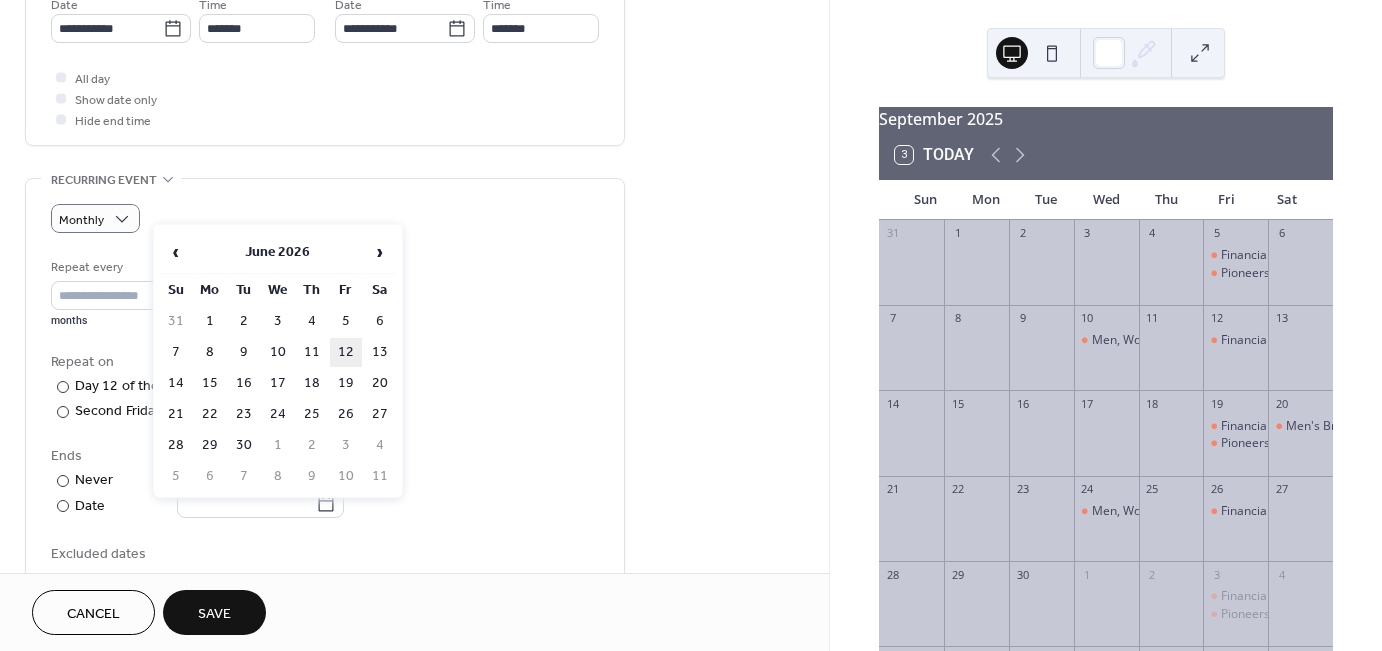 type on "**********" 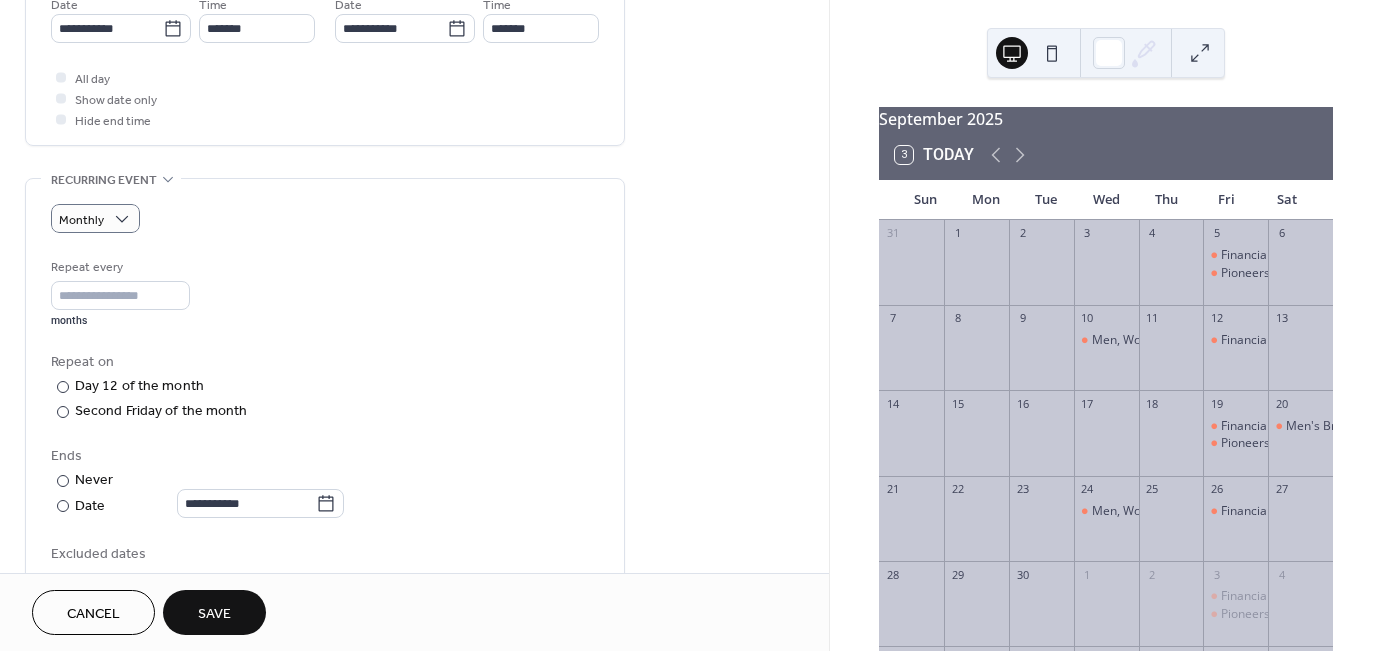 click on "Save" at bounding box center [214, 614] 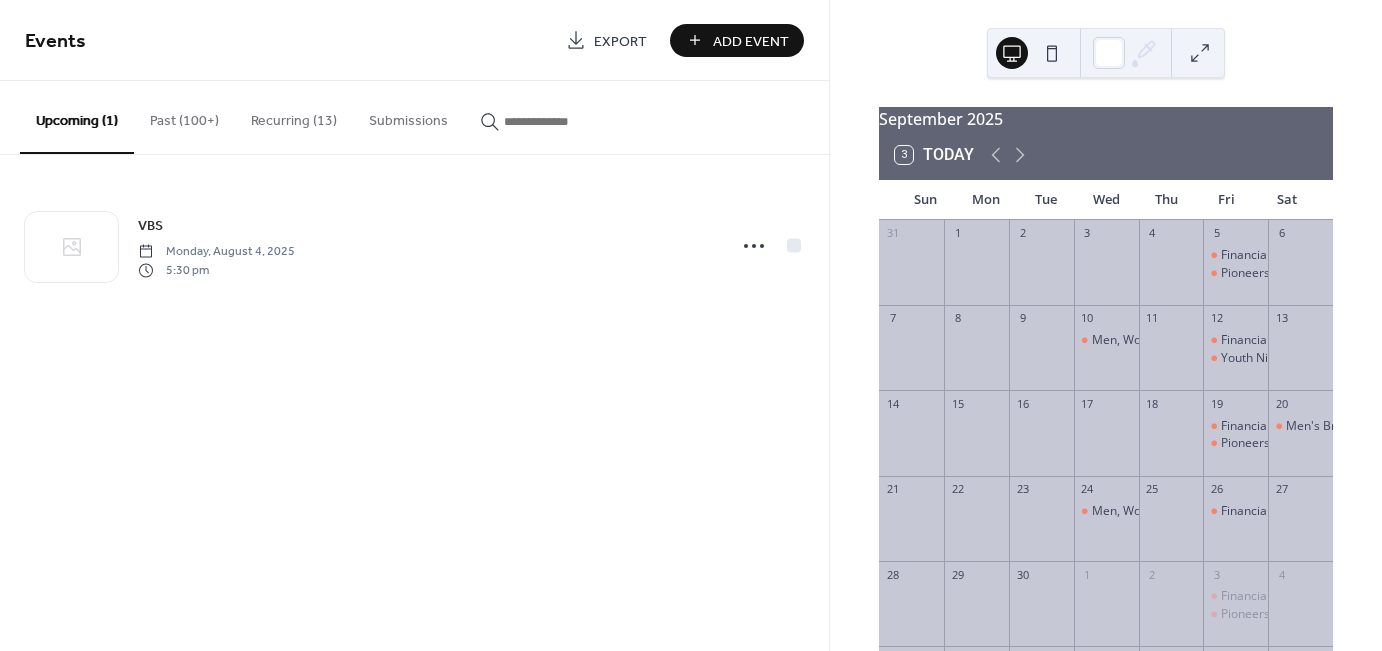 click on "Recurring (13)" at bounding box center [294, 116] 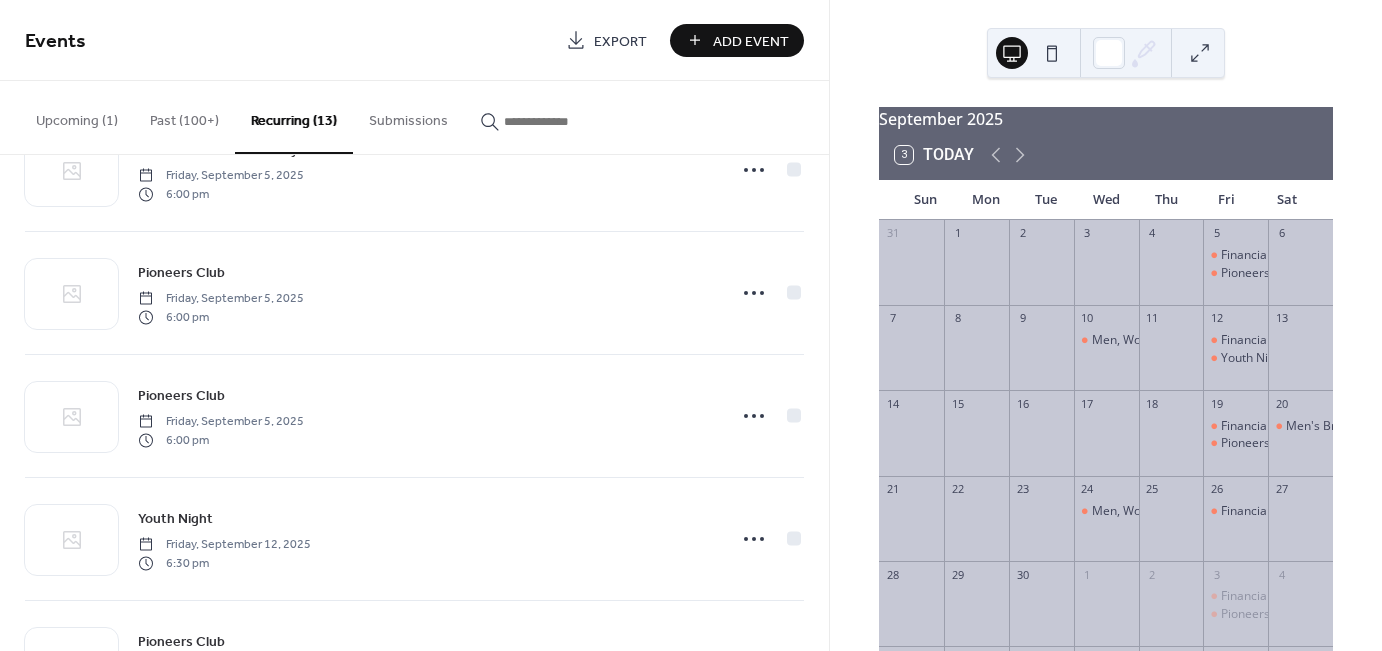 scroll, scrollTop: 1111, scrollLeft: 0, axis: vertical 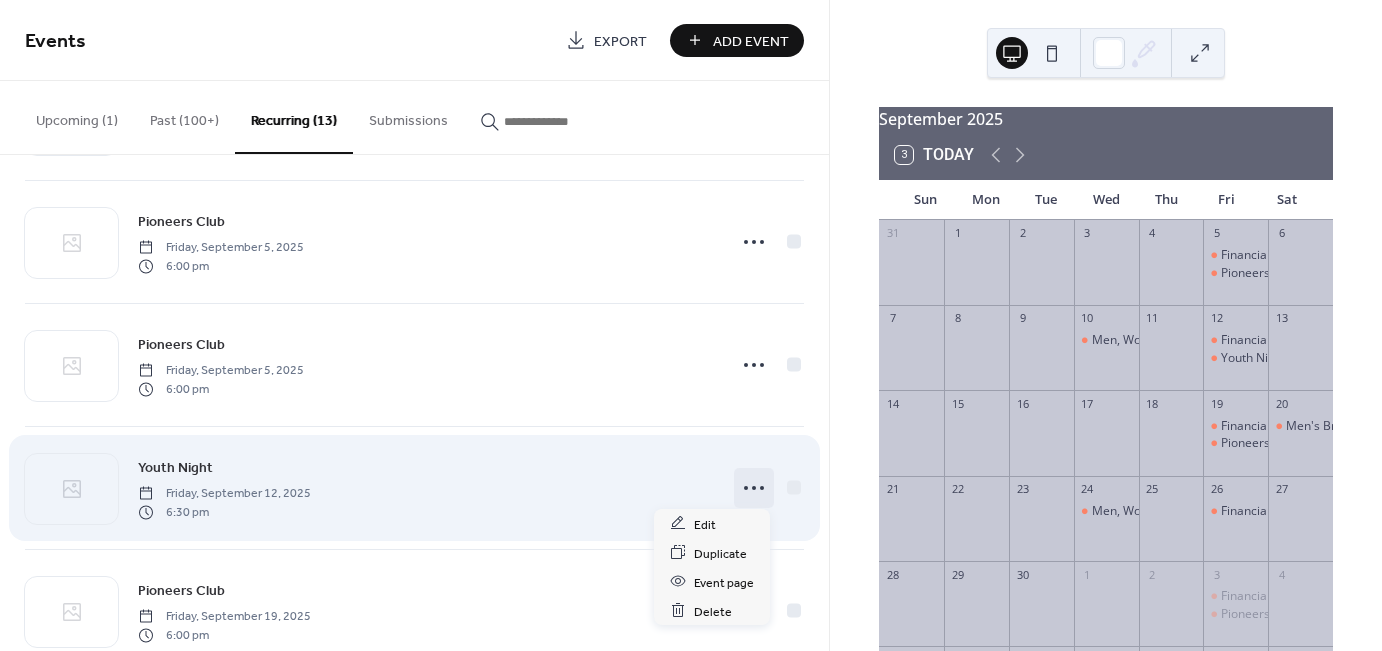 click 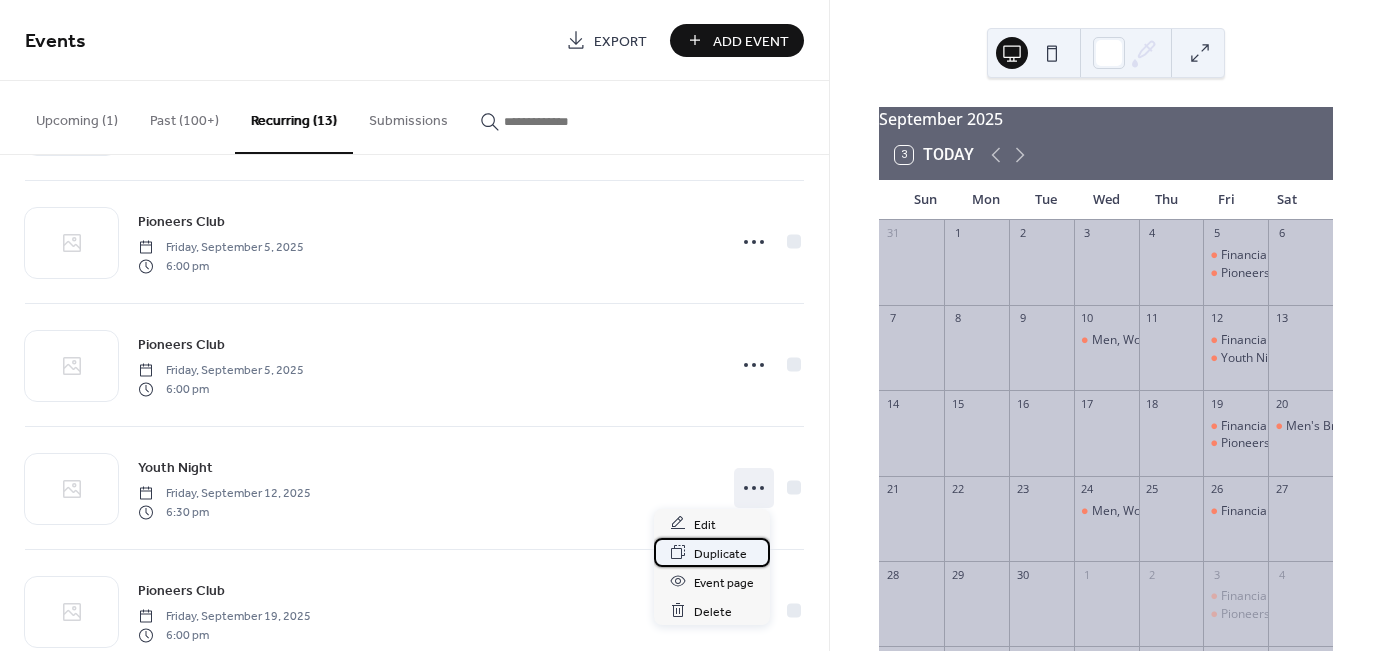click on "Duplicate" at bounding box center [720, 553] 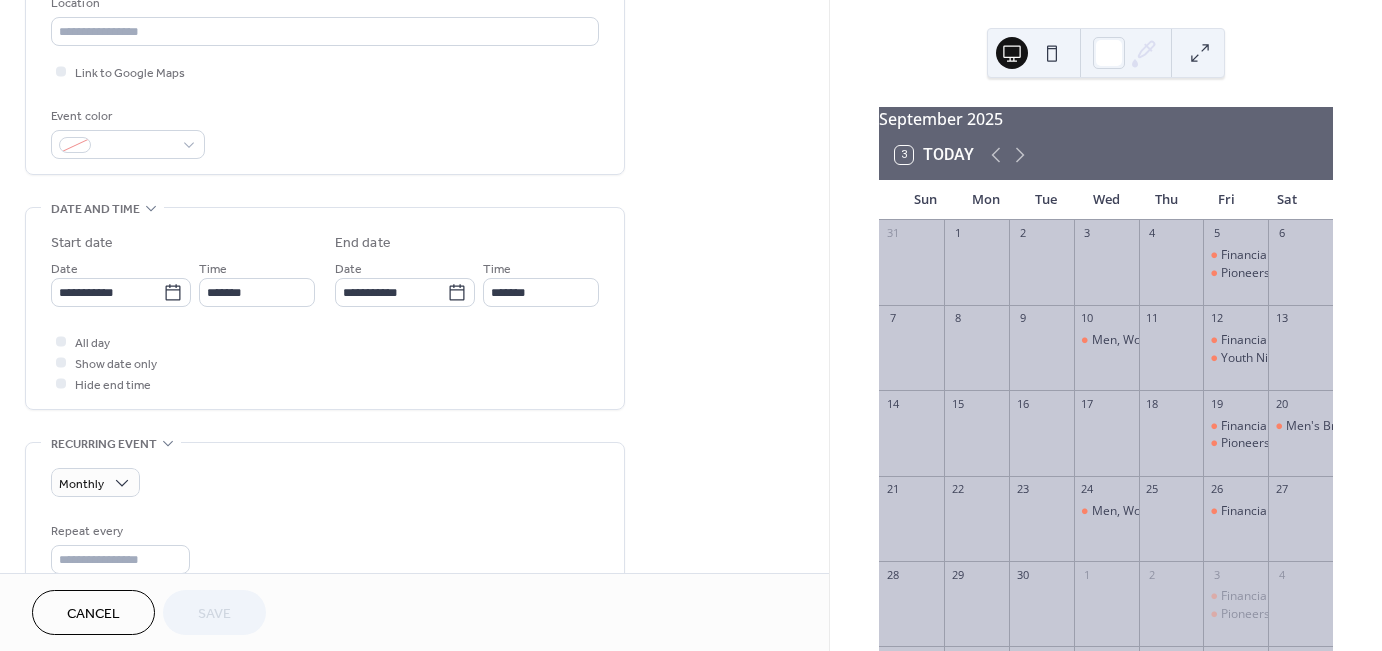 scroll, scrollTop: 449, scrollLeft: 0, axis: vertical 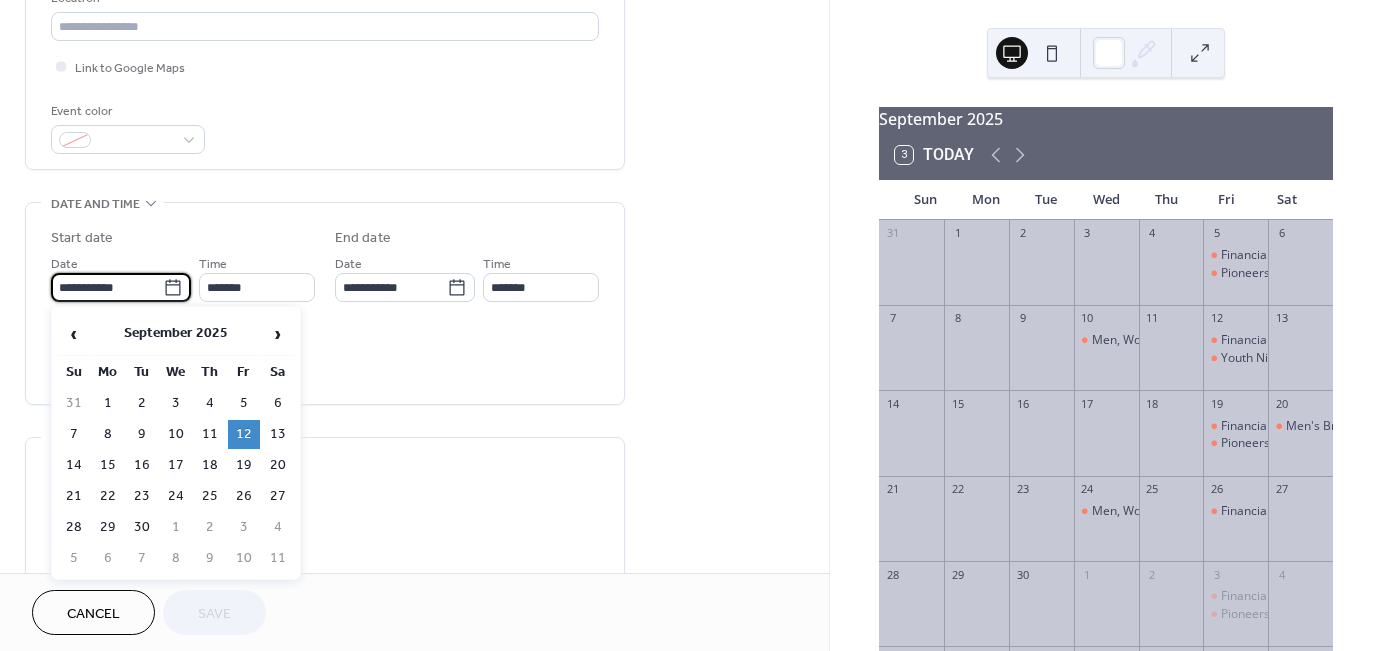 click on "**********" at bounding box center (107, 287) 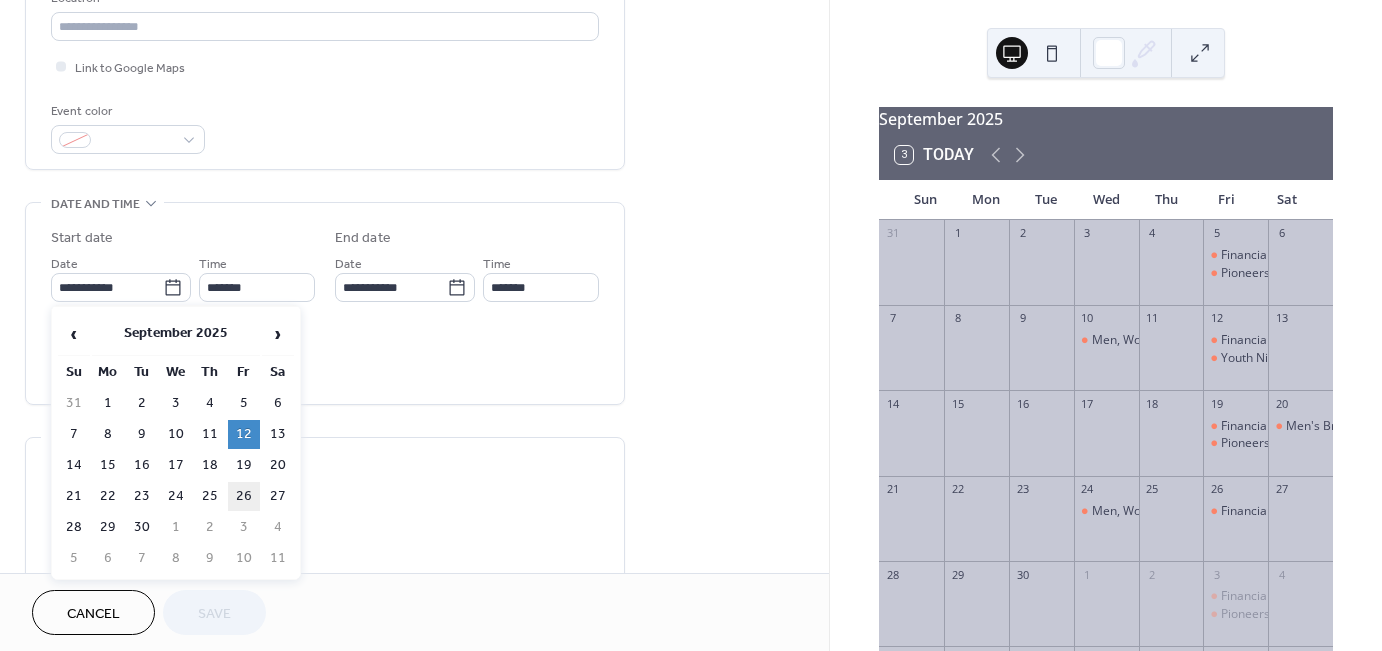 click on "26" at bounding box center (244, 496) 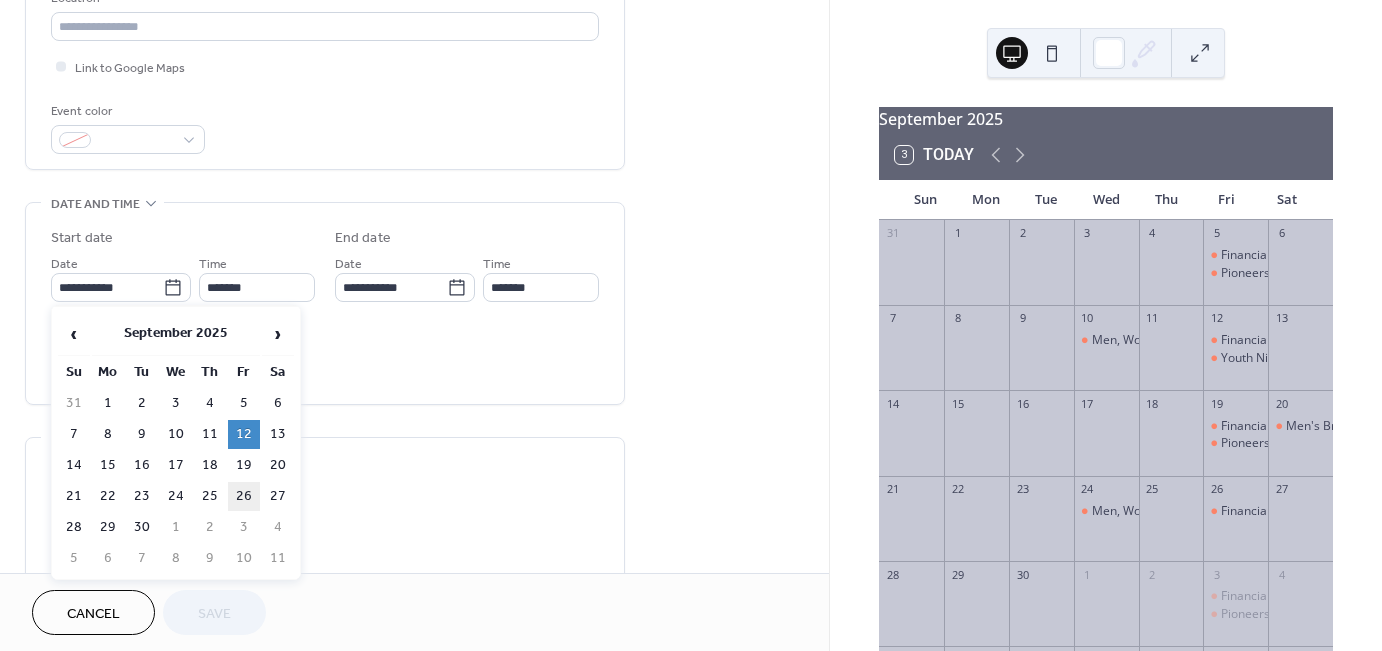 type on "**********" 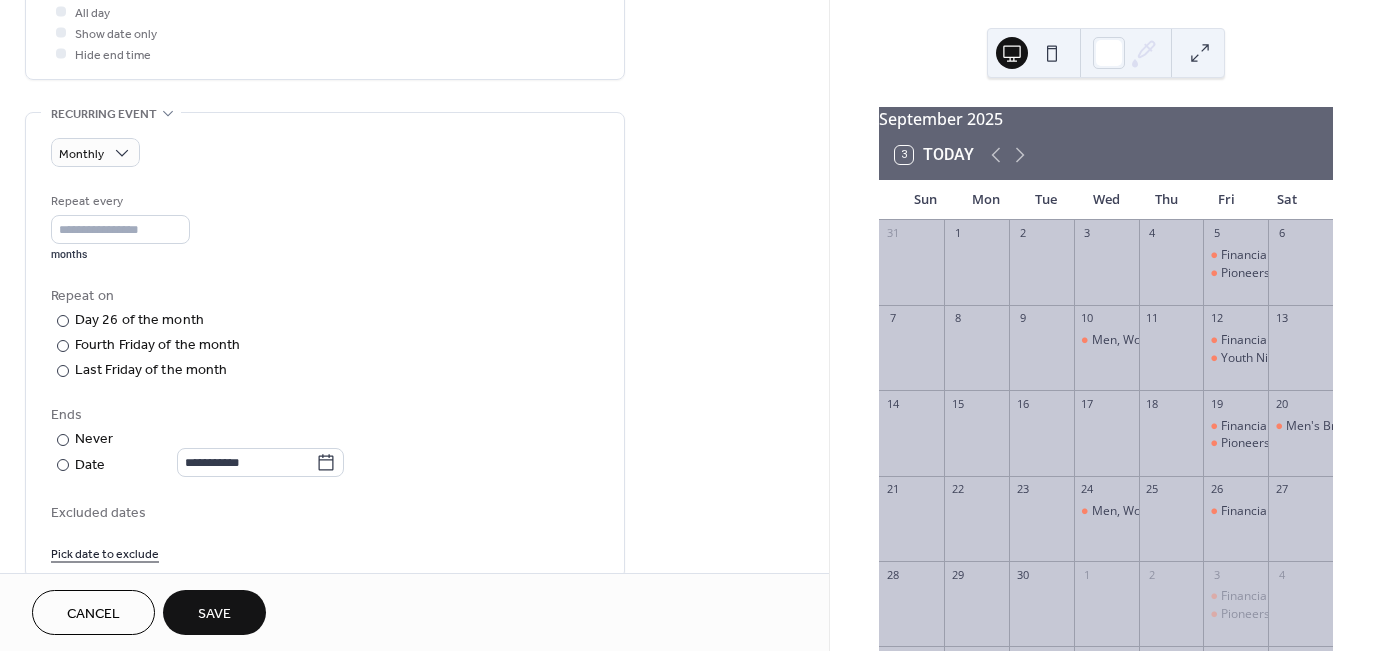 scroll, scrollTop: 779, scrollLeft: 0, axis: vertical 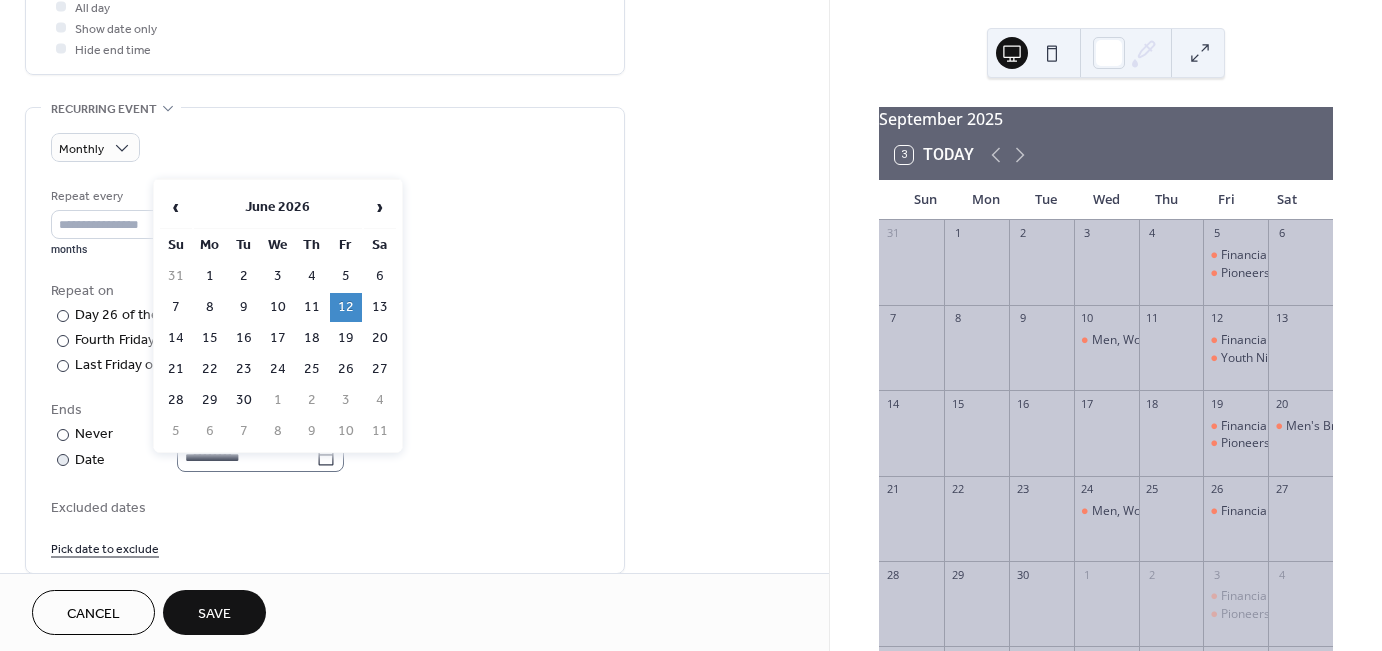 click 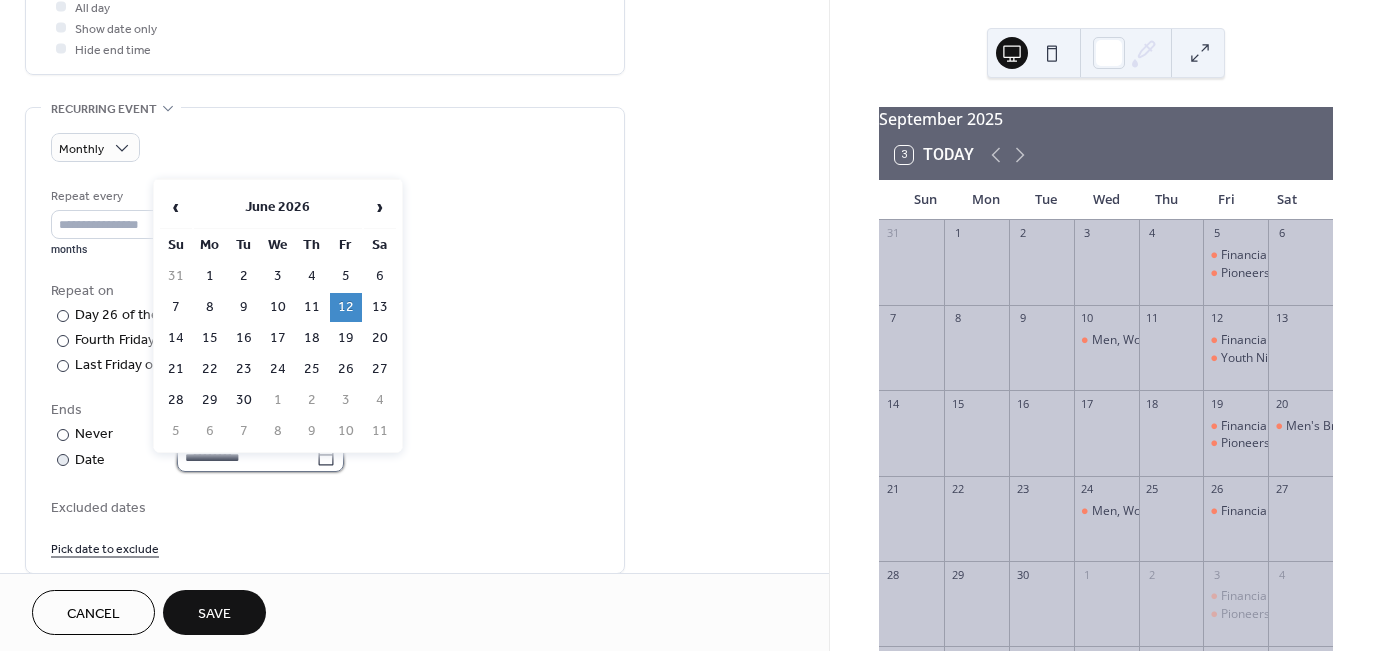 click on "**********" at bounding box center [246, 457] 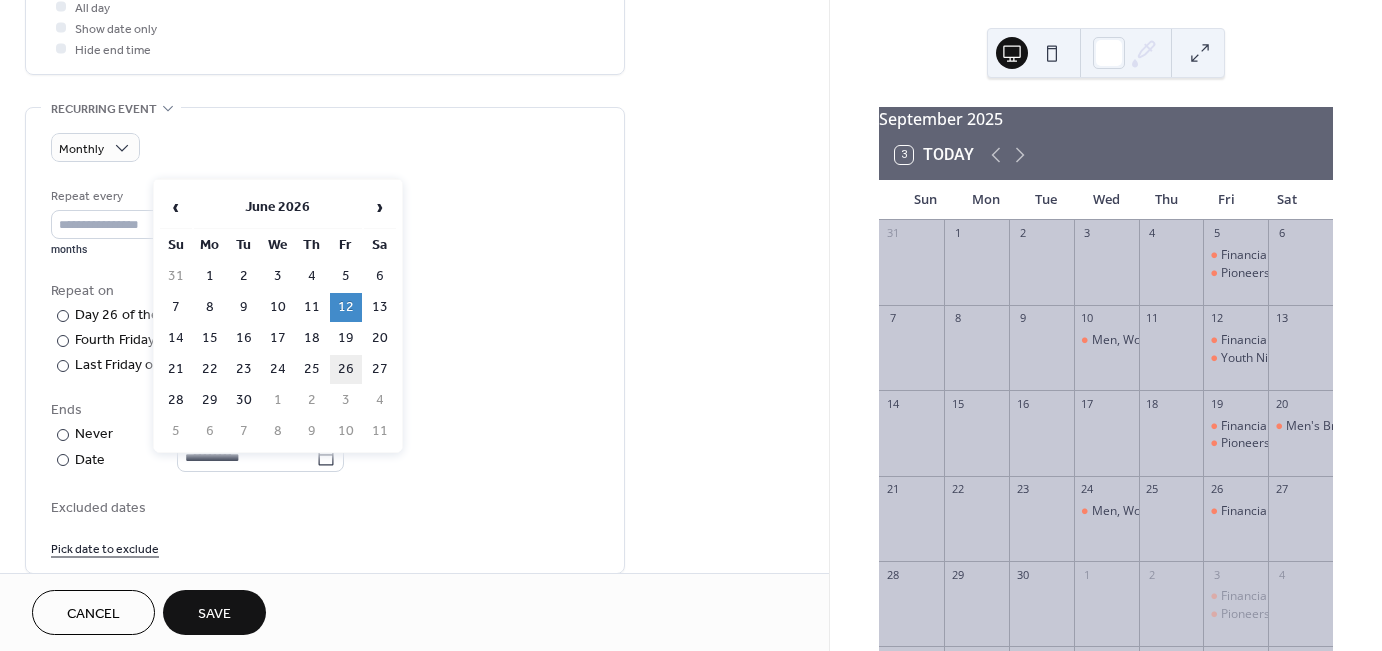 click on "26" at bounding box center [346, 369] 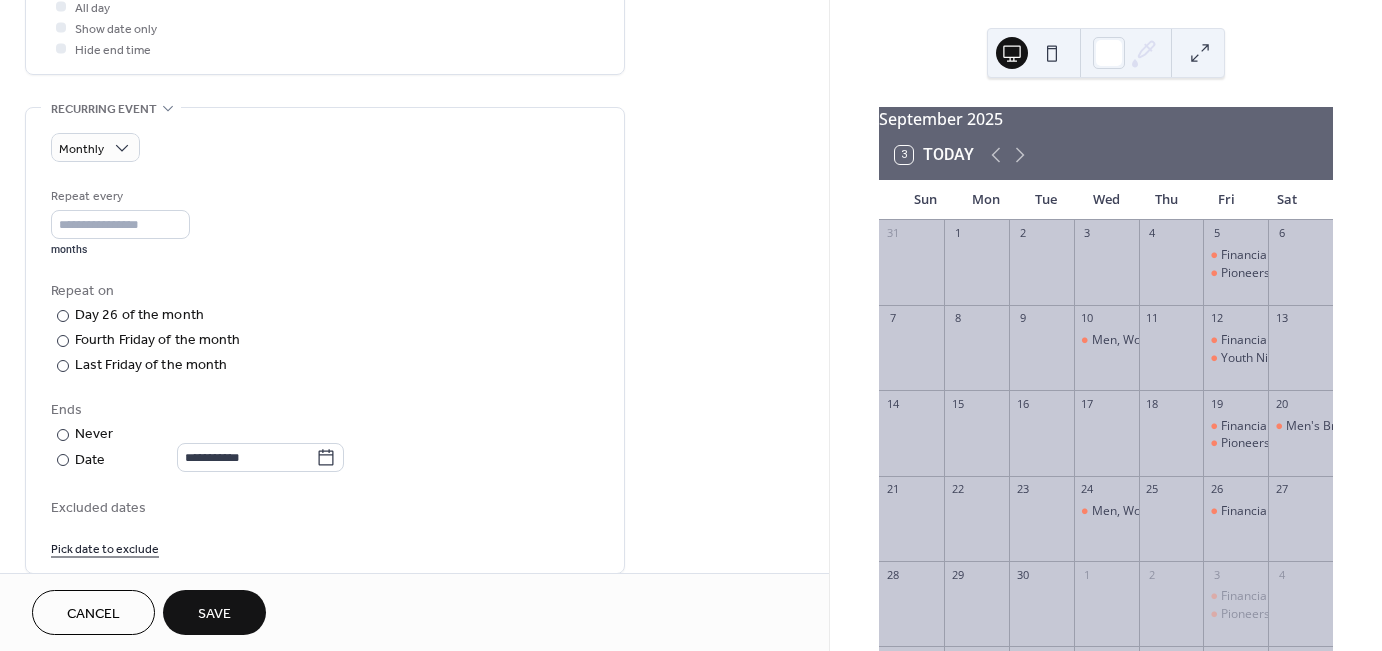 click on "Save" at bounding box center [214, 614] 